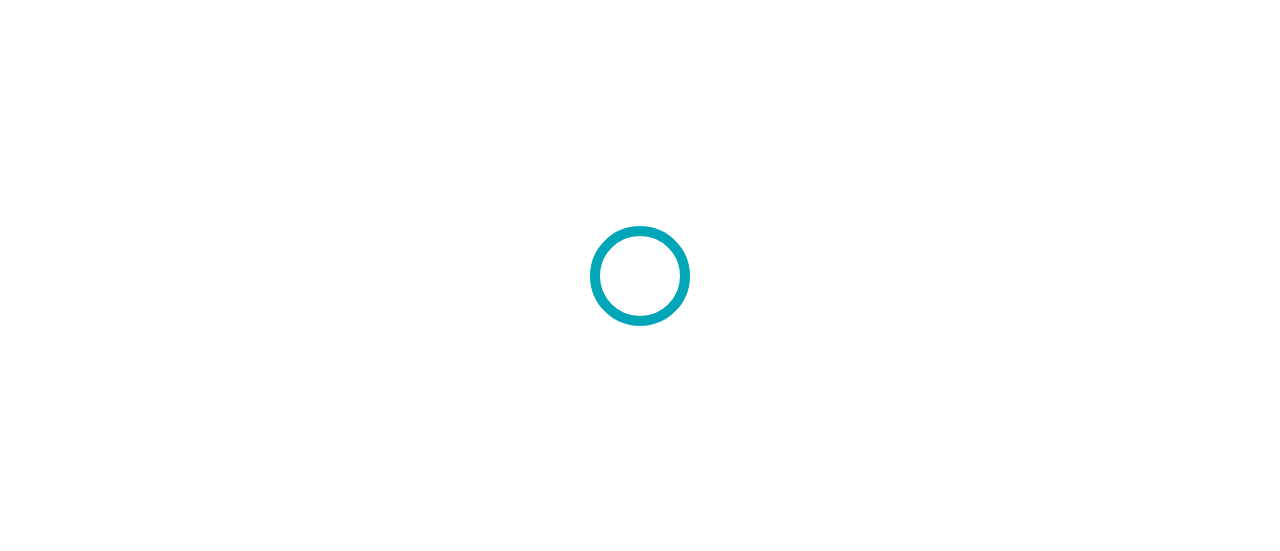 scroll, scrollTop: 0, scrollLeft: 0, axis: both 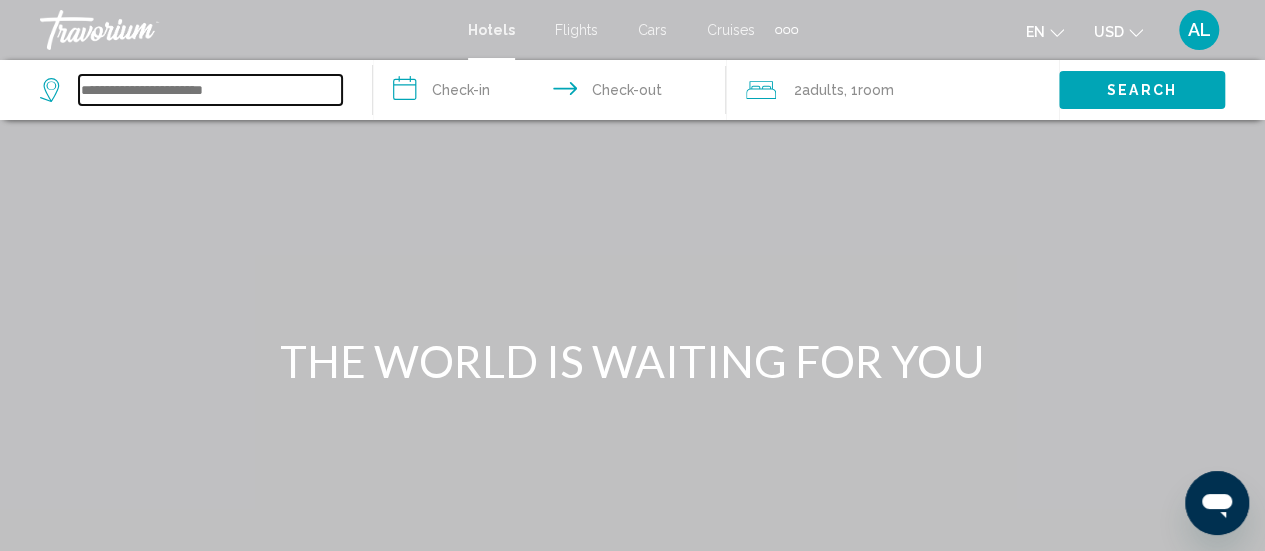 click at bounding box center (210, 90) 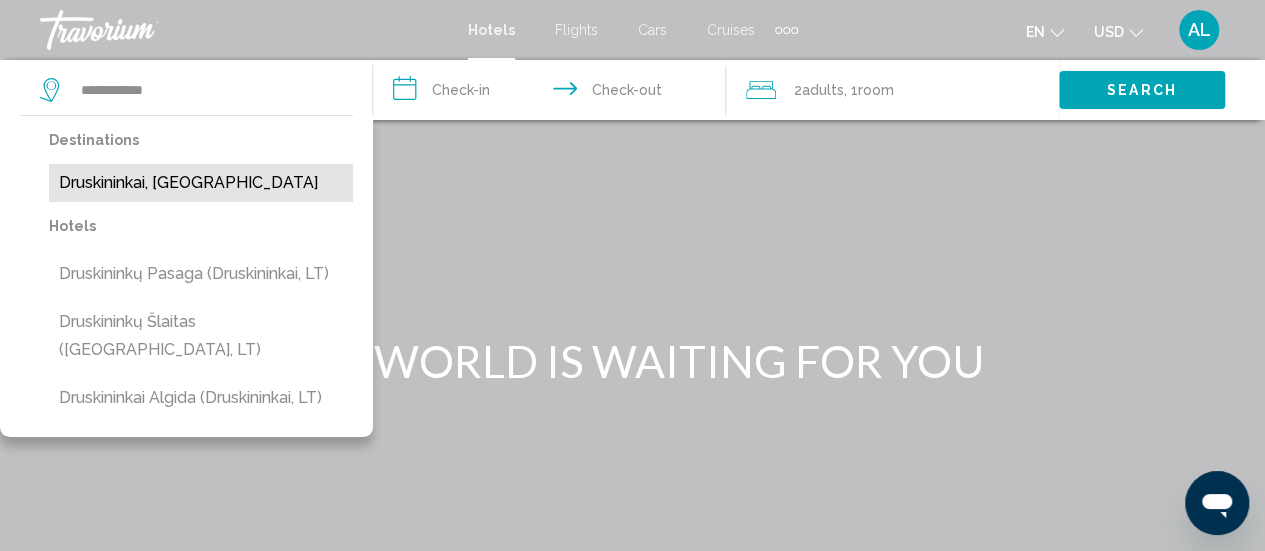 click on "Druskininkai, [GEOGRAPHIC_DATA]" at bounding box center (201, 183) 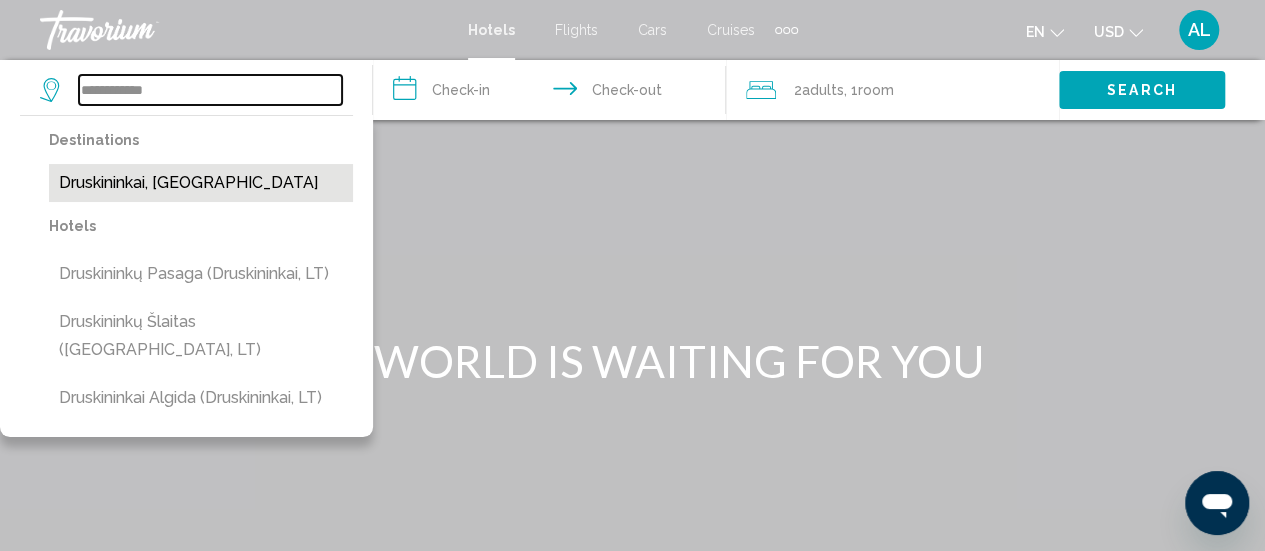type on "**********" 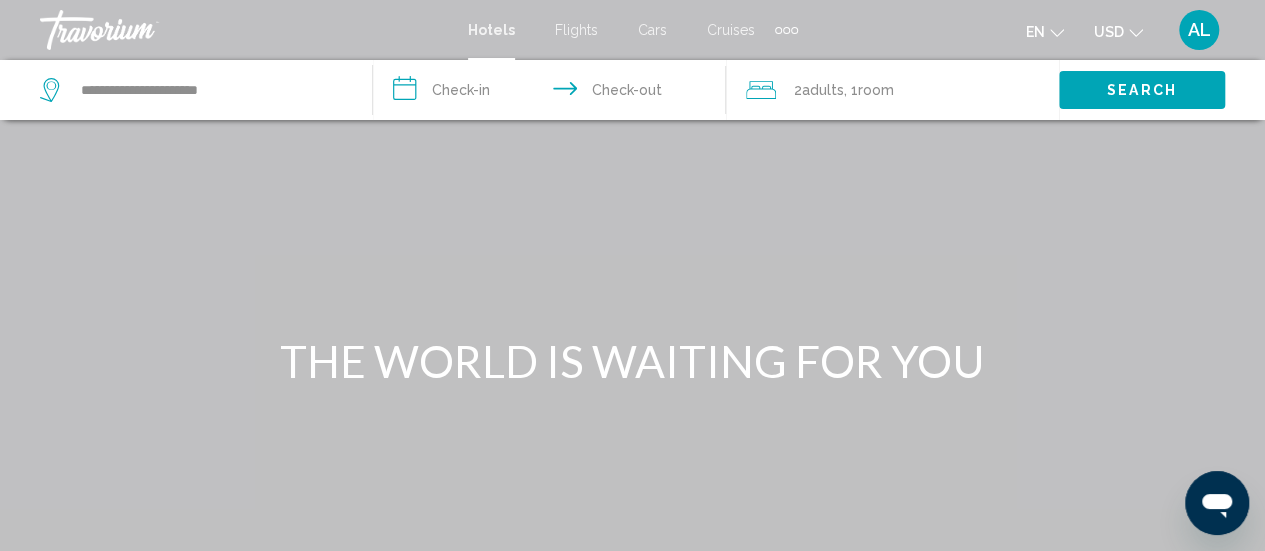 click on "**********" at bounding box center [553, 93] 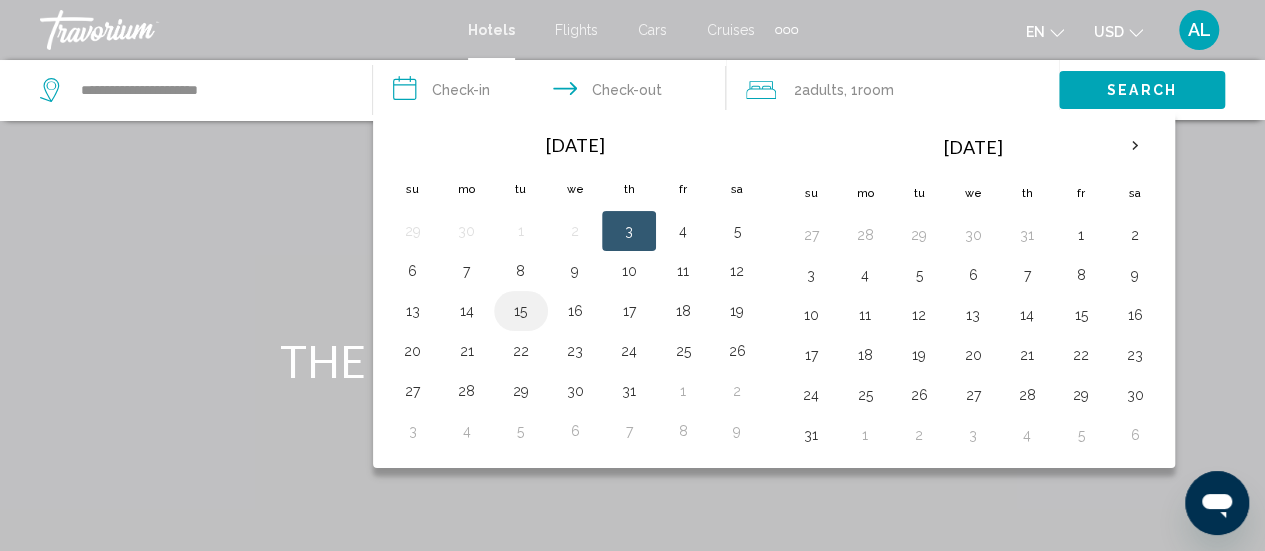 click on "15" at bounding box center [521, 311] 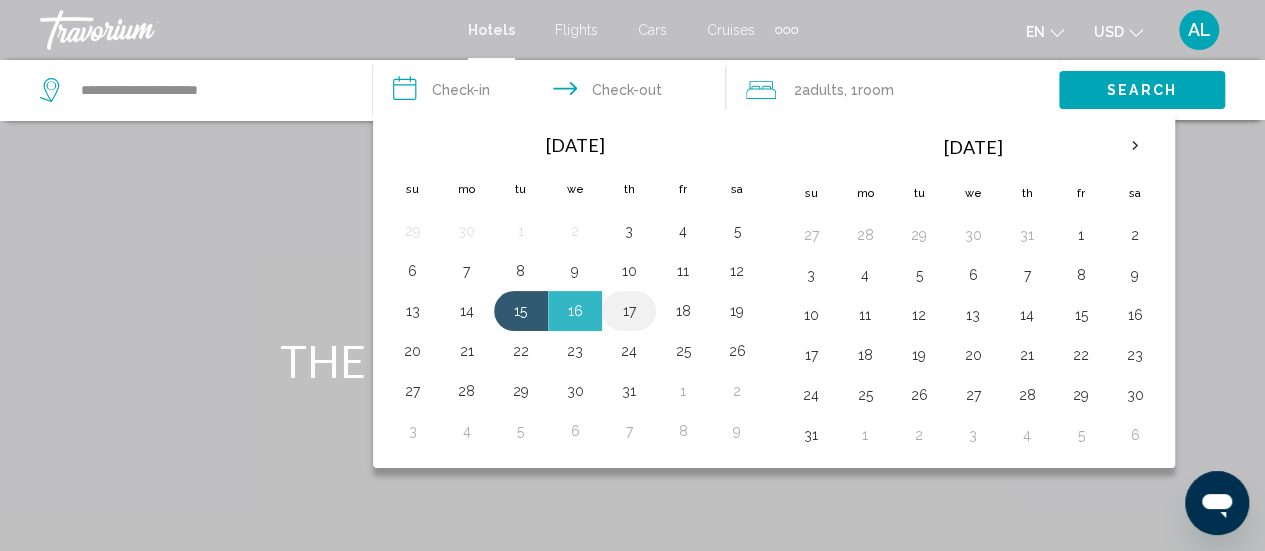 click on "17" at bounding box center [629, 311] 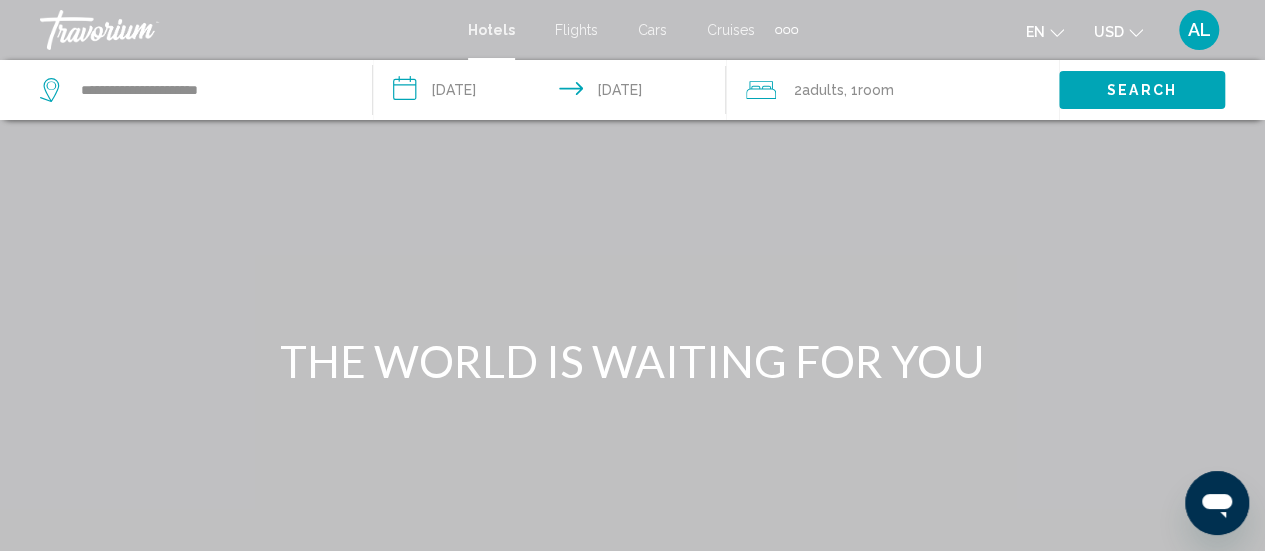 click 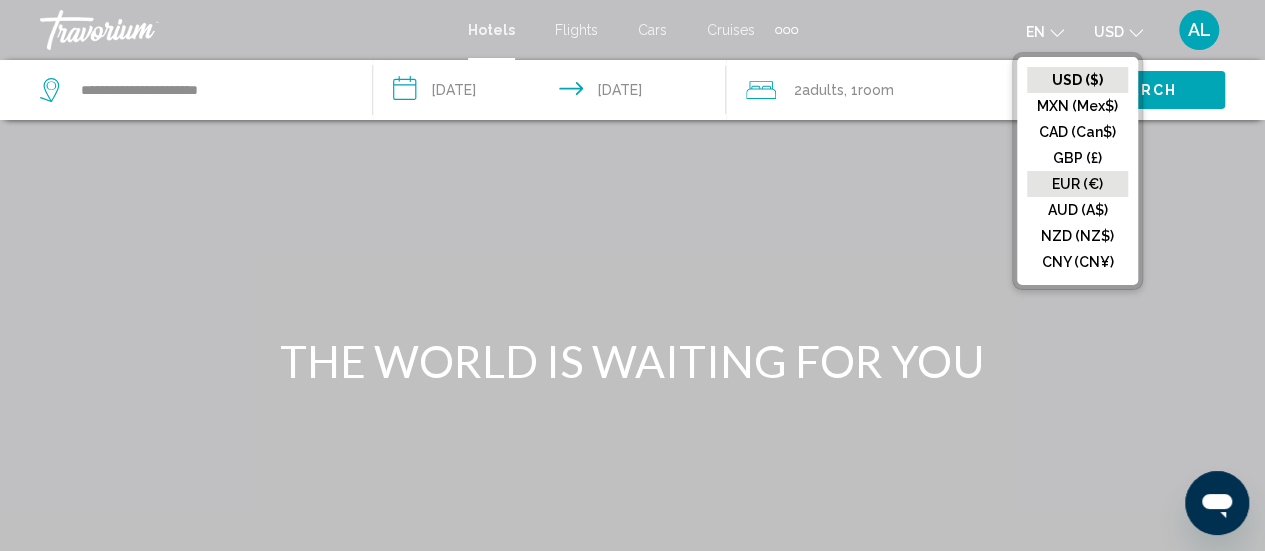 click on "EUR (€)" 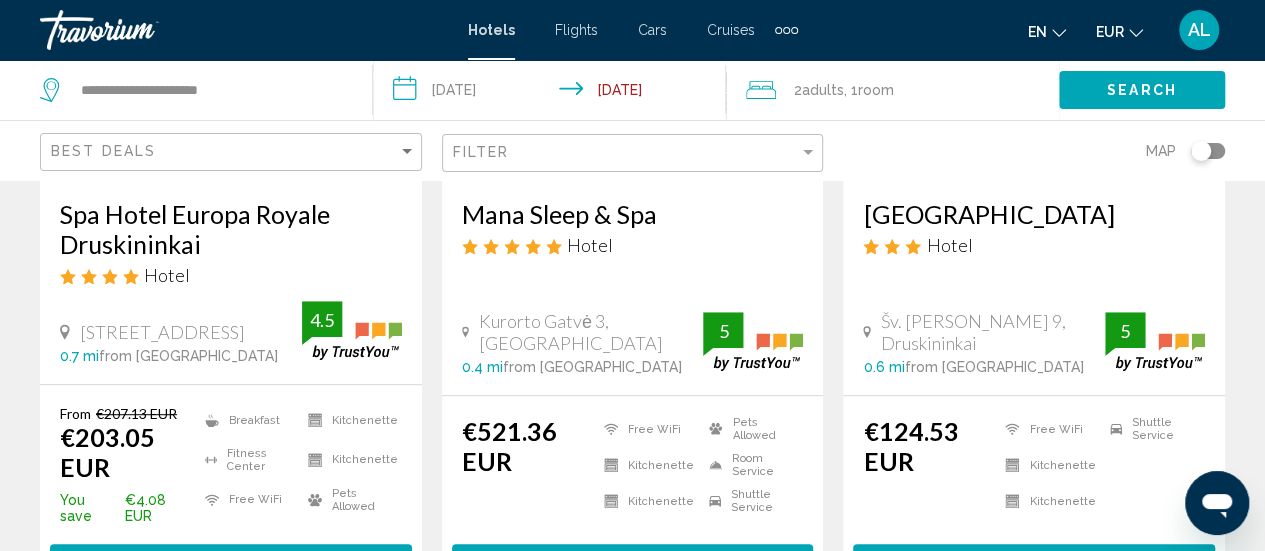 scroll, scrollTop: 0, scrollLeft: 0, axis: both 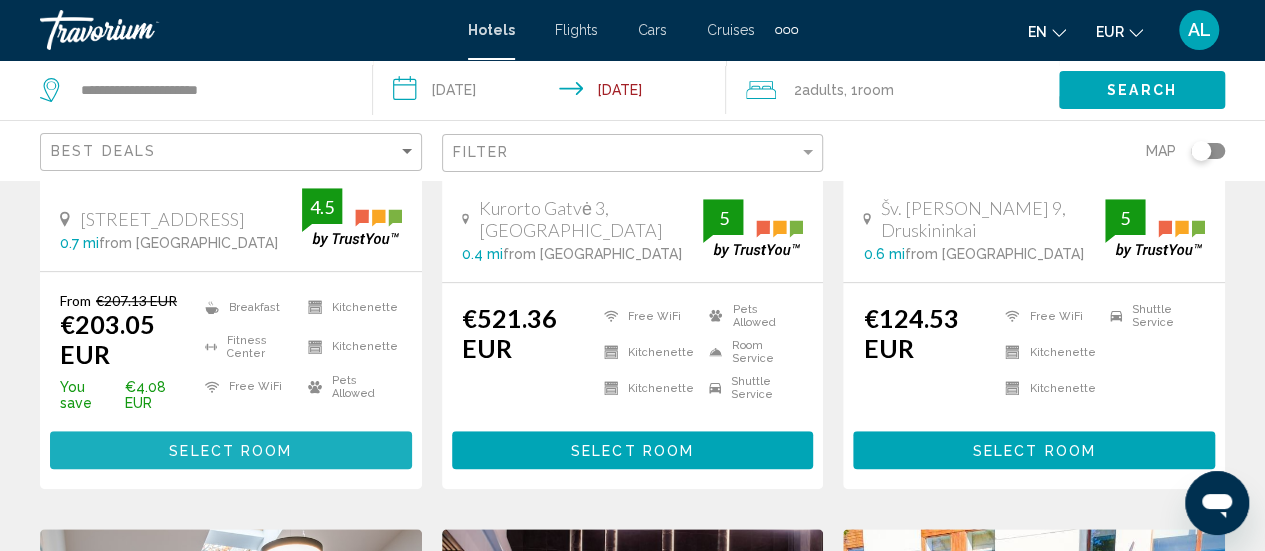 click on "Select Room" at bounding box center [230, 451] 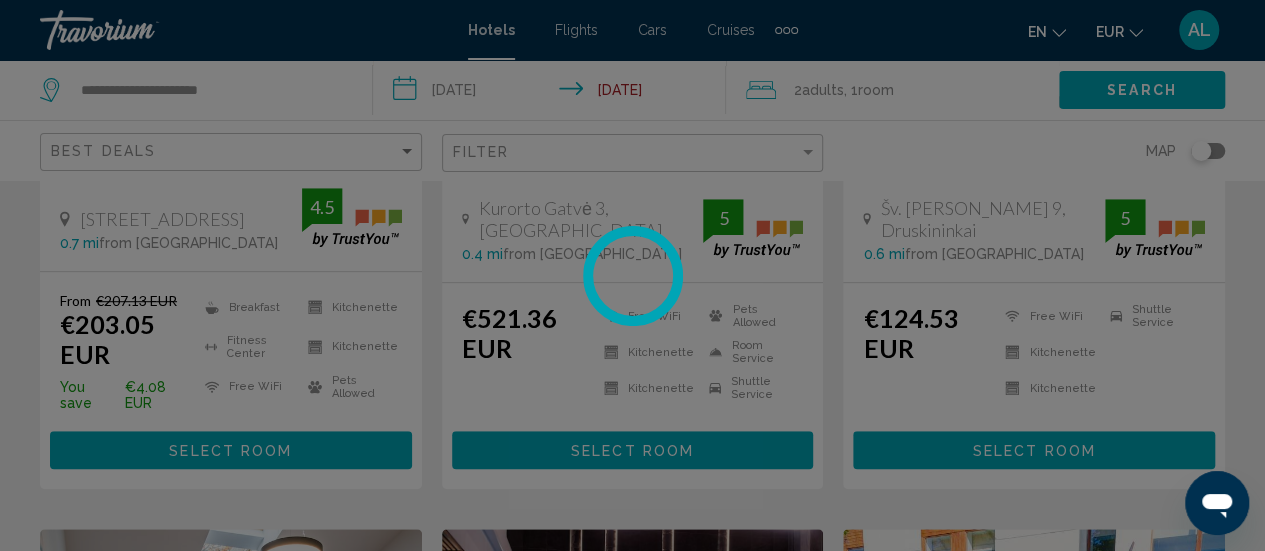 scroll, scrollTop: 0, scrollLeft: 0, axis: both 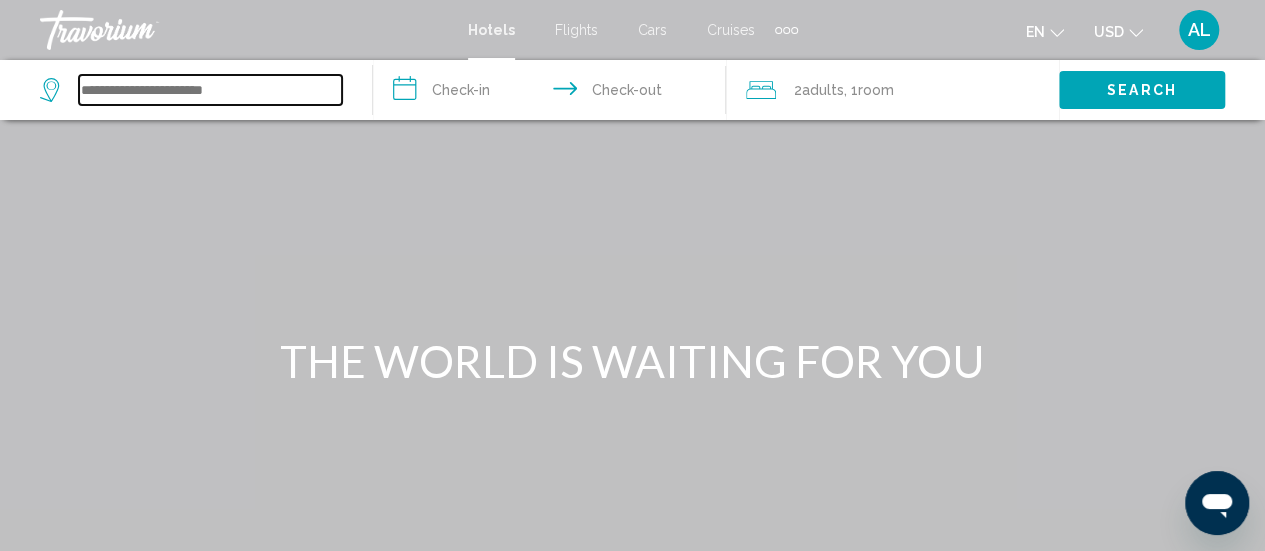 click at bounding box center (210, 90) 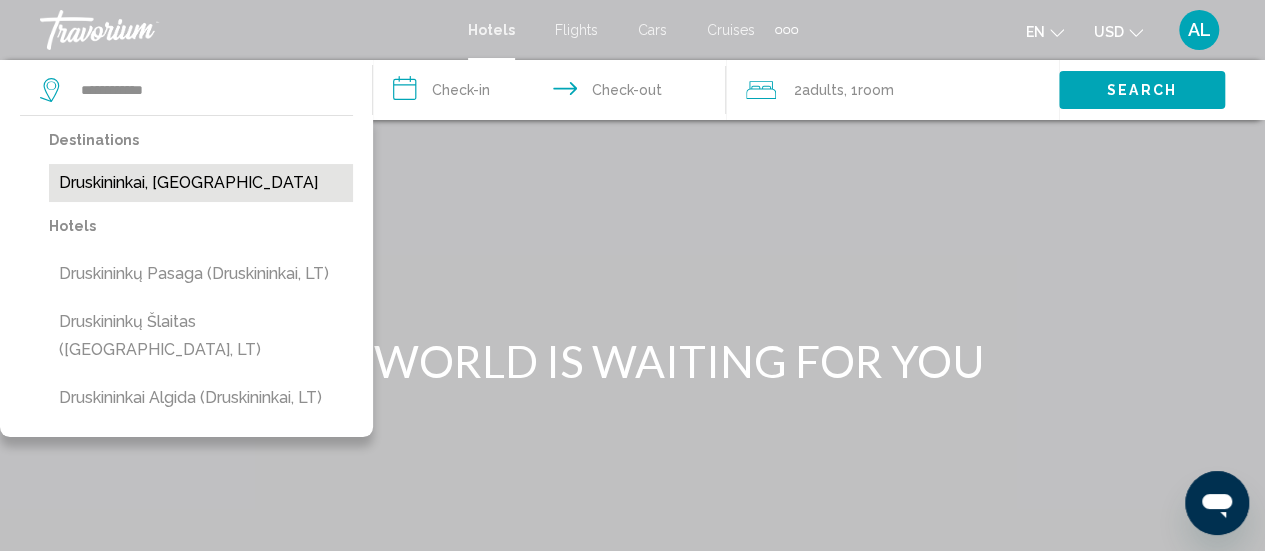 click on "Druskininkai, [GEOGRAPHIC_DATA]" at bounding box center (201, 183) 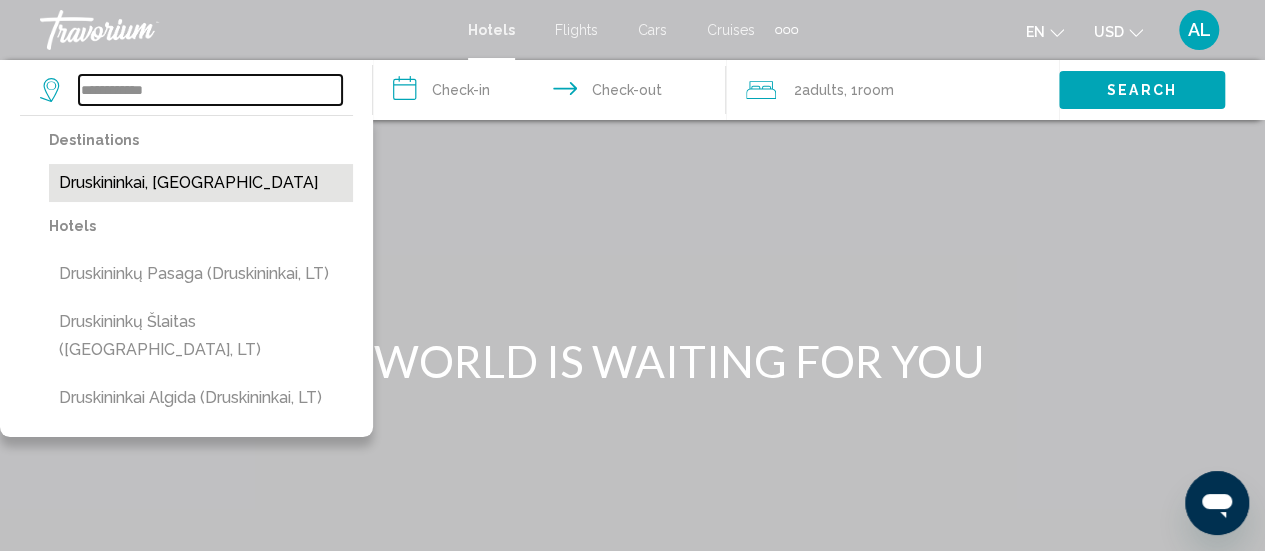 type on "**********" 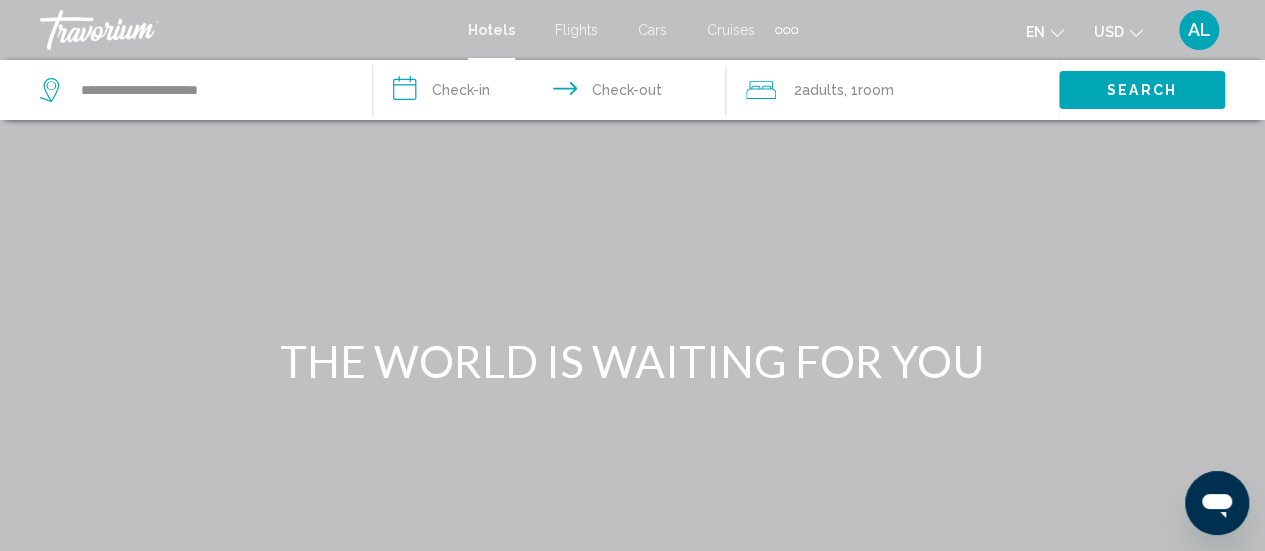 click on "**********" at bounding box center [553, 93] 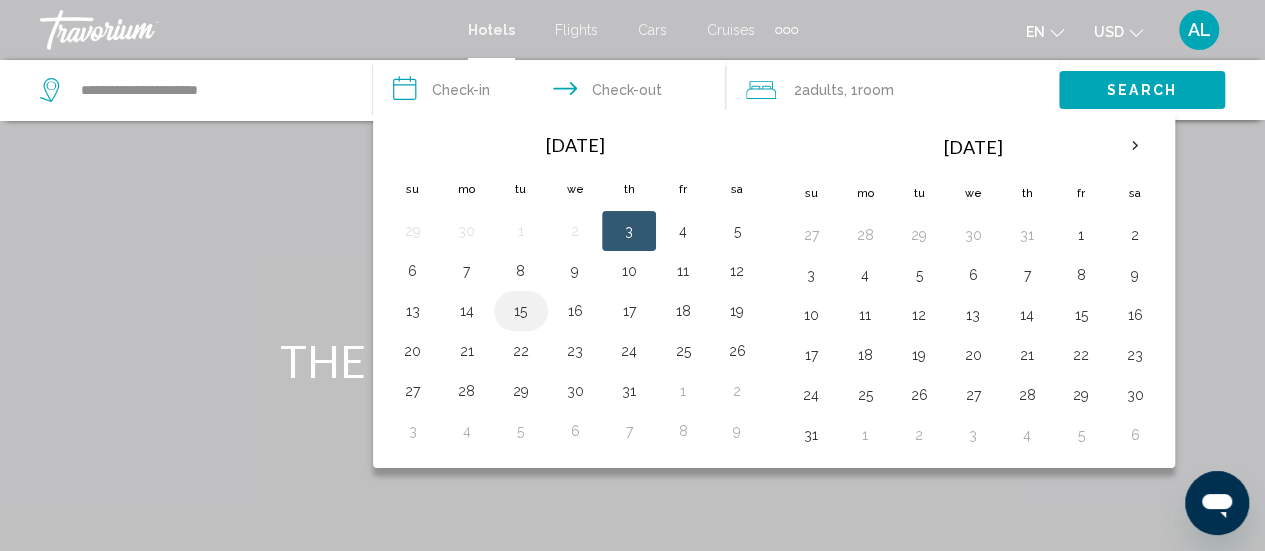 click on "15" at bounding box center (521, 311) 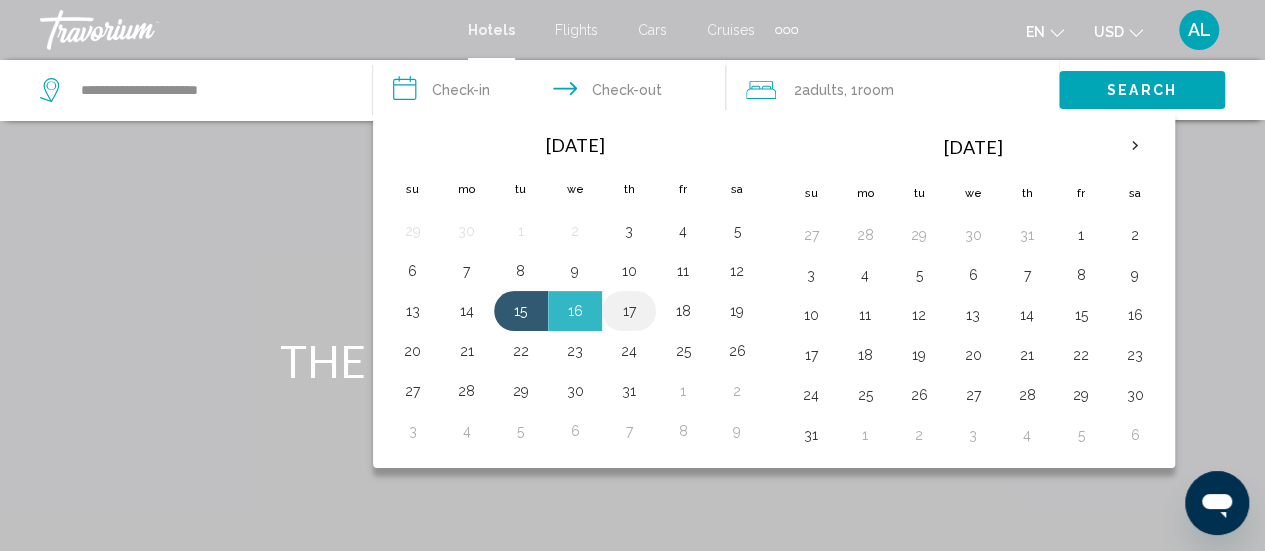click on "17" at bounding box center [629, 311] 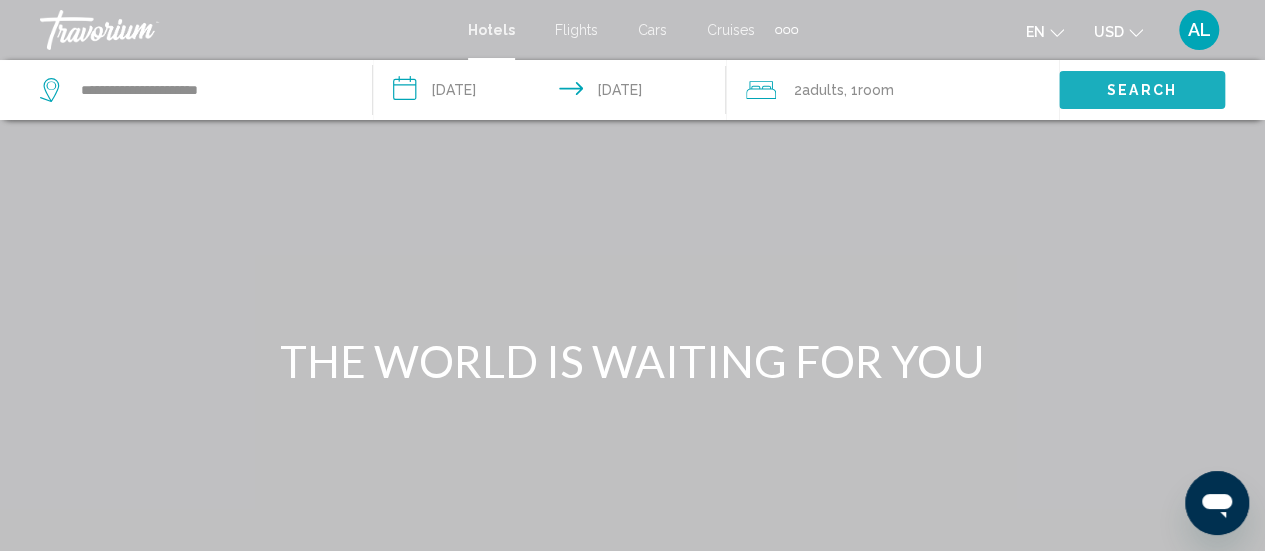 click on "Search" at bounding box center [1142, 91] 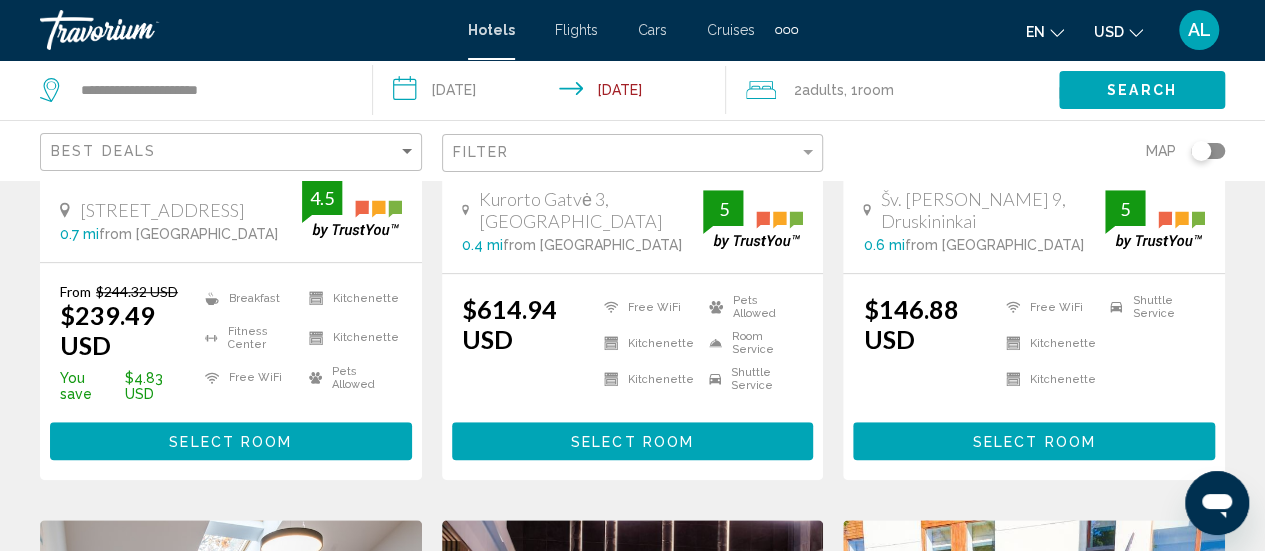 scroll, scrollTop: 516, scrollLeft: 0, axis: vertical 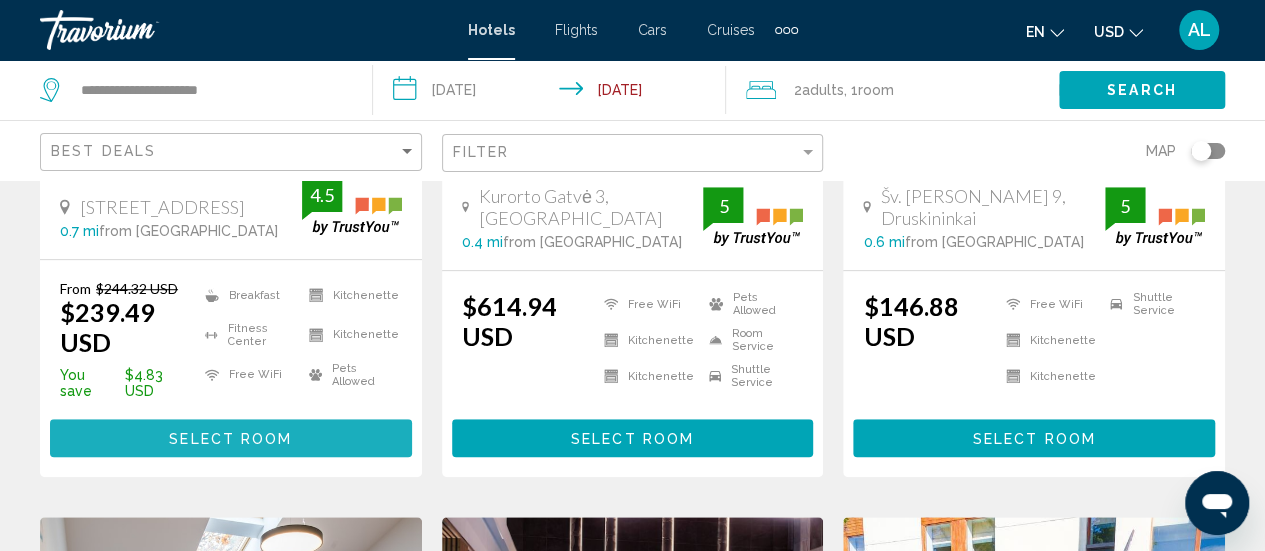 click on "Select Room" at bounding box center (230, 439) 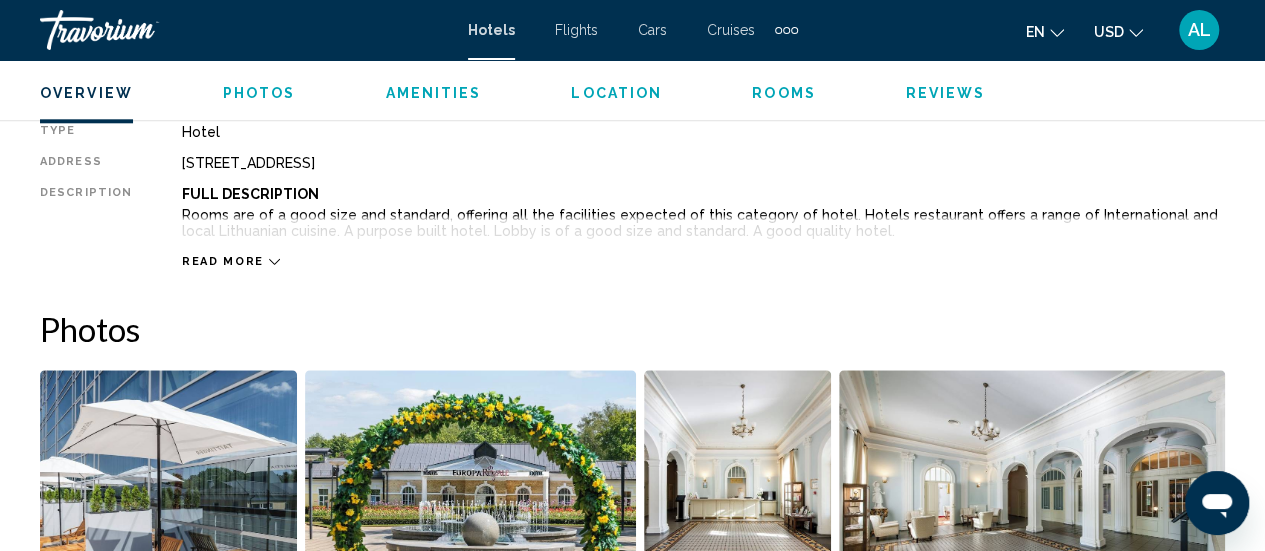 scroll, scrollTop: 1048, scrollLeft: 0, axis: vertical 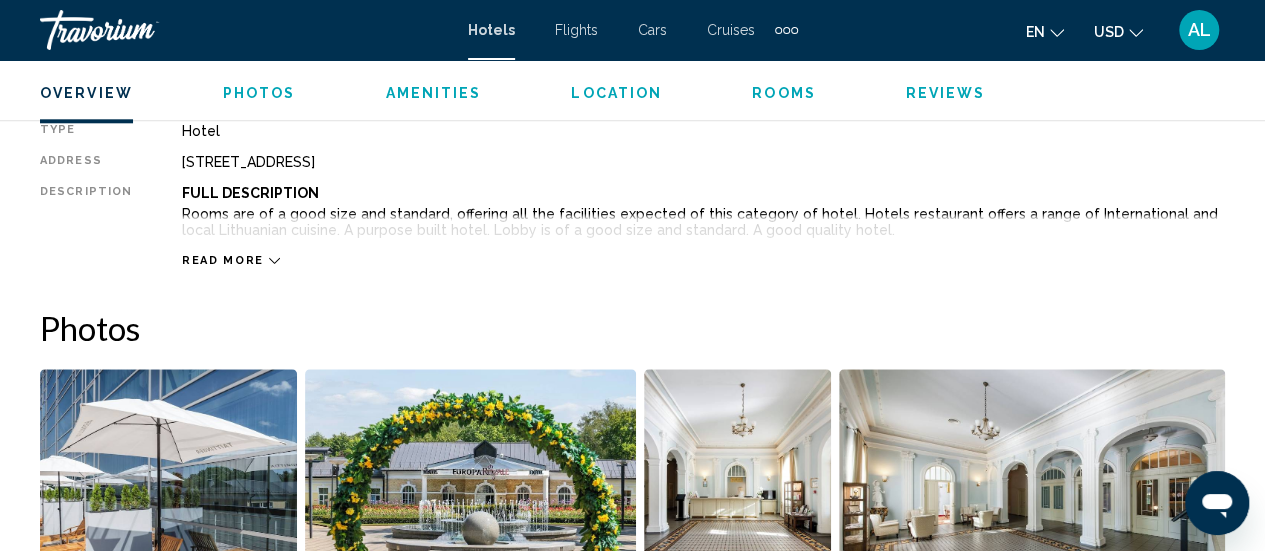 click on "Read more" at bounding box center (223, 260) 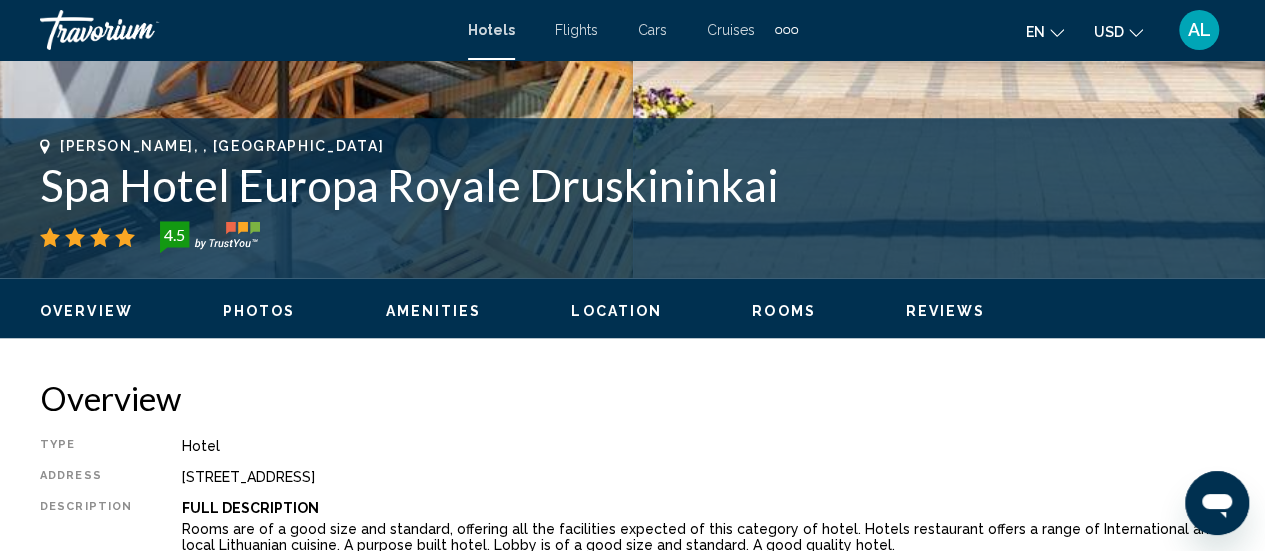 scroll, scrollTop: 730, scrollLeft: 0, axis: vertical 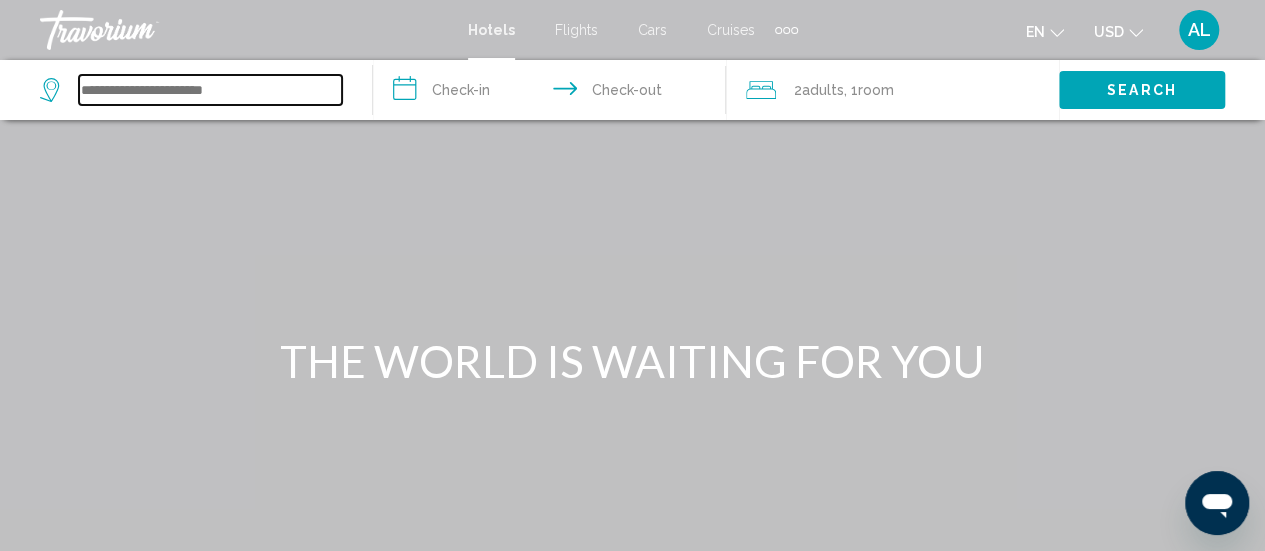 click at bounding box center [210, 90] 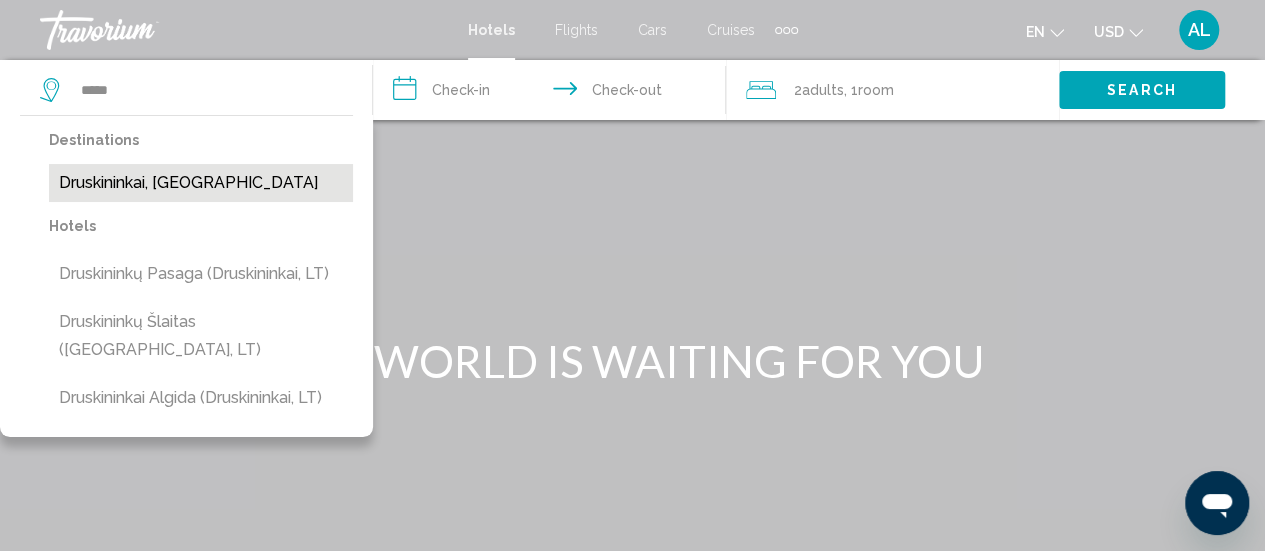 click on "Druskininkai, [GEOGRAPHIC_DATA]" at bounding box center [201, 183] 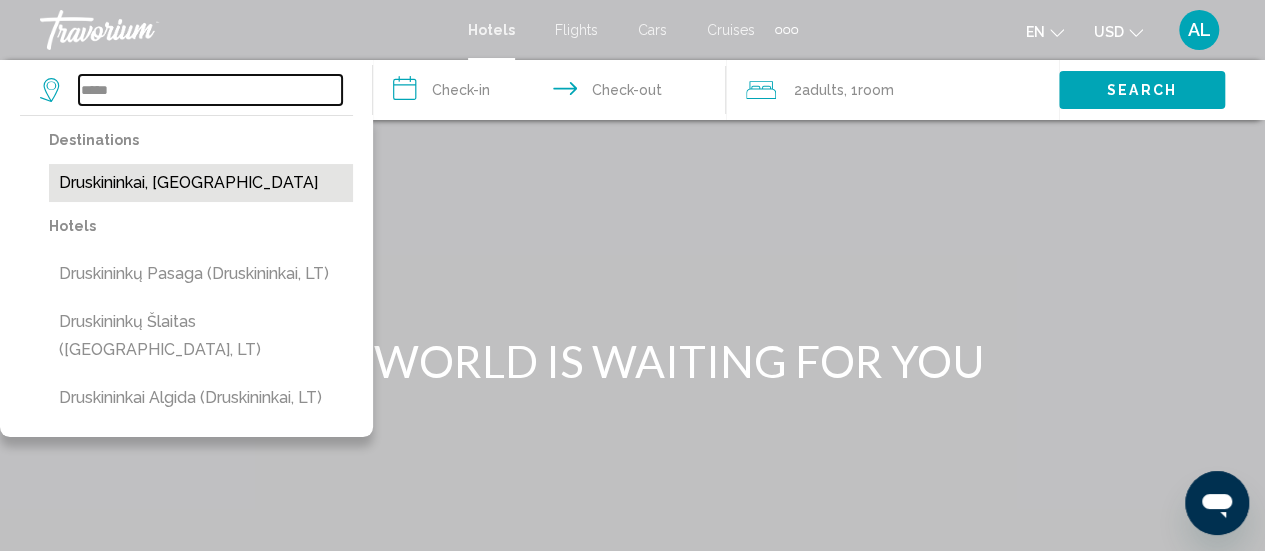 type on "**********" 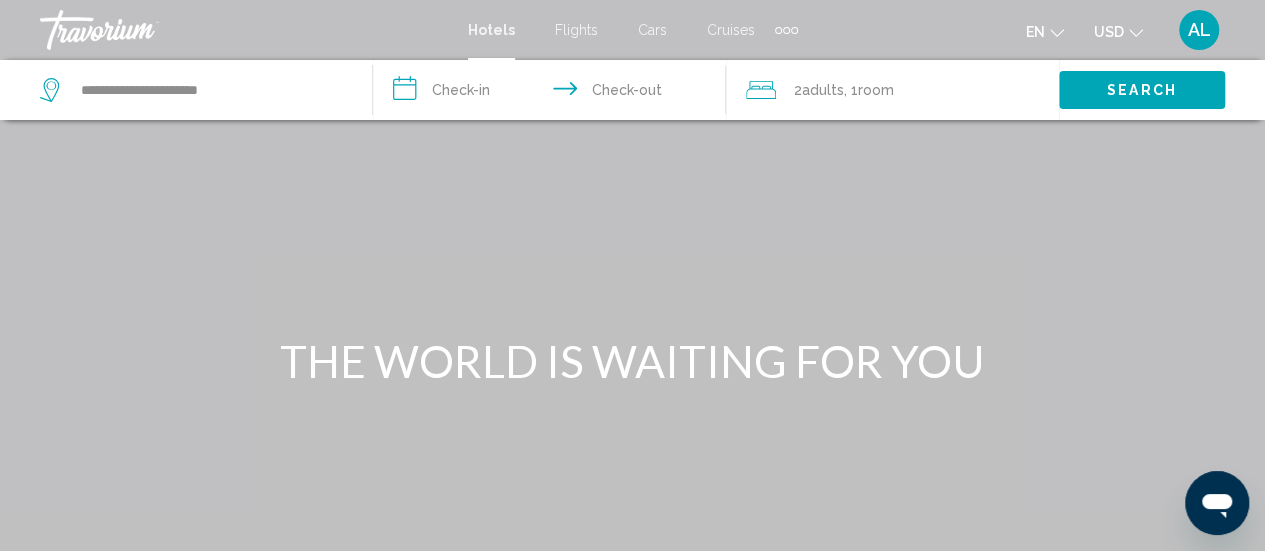 click on "**********" at bounding box center [553, 93] 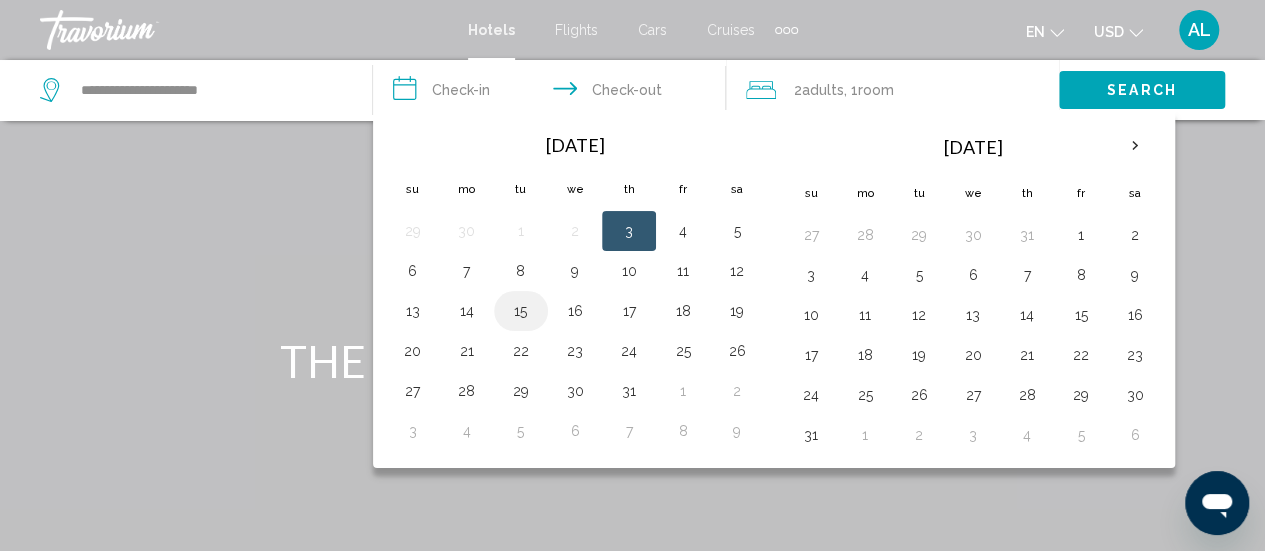 click on "15" at bounding box center [521, 311] 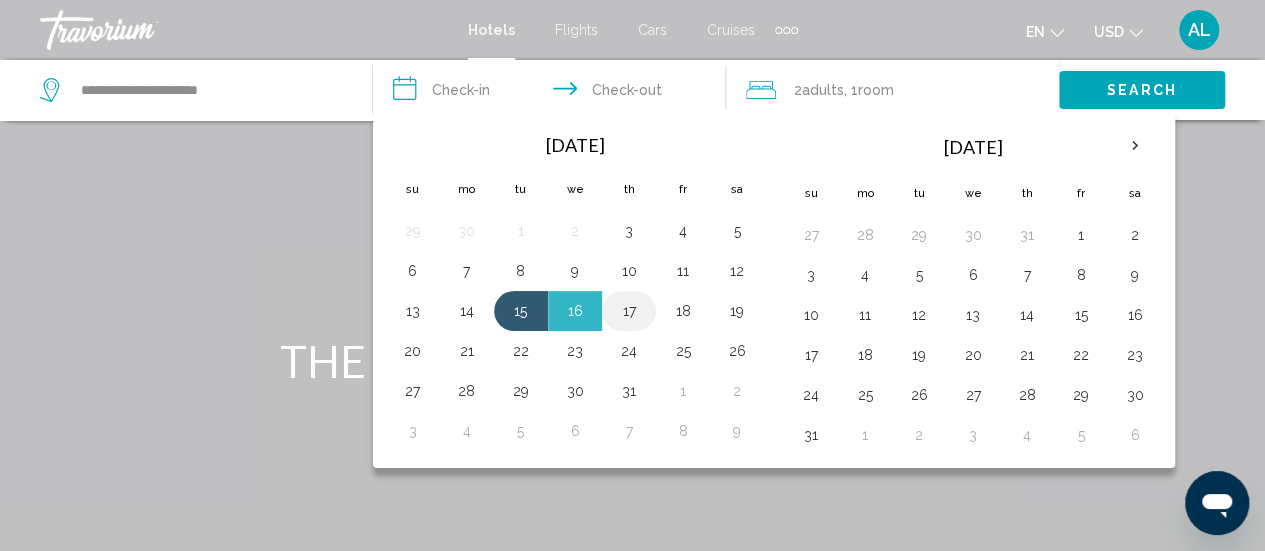 click on "17" at bounding box center [629, 311] 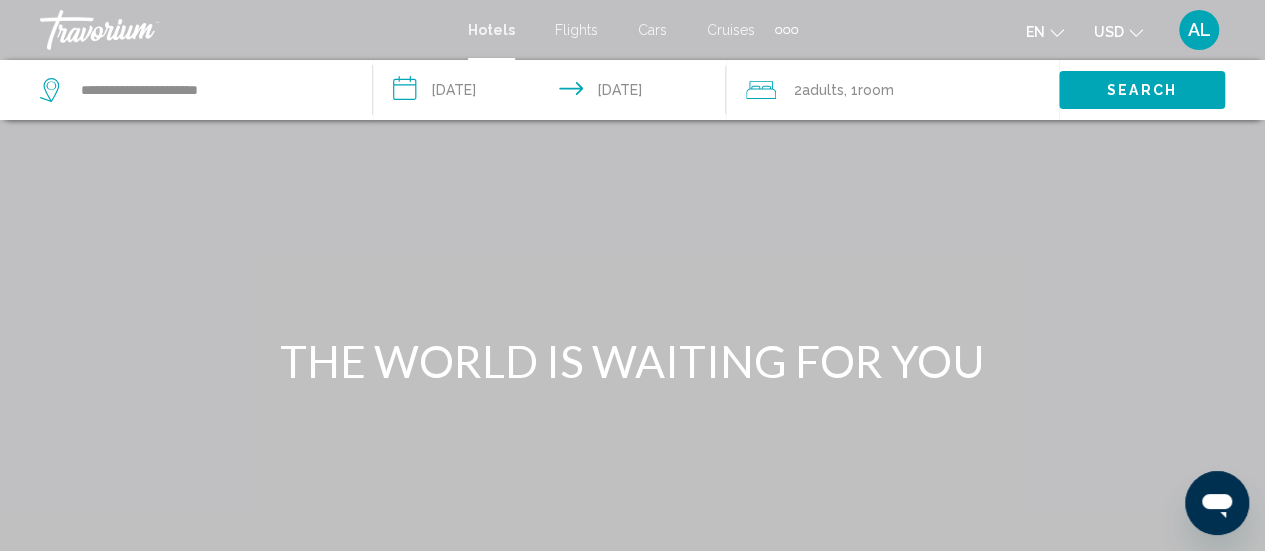 click on "USD" 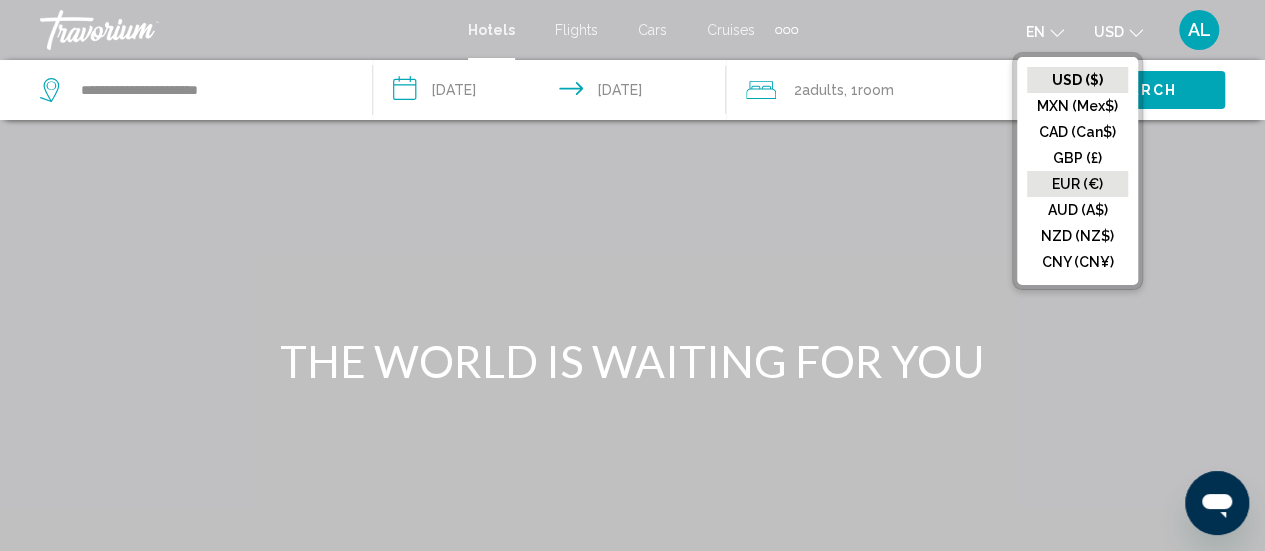 click on "EUR (€)" 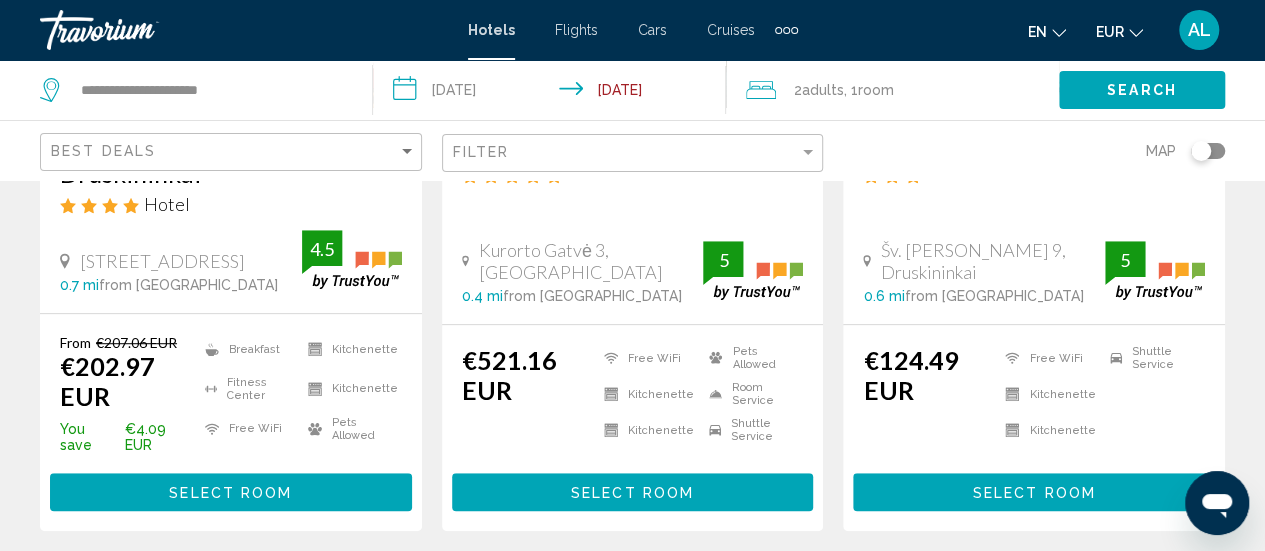 scroll, scrollTop: 463, scrollLeft: 0, axis: vertical 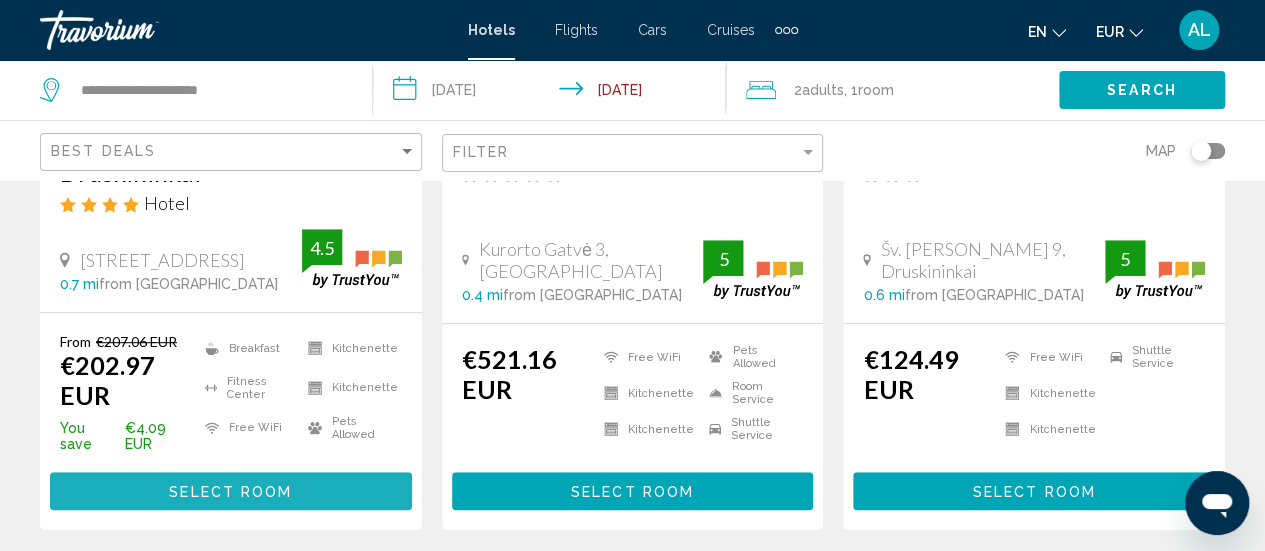 click on "Select Room" at bounding box center (231, 490) 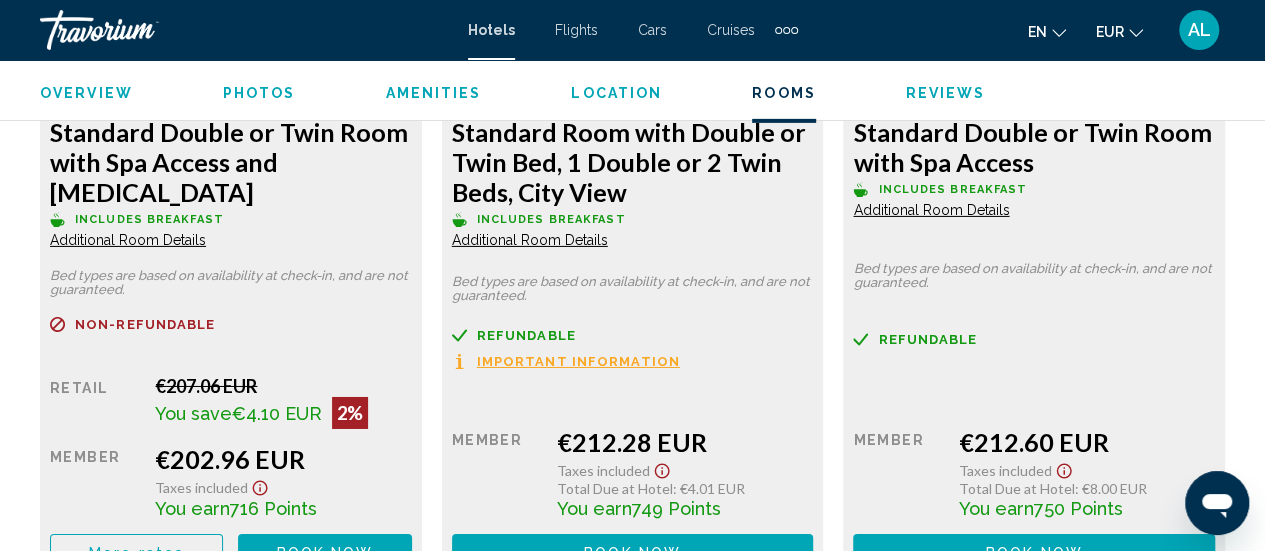 scroll, scrollTop: 3228, scrollLeft: 0, axis: vertical 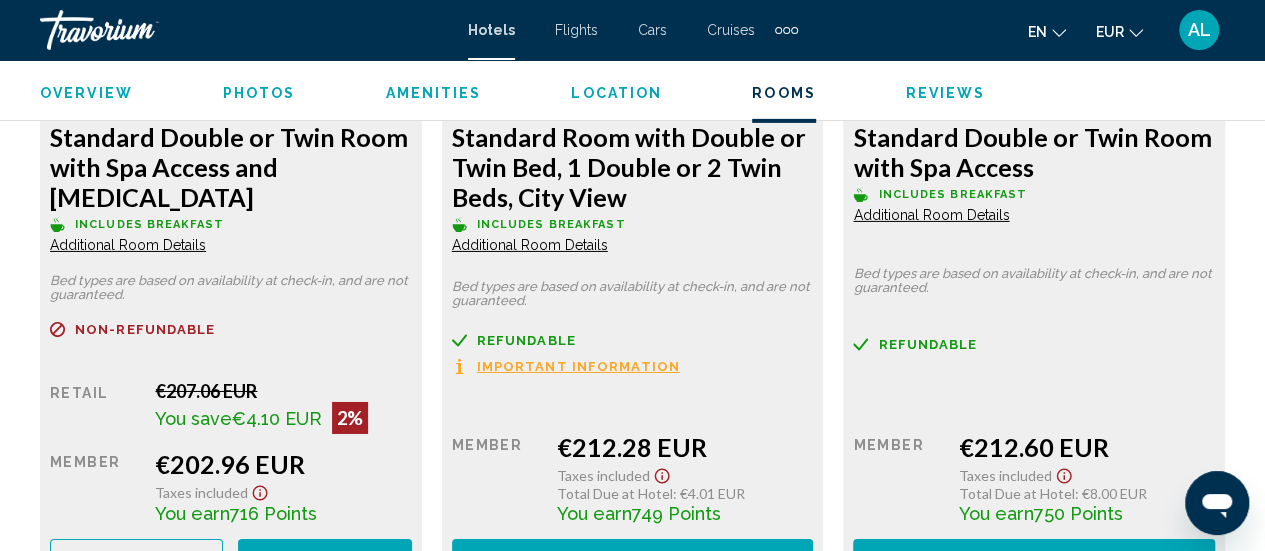 click on "Additional Room Details" at bounding box center [128, 245] 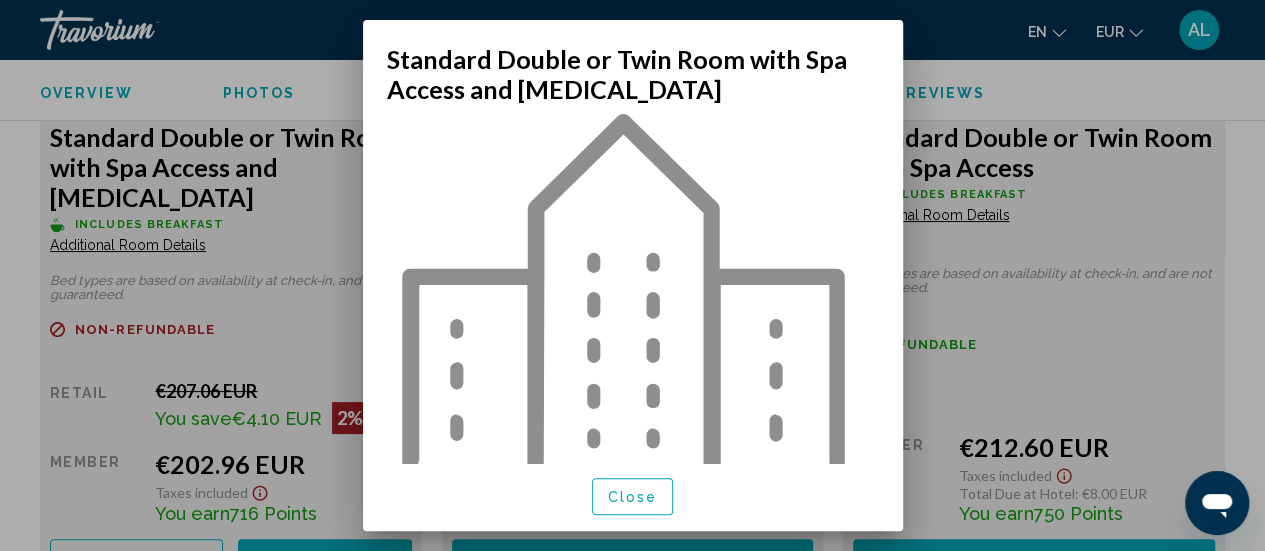 click on "Close" at bounding box center (633, 497) 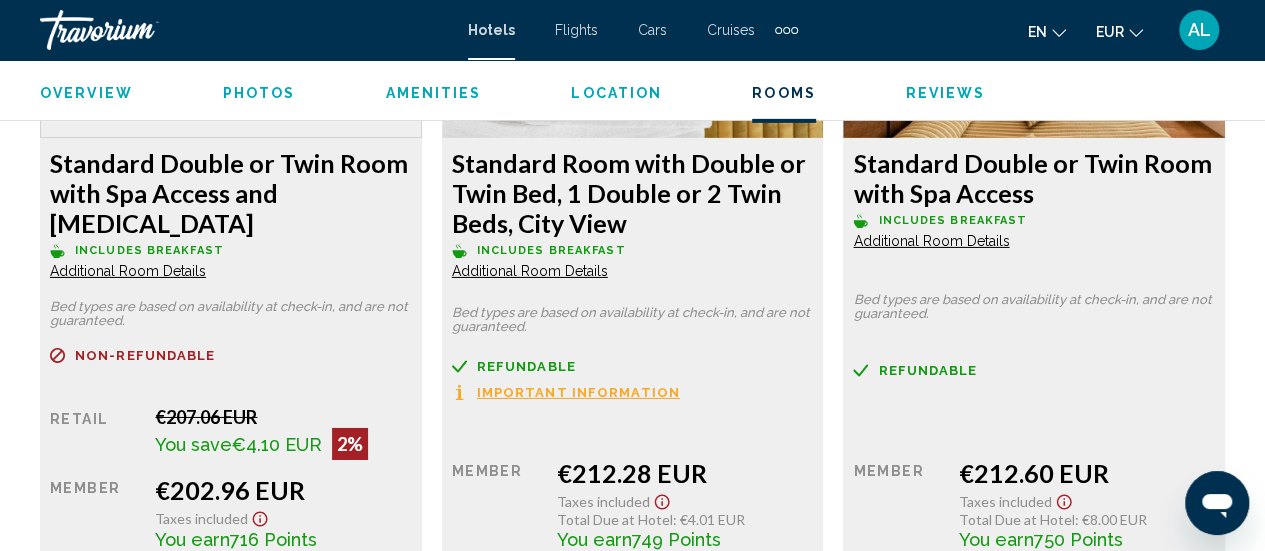 scroll, scrollTop: 3201, scrollLeft: 0, axis: vertical 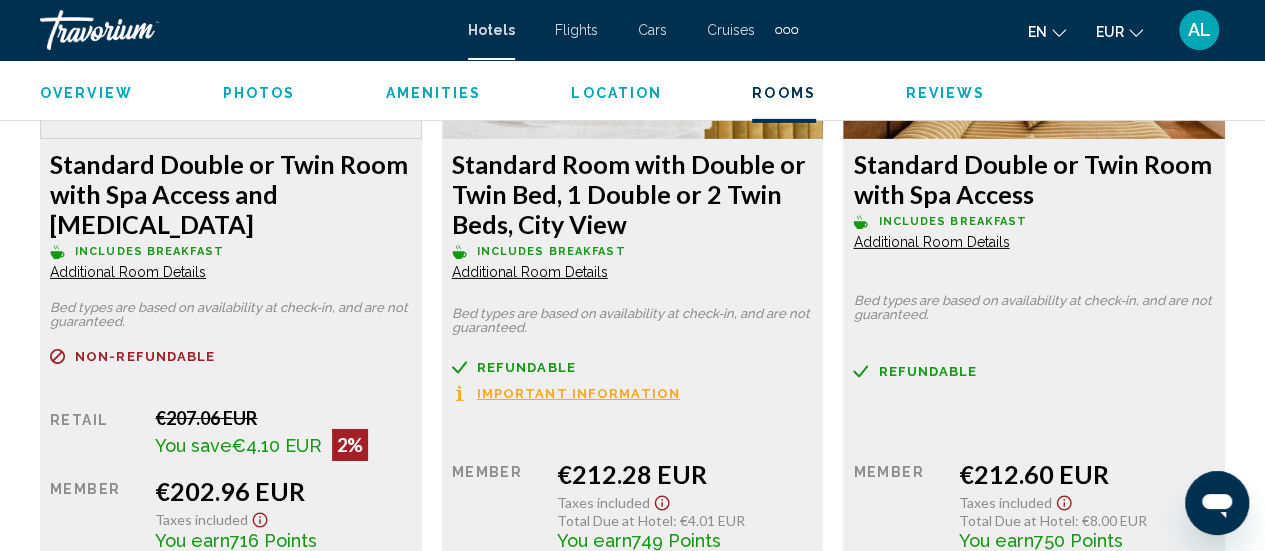 click on "Non-refundable" at bounding box center (231, 356) 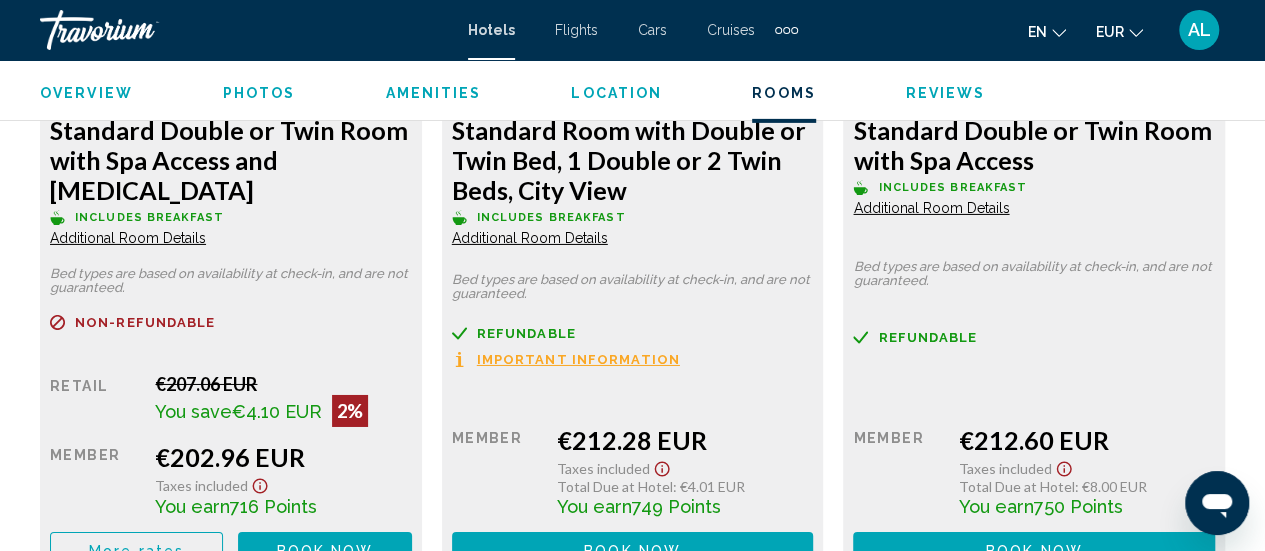scroll, scrollTop: 3238, scrollLeft: 0, axis: vertical 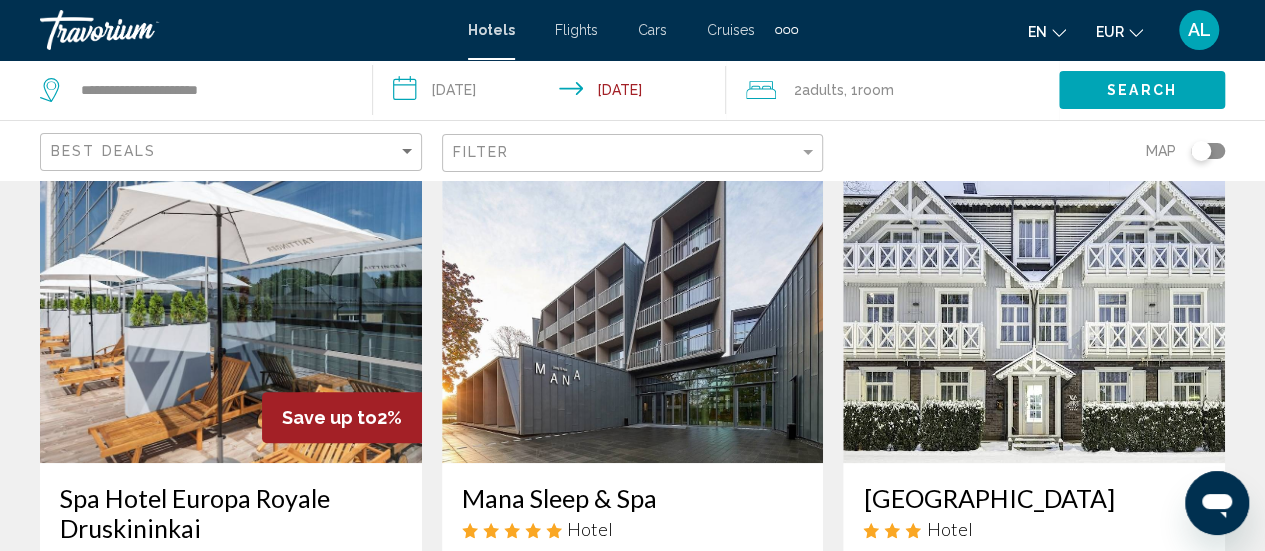 click at bounding box center [633, 303] 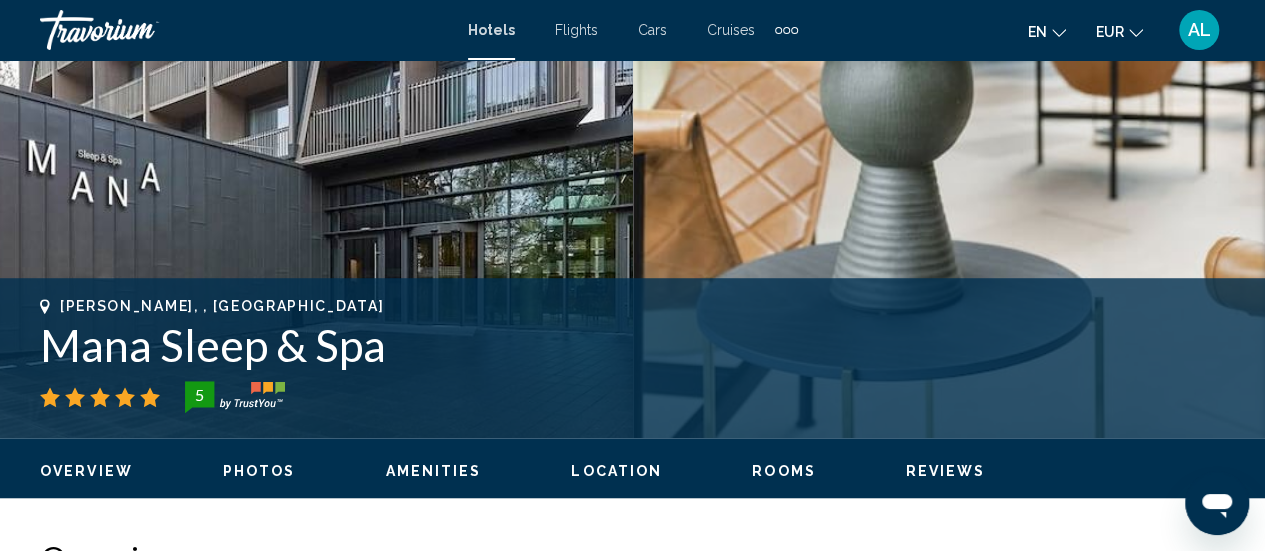 scroll, scrollTop: 539, scrollLeft: 0, axis: vertical 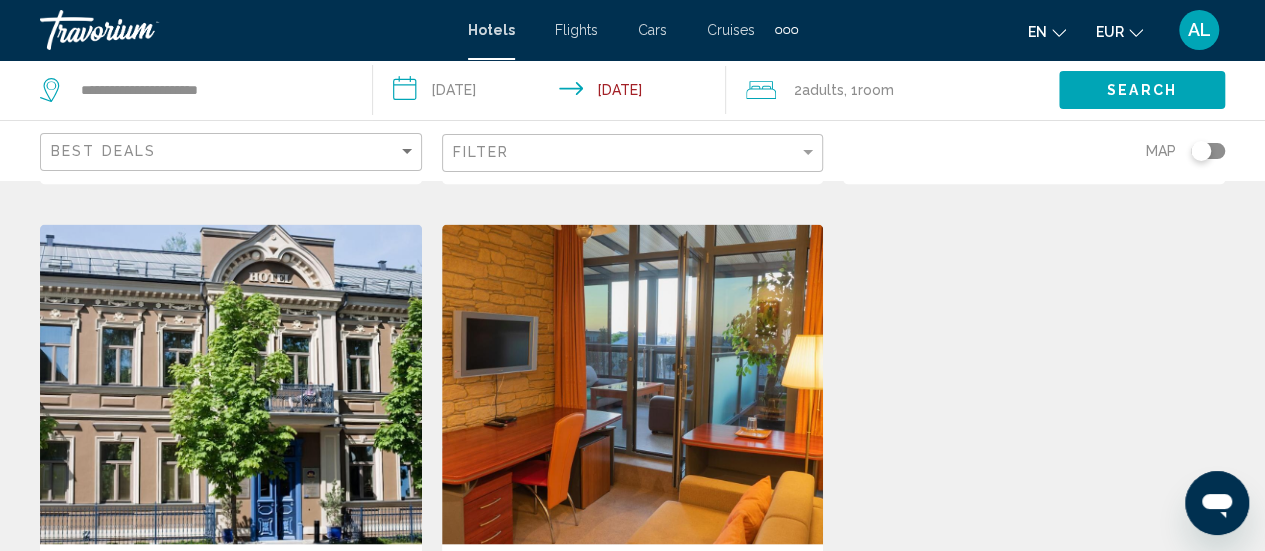 click at bounding box center (231, 384) 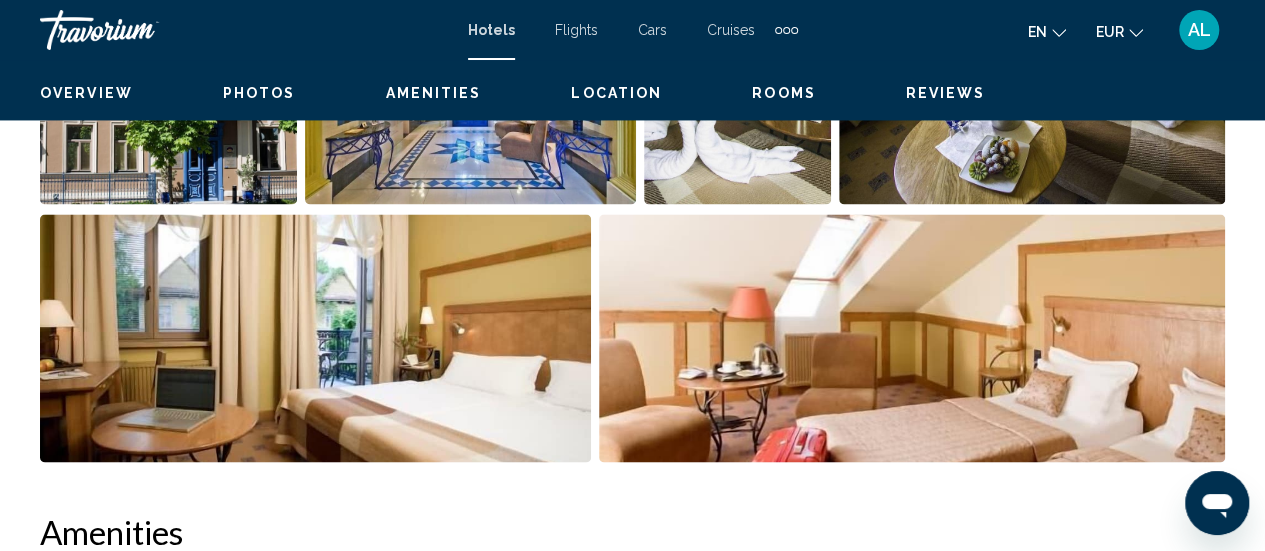 scroll, scrollTop: 259, scrollLeft: 0, axis: vertical 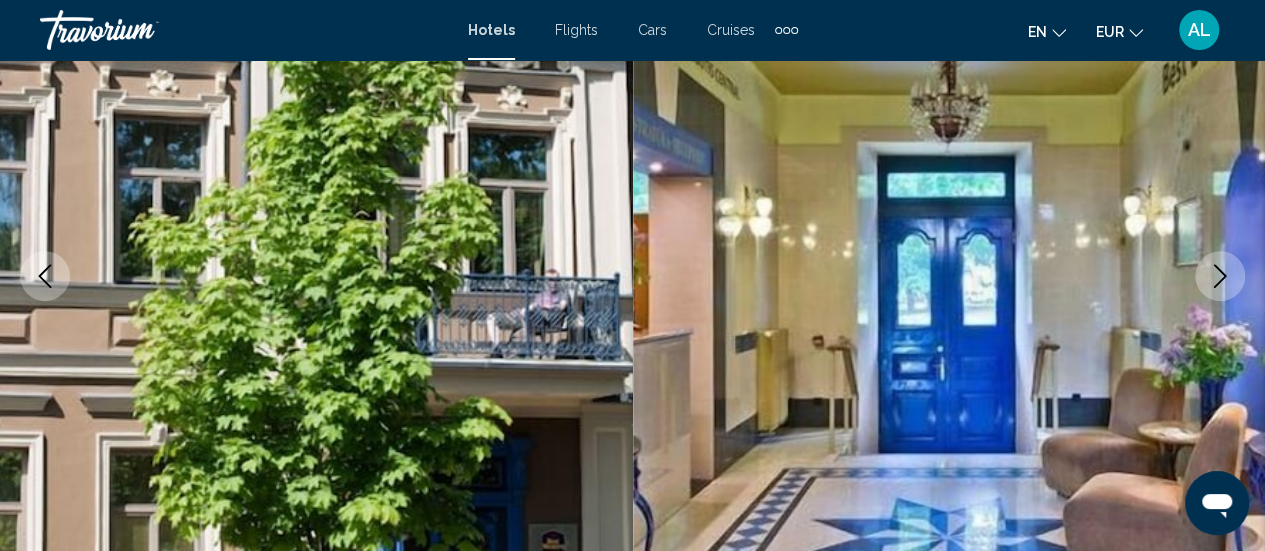 click 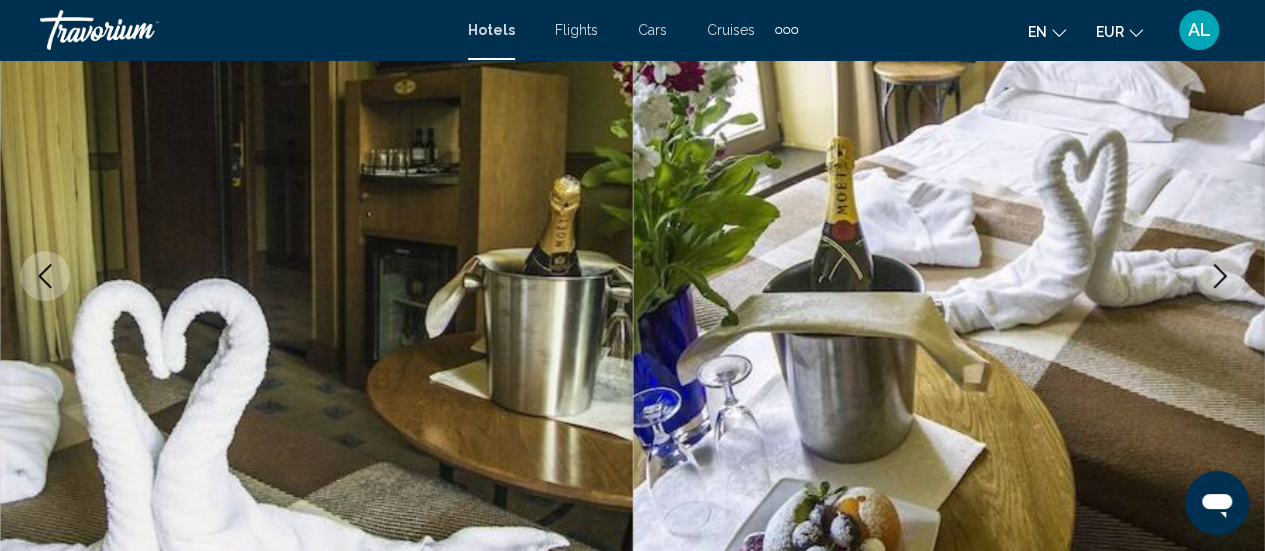 click 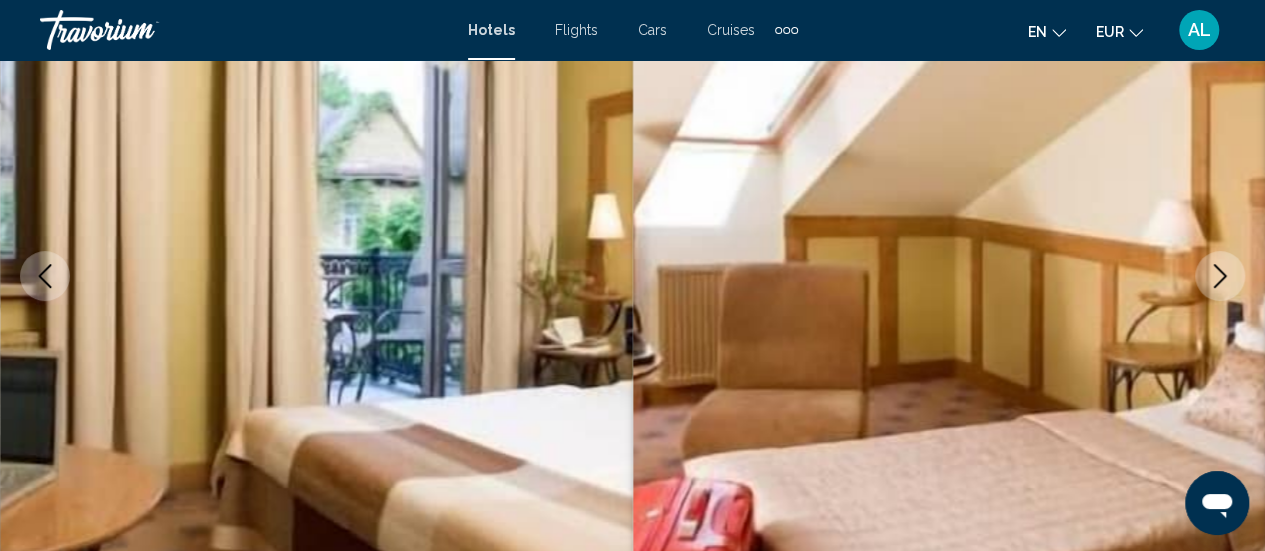 click 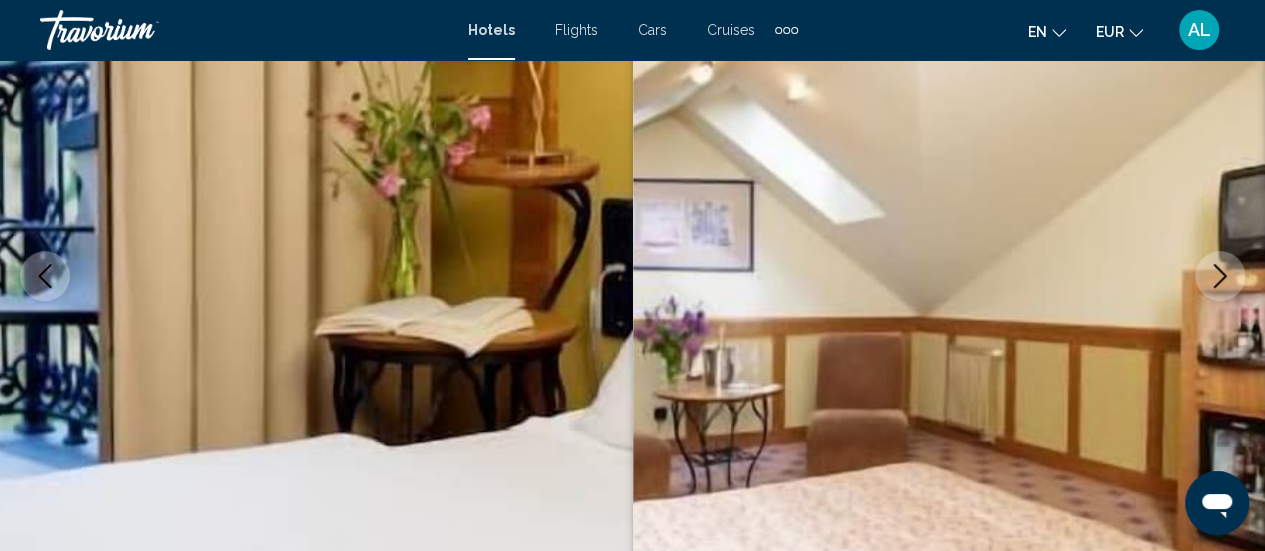 click 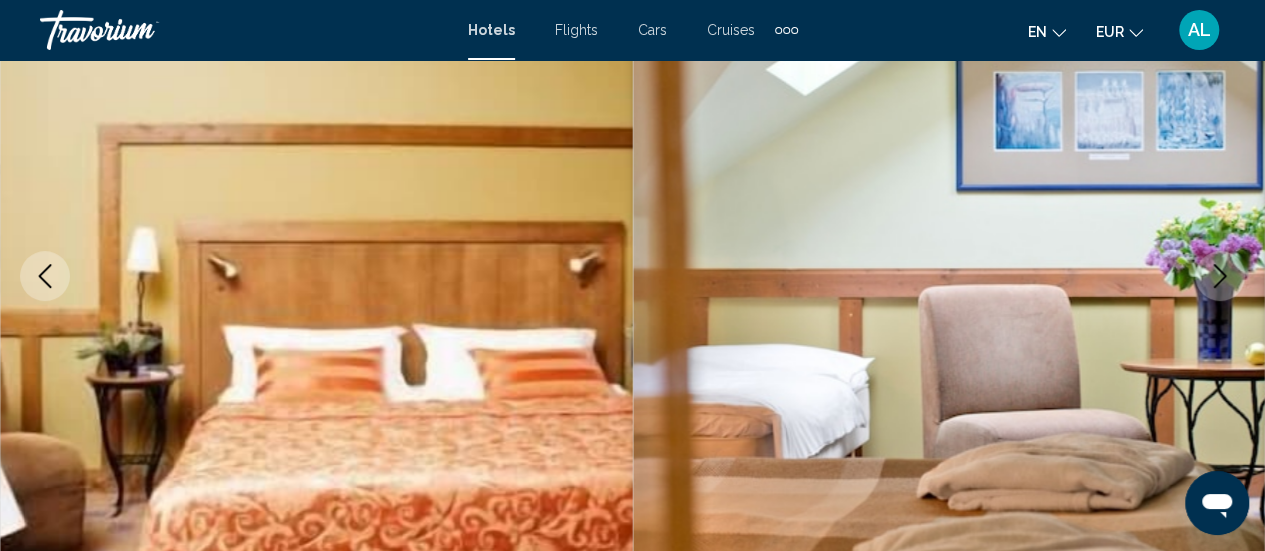 click 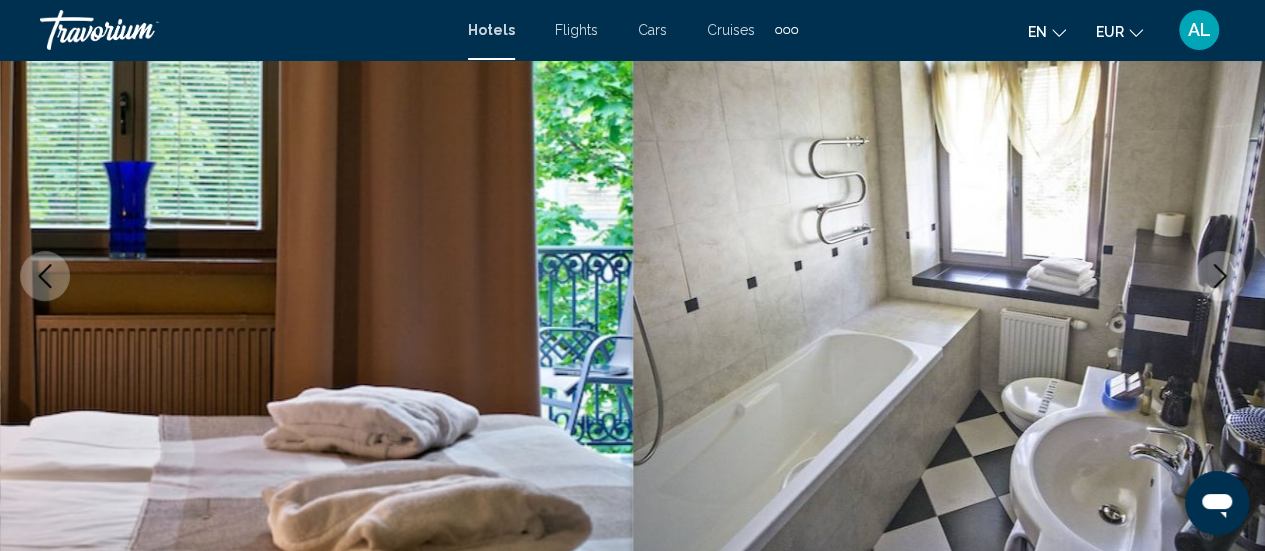 click 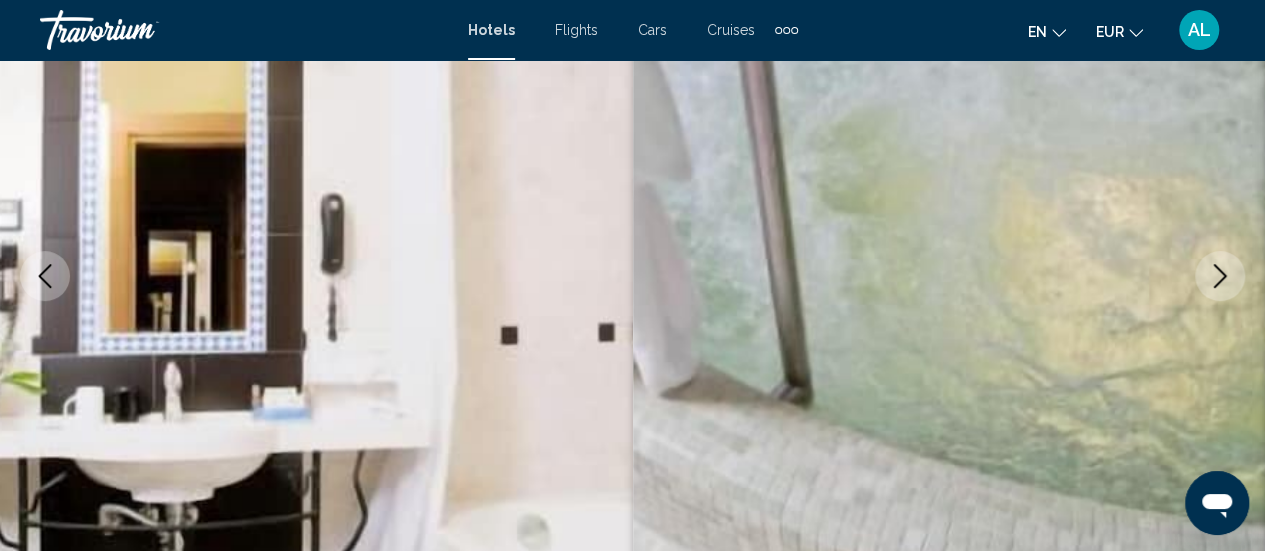 click 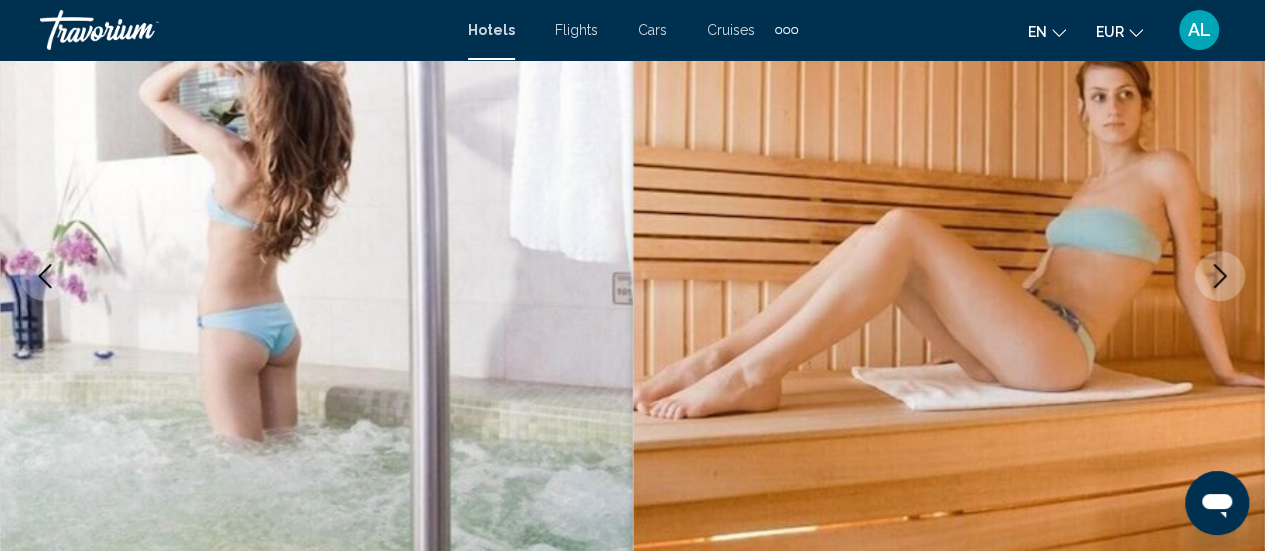 click 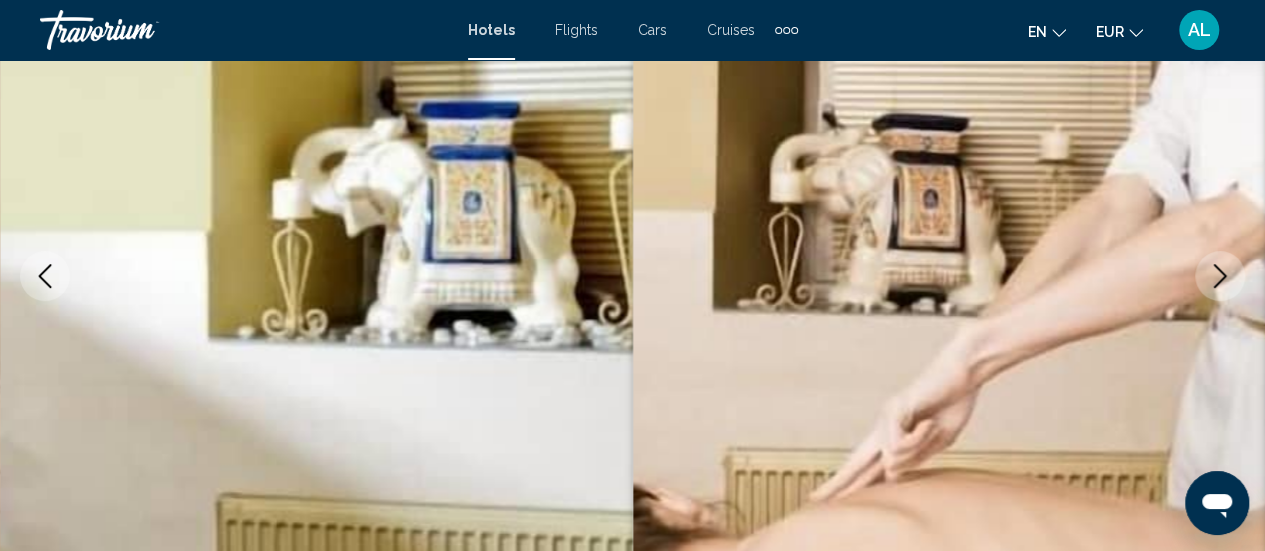 click 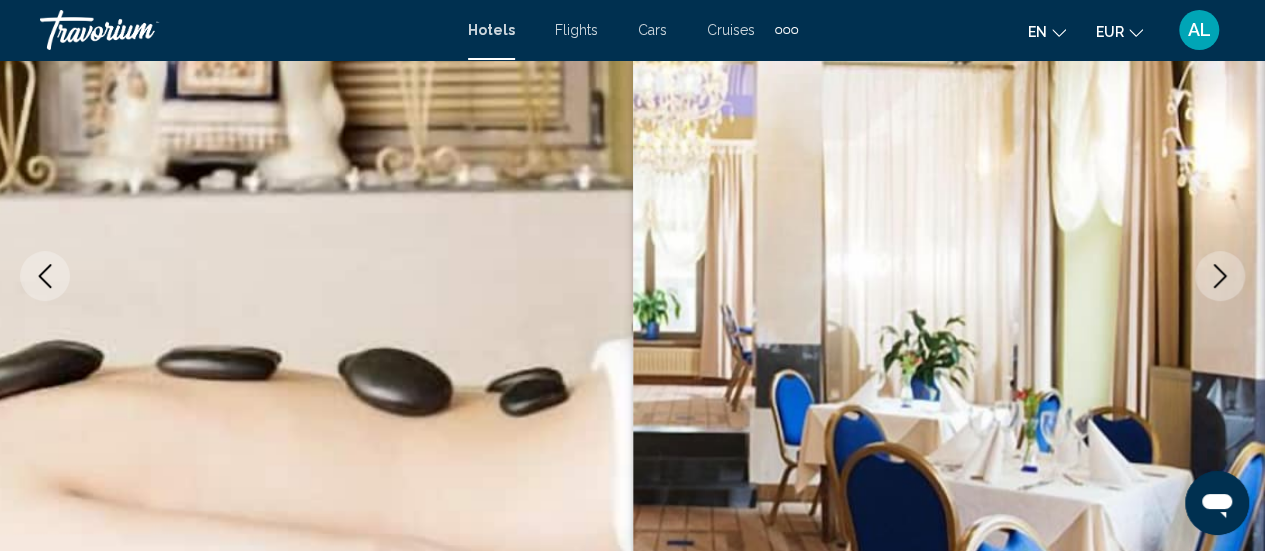 click 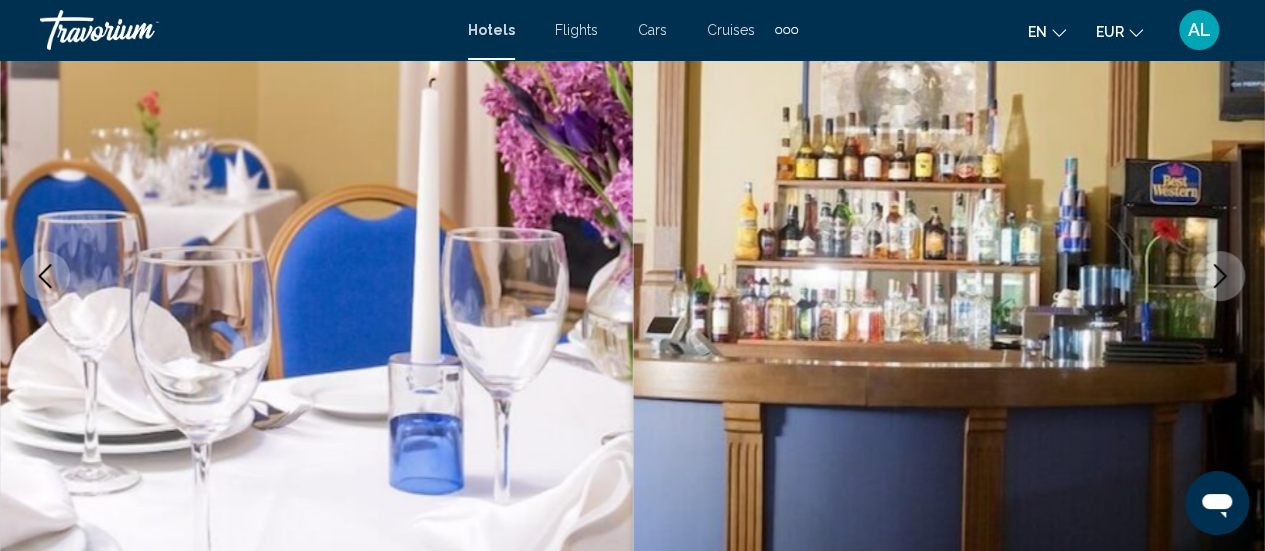 click 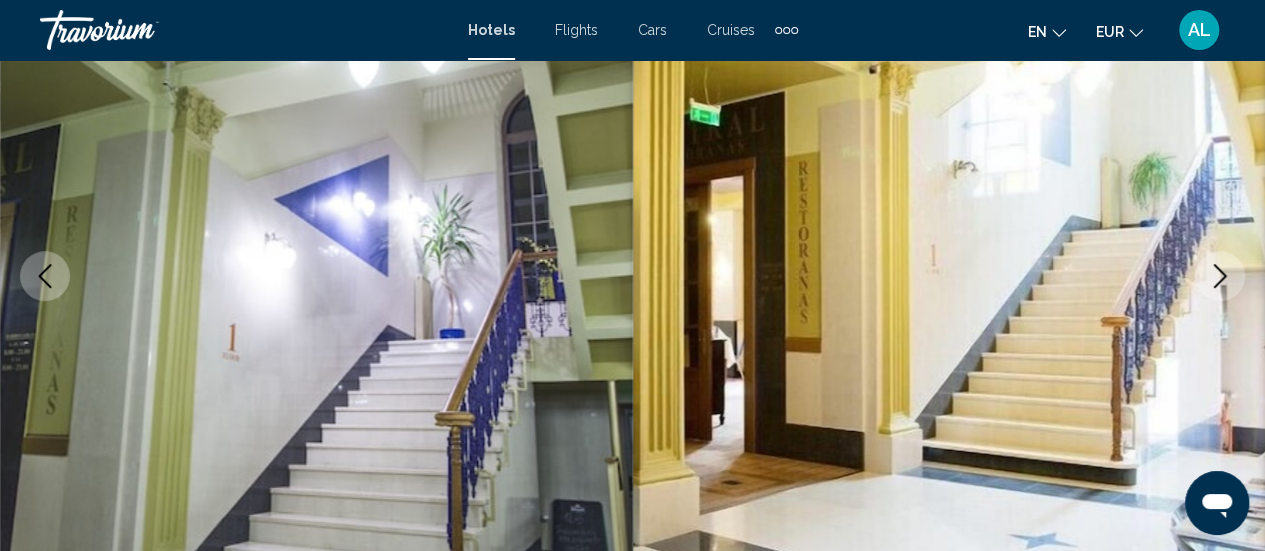 click 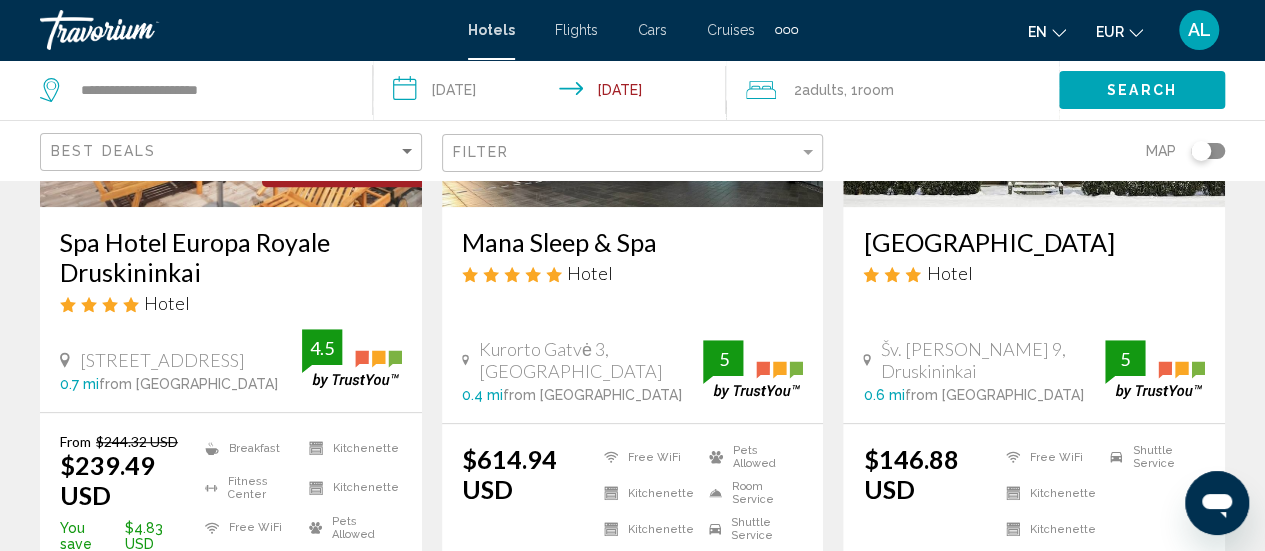 scroll, scrollTop: 364, scrollLeft: 0, axis: vertical 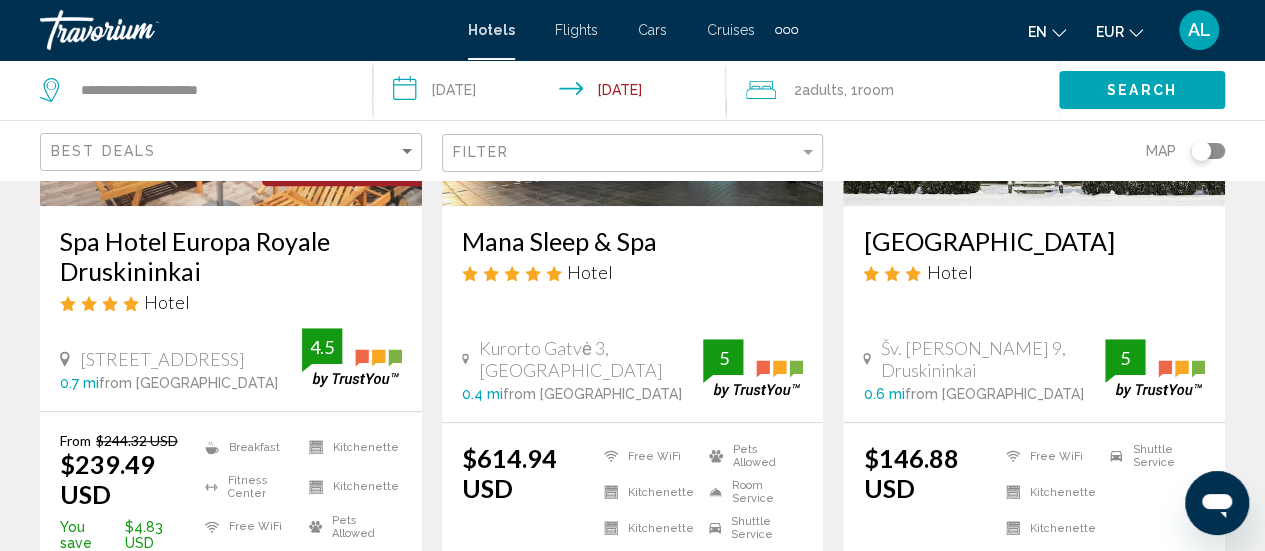 click 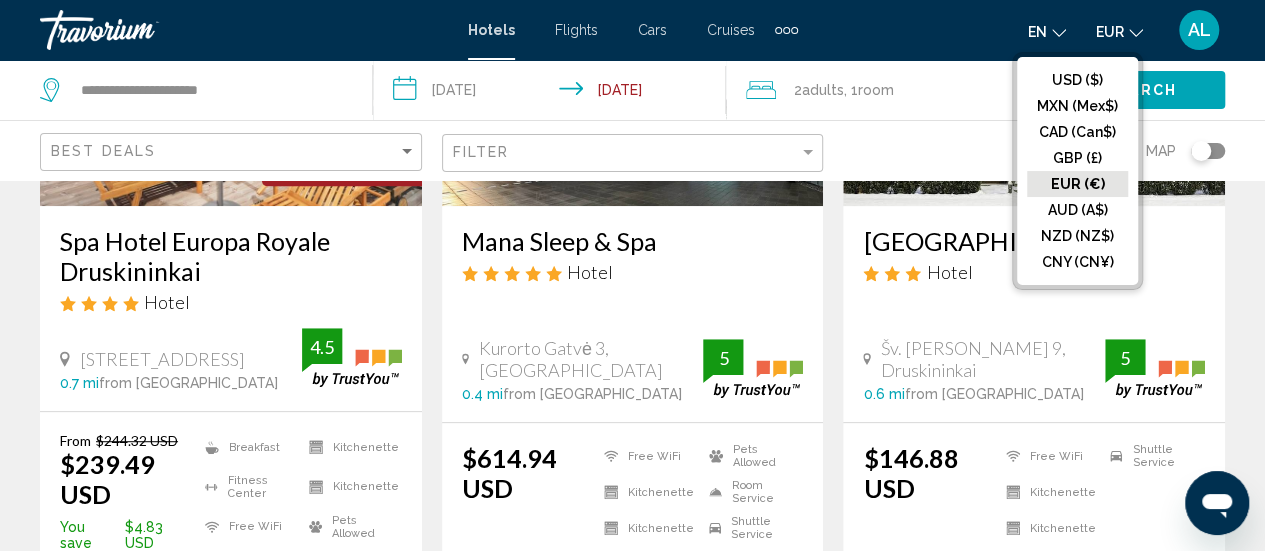 click on "EUR (€)" 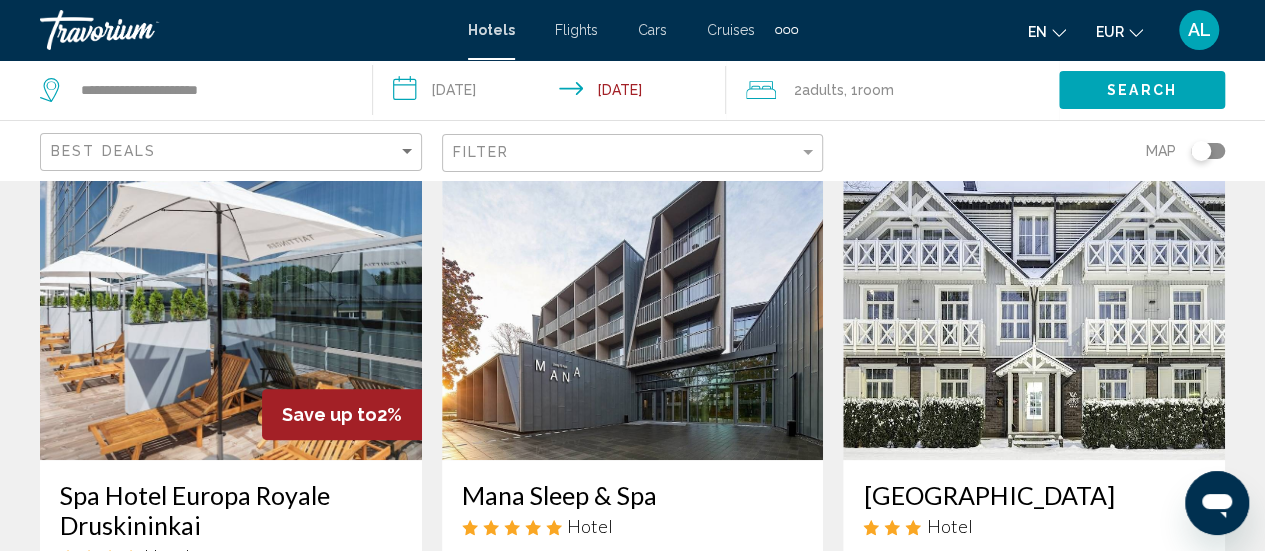 scroll, scrollTop: 101, scrollLeft: 0, axis: vertical 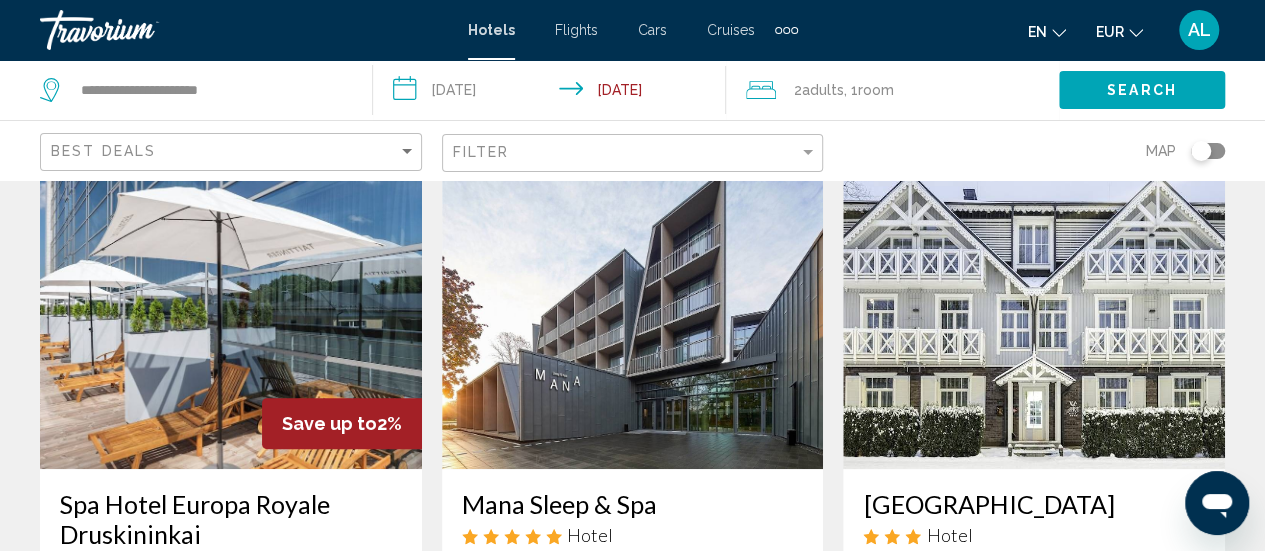 click at bounding box center [231, 309] 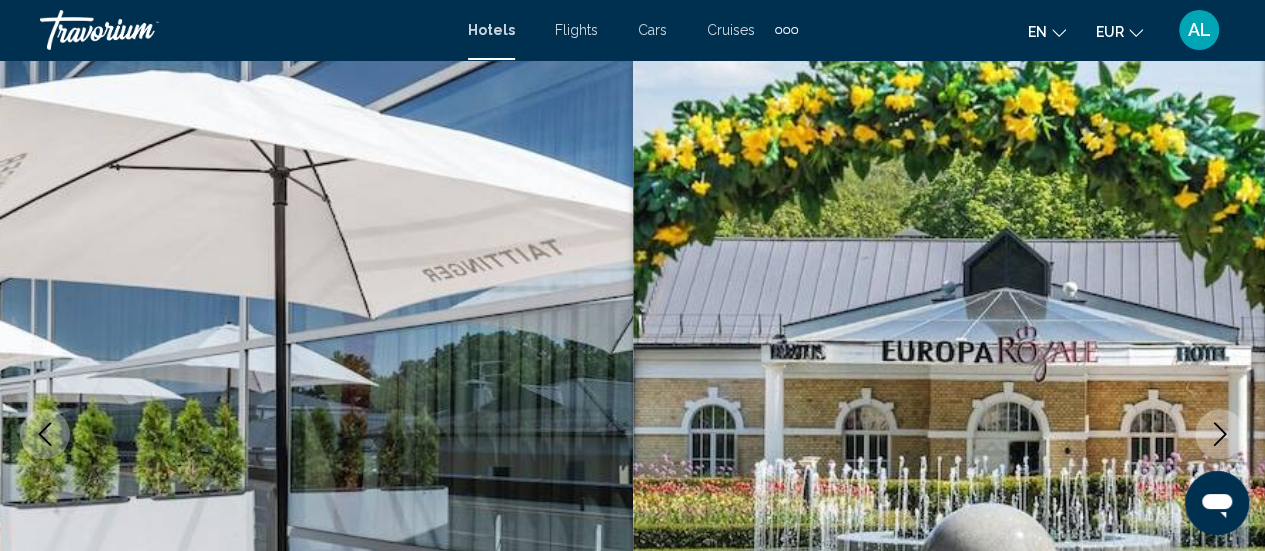 scroll, scrollTop: 259, scrollLeft: 0, axis: vertical 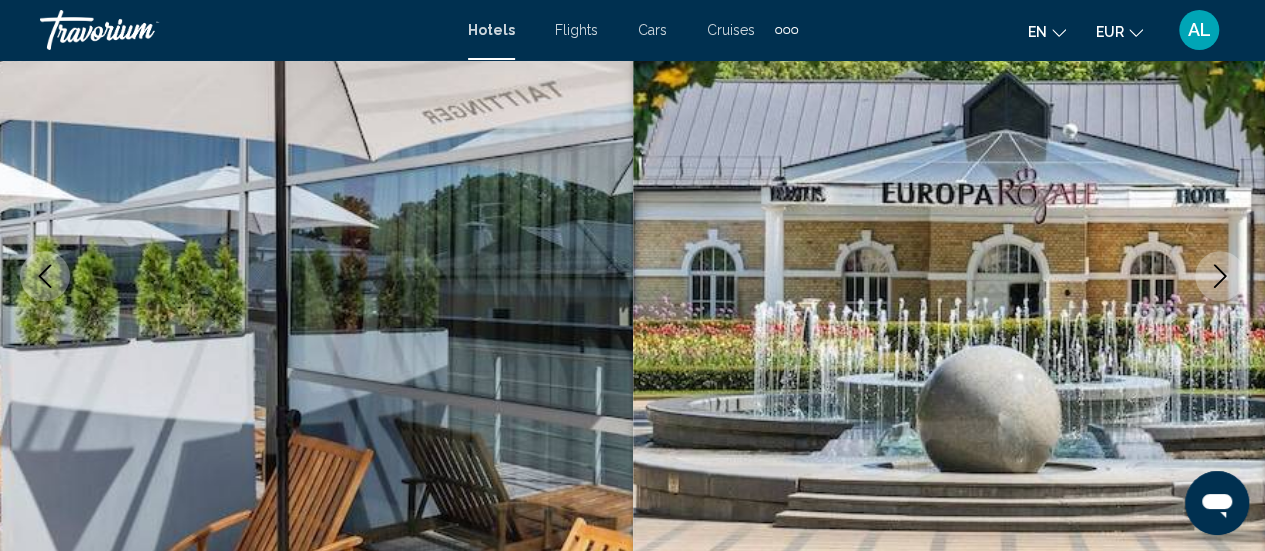 click 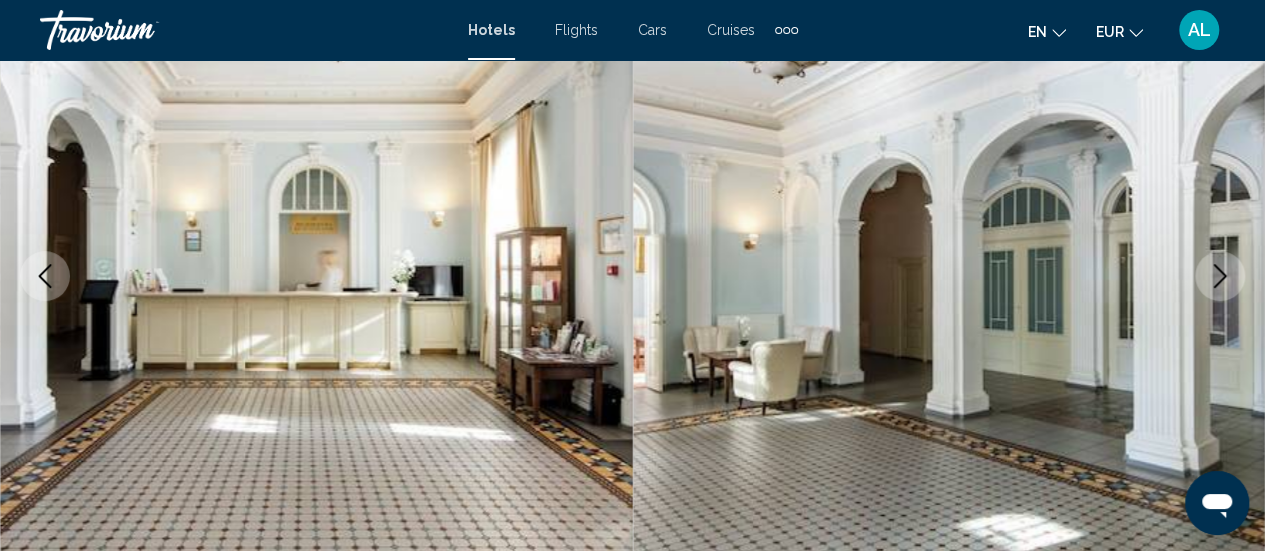 click 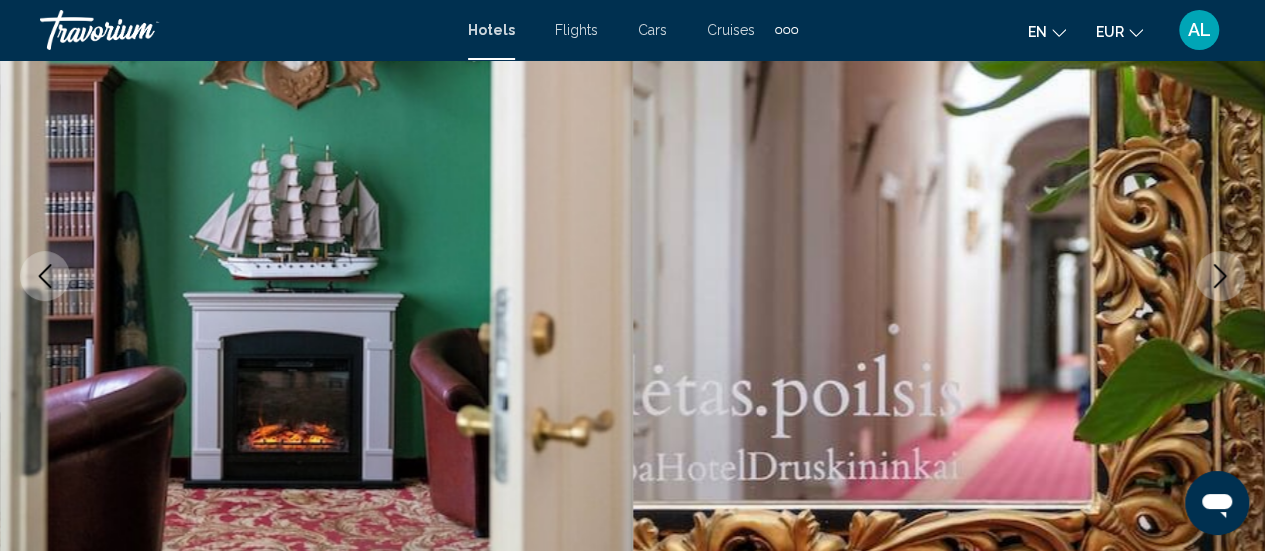 click 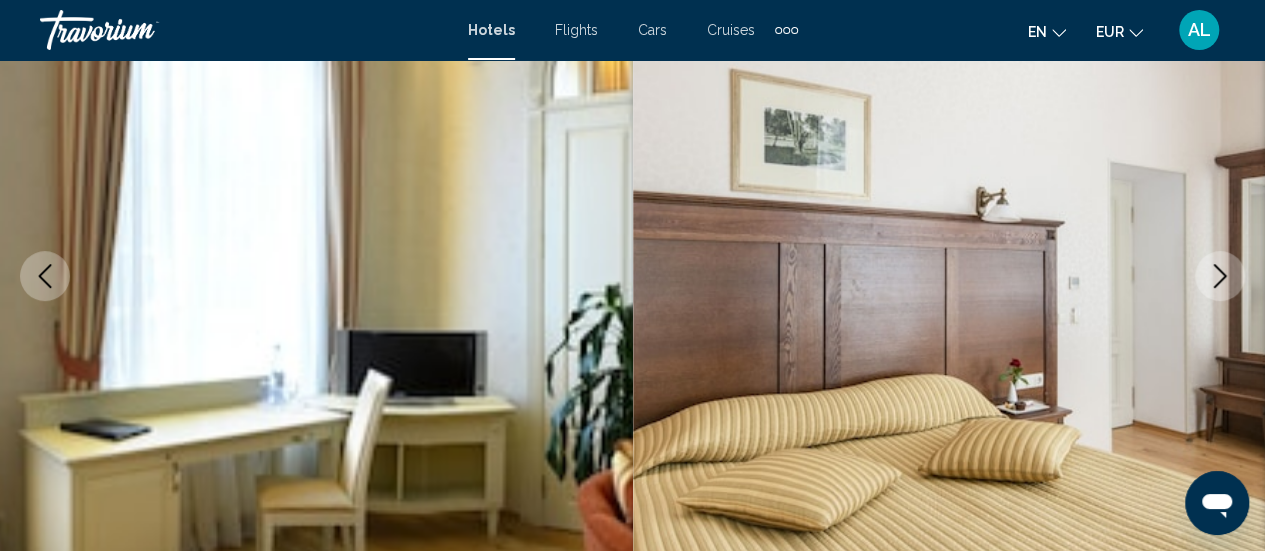 click 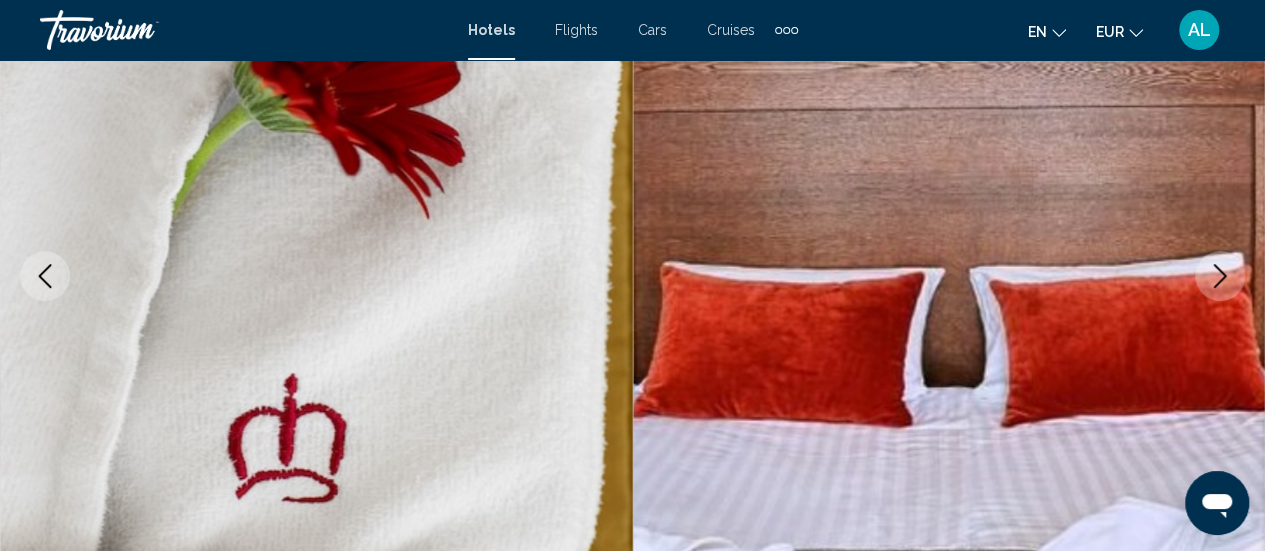 click 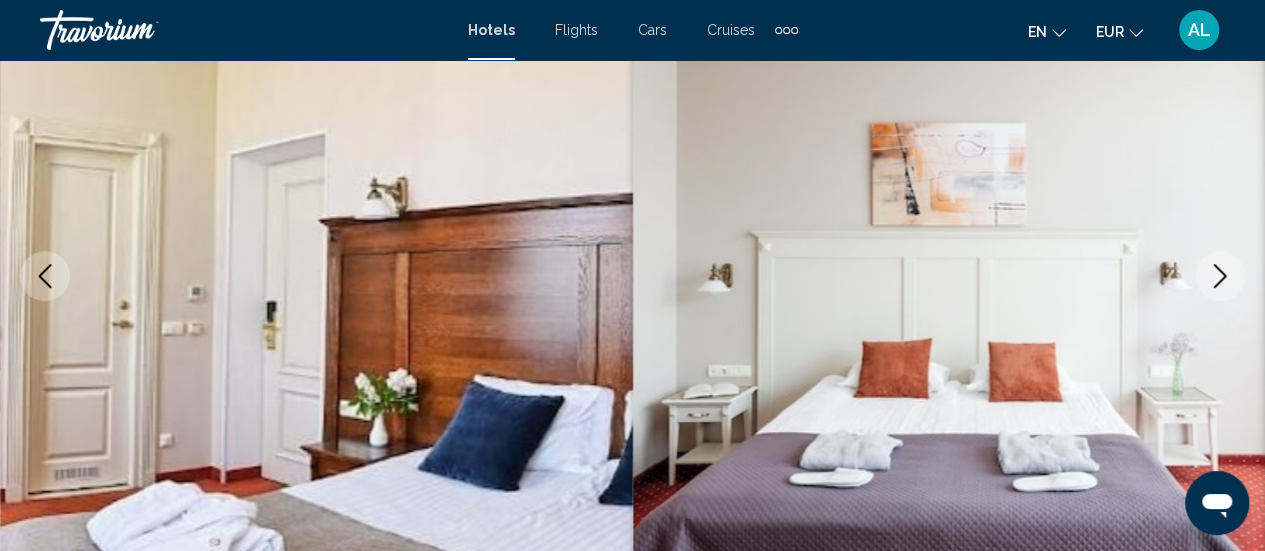 click 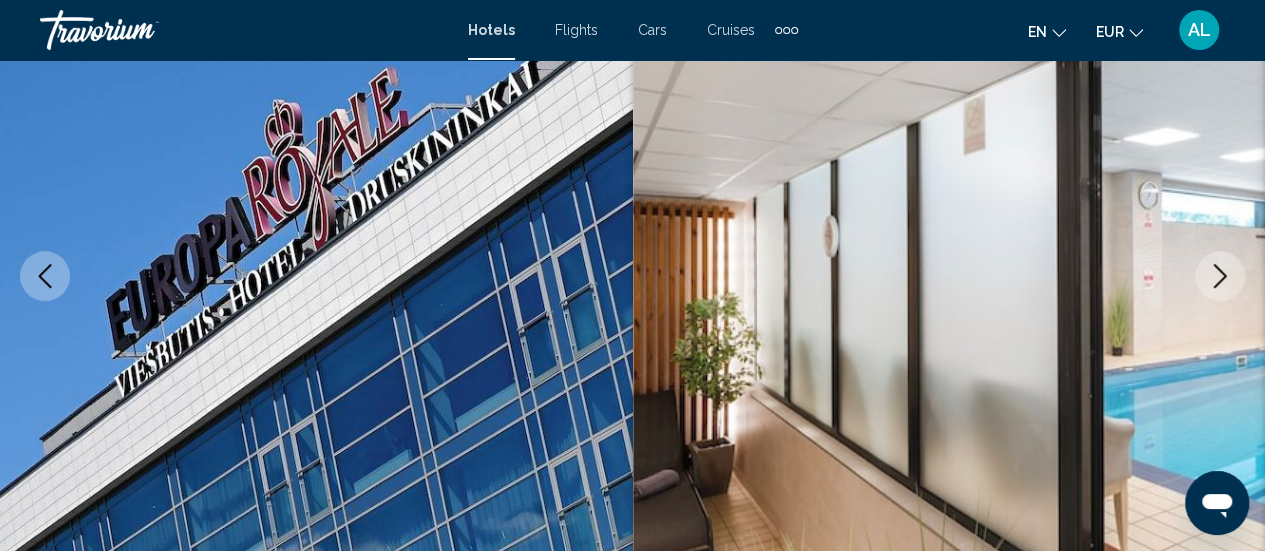 click 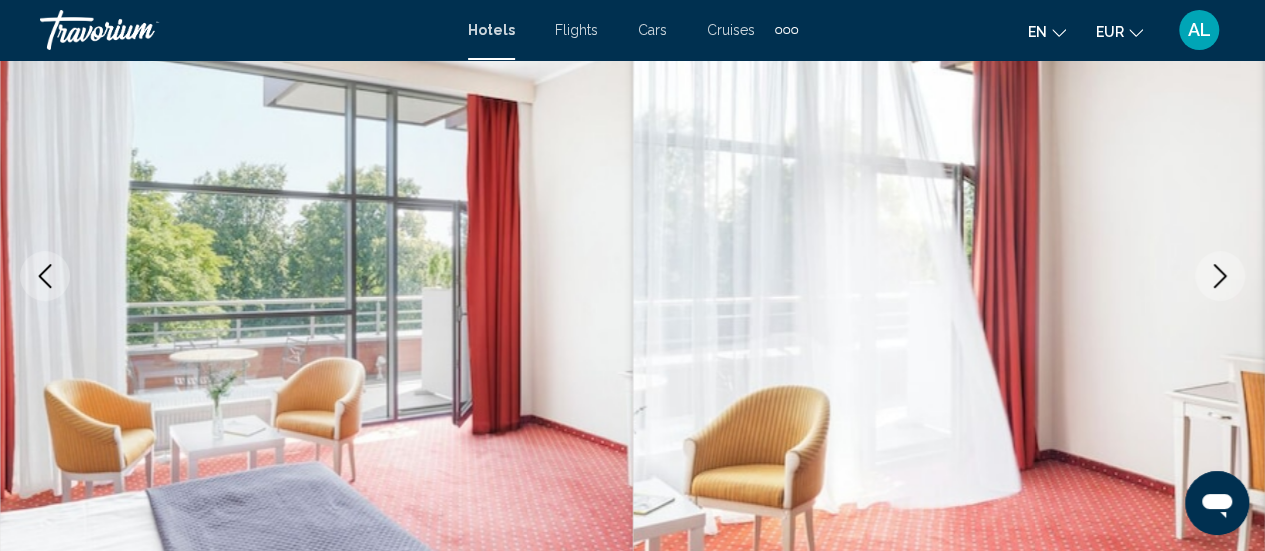 click 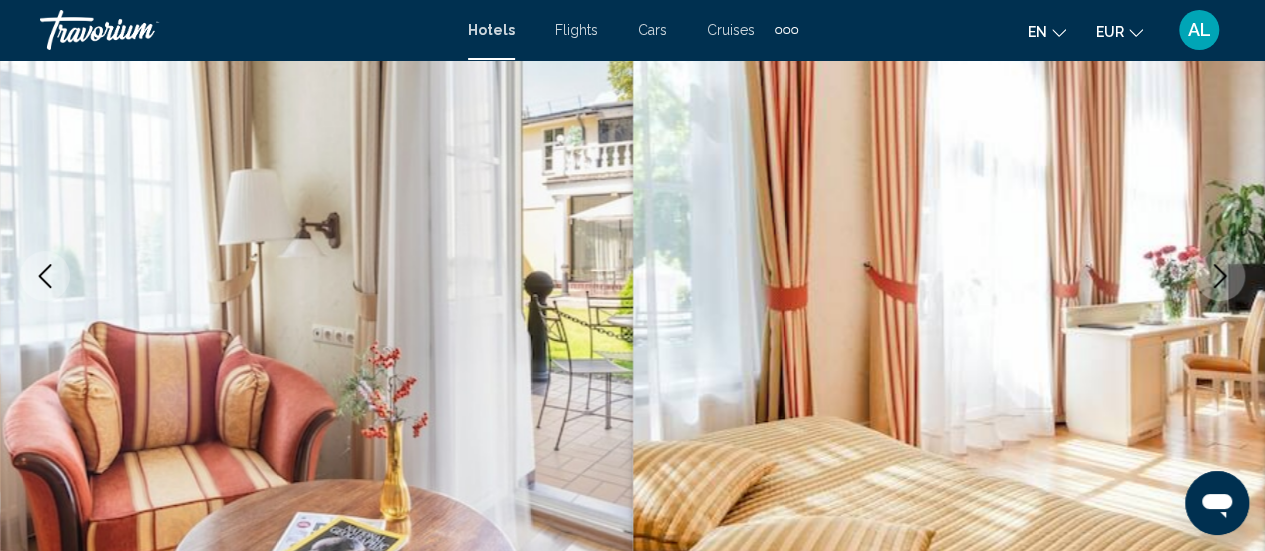 click 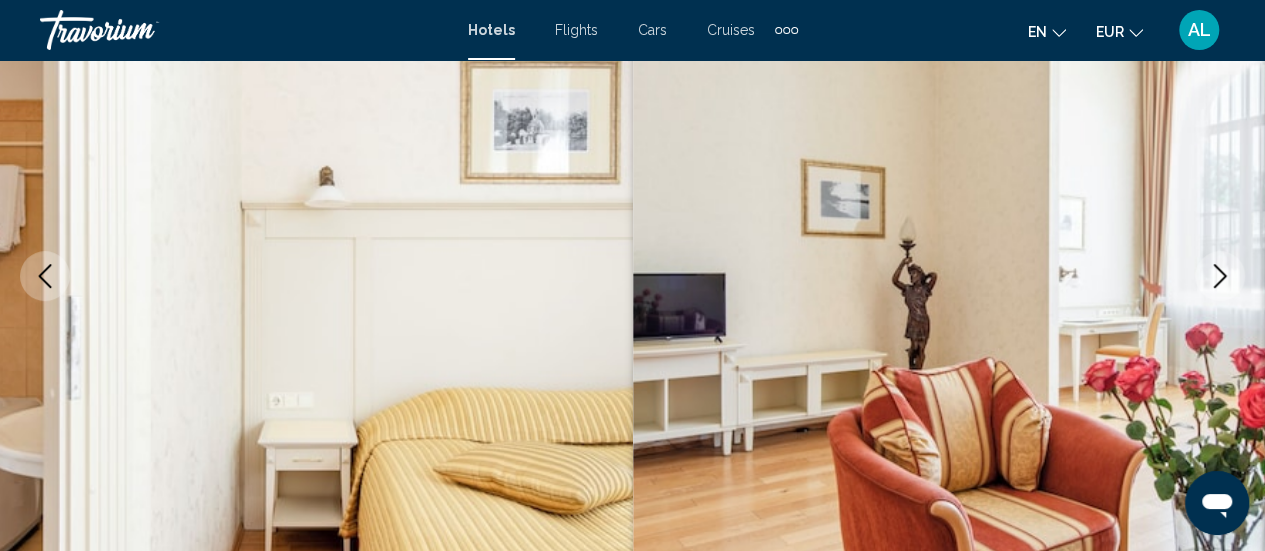 click 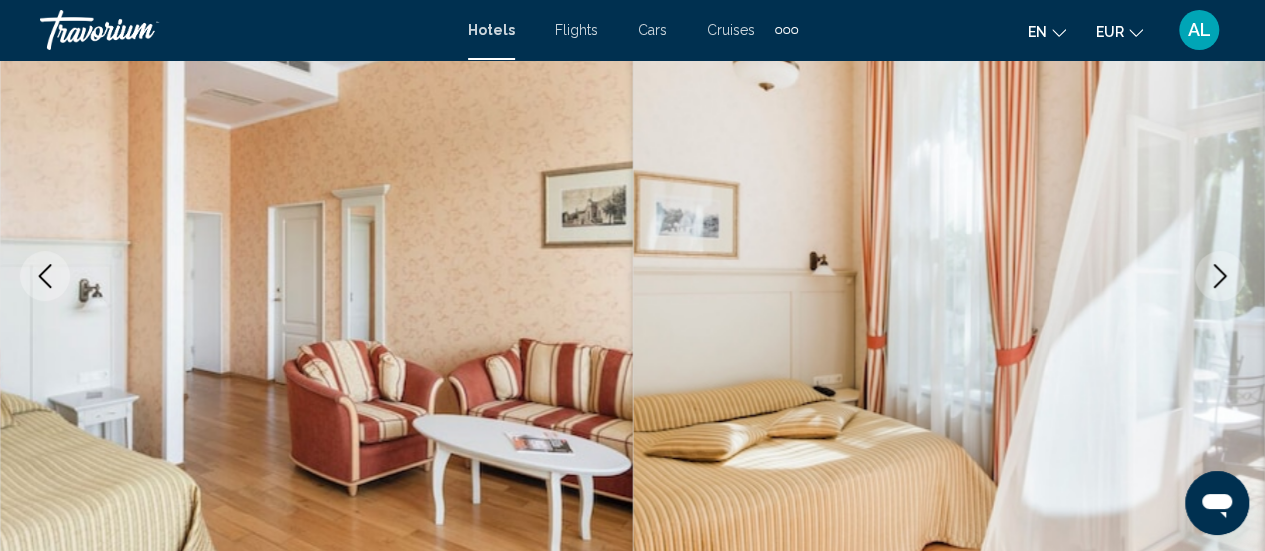 click 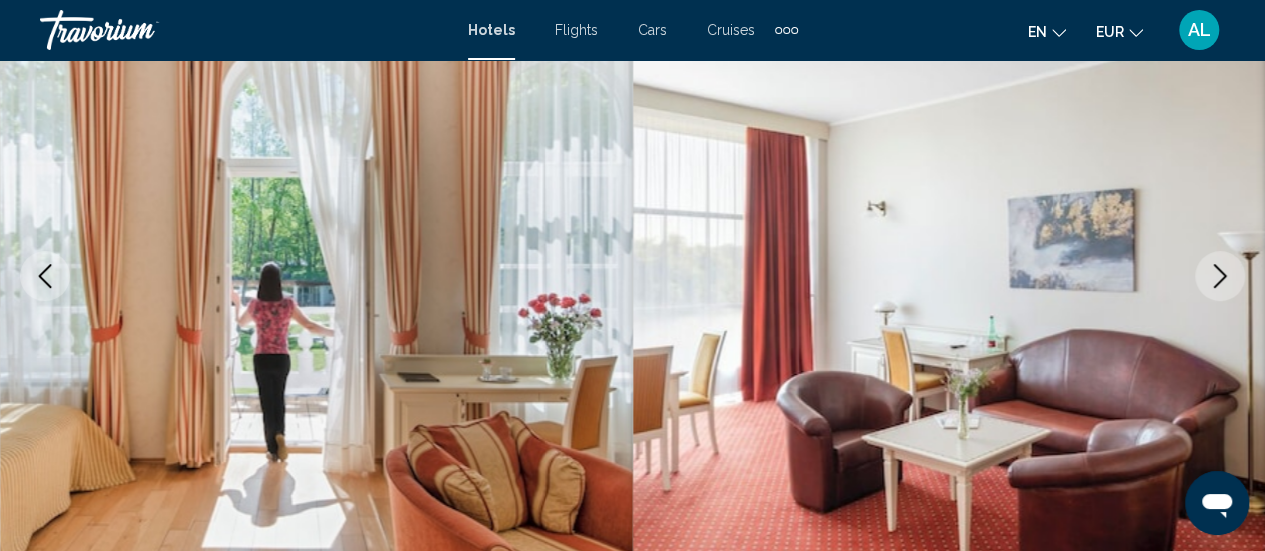 click 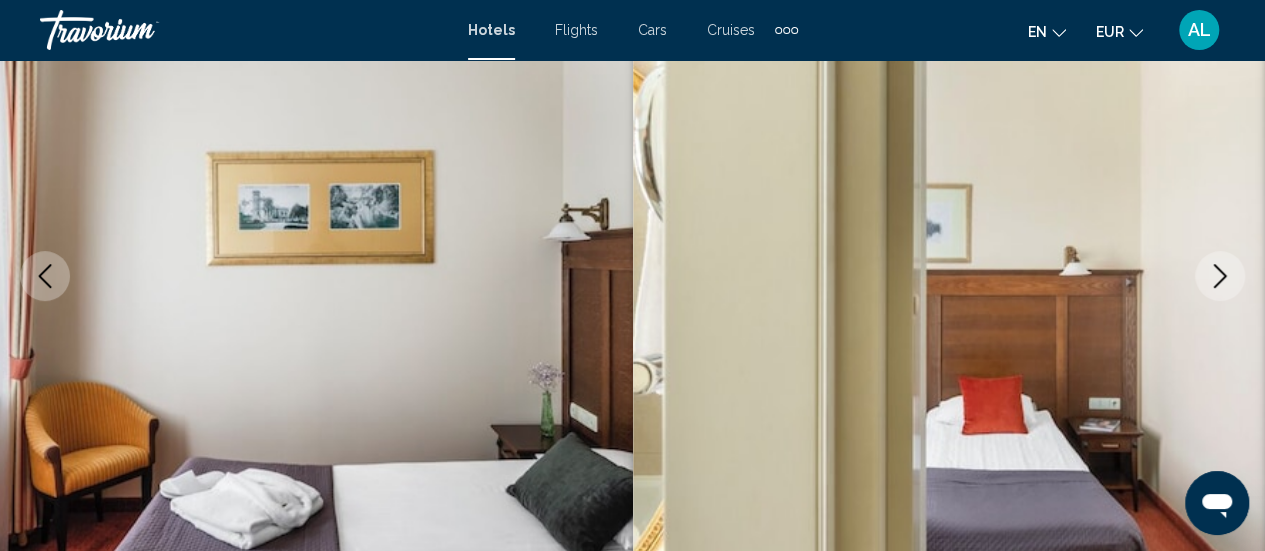 click 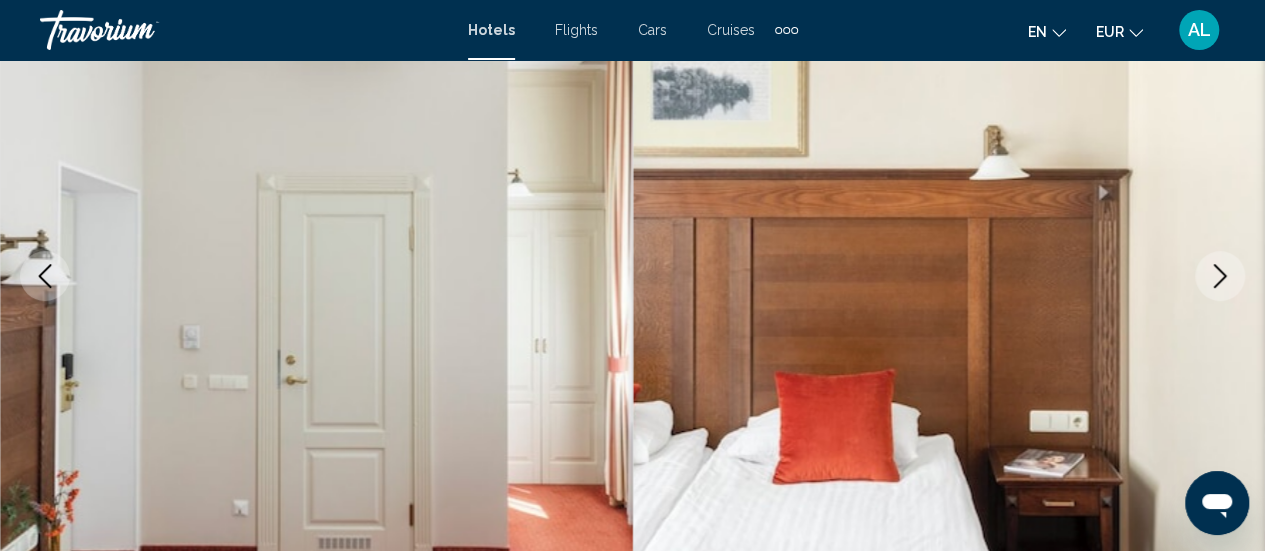 click 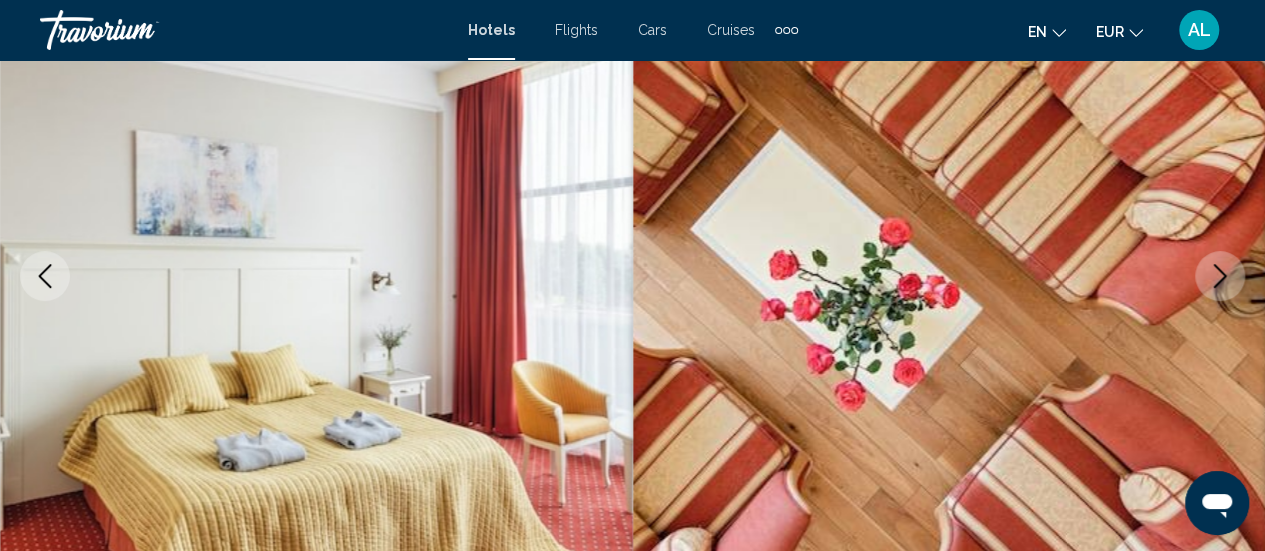 click 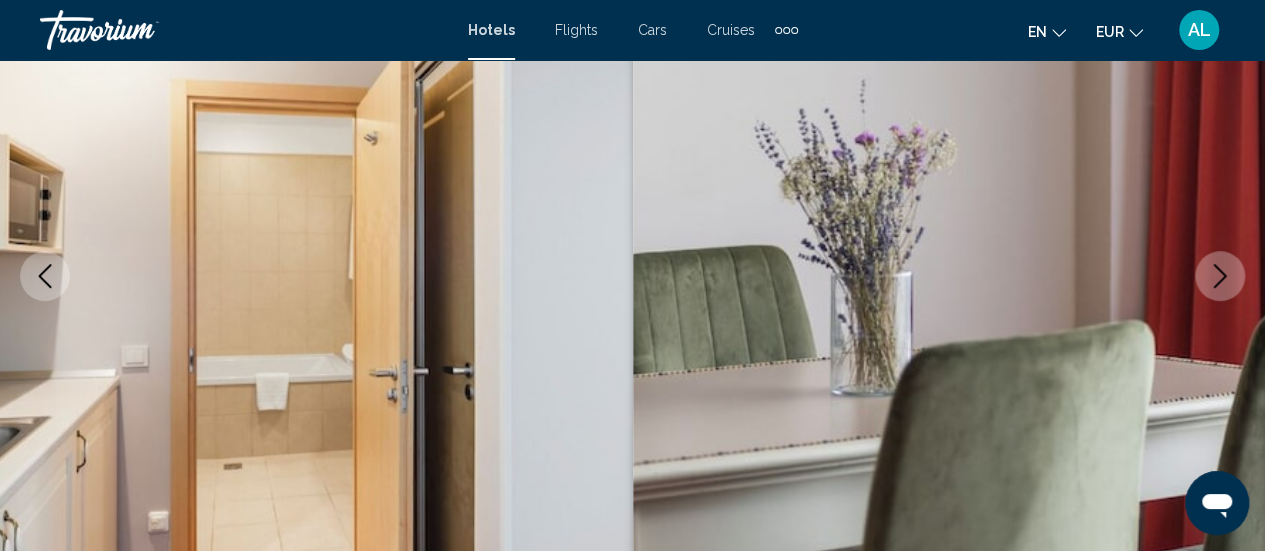 click 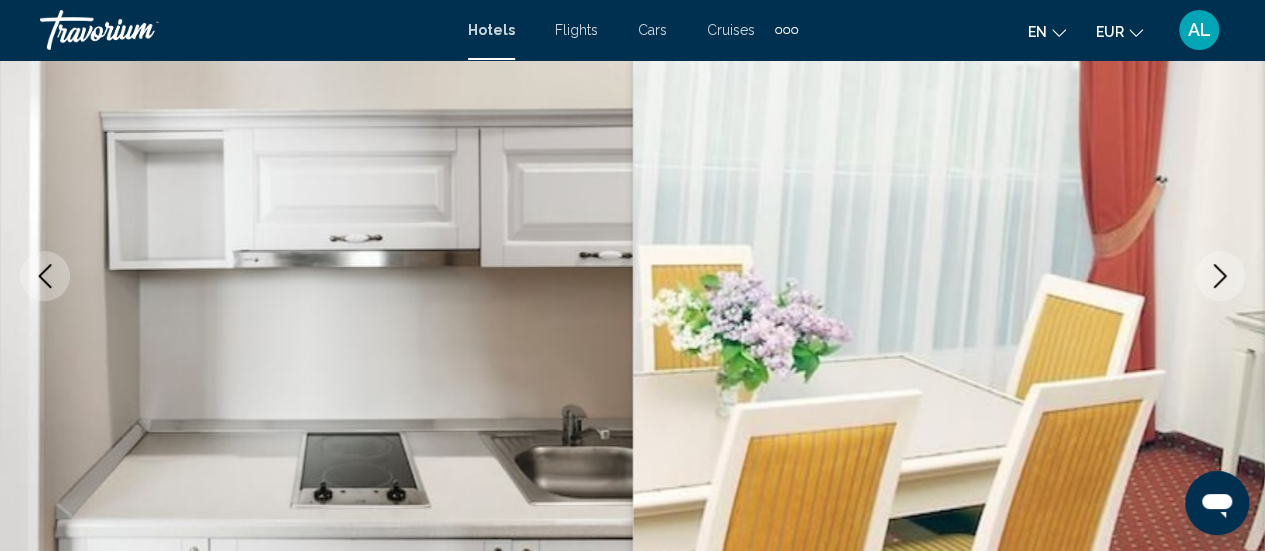 click 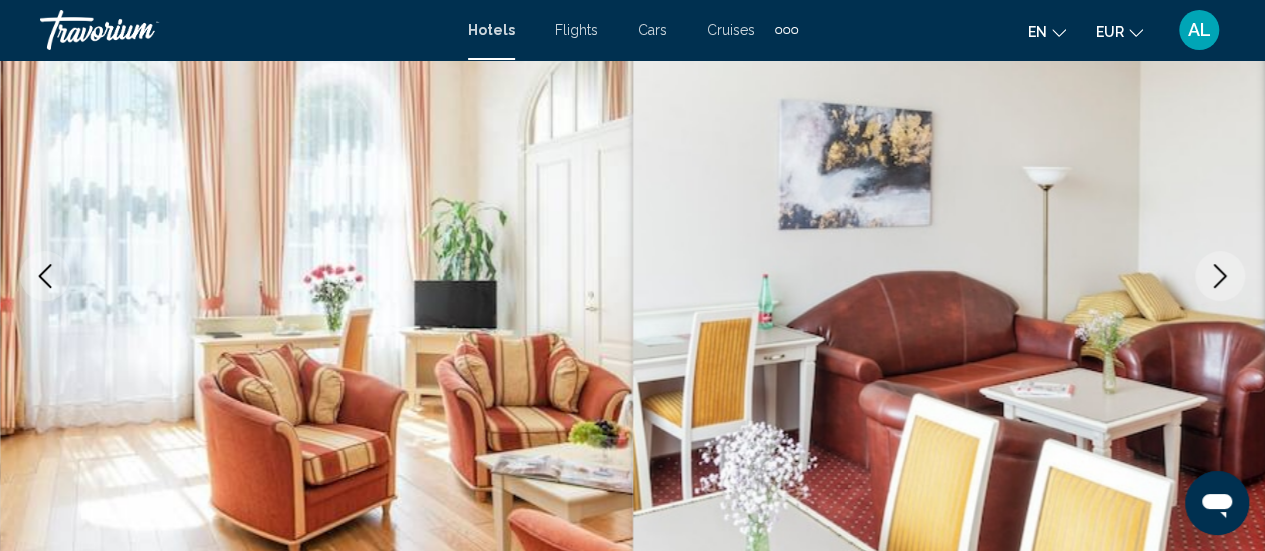 click 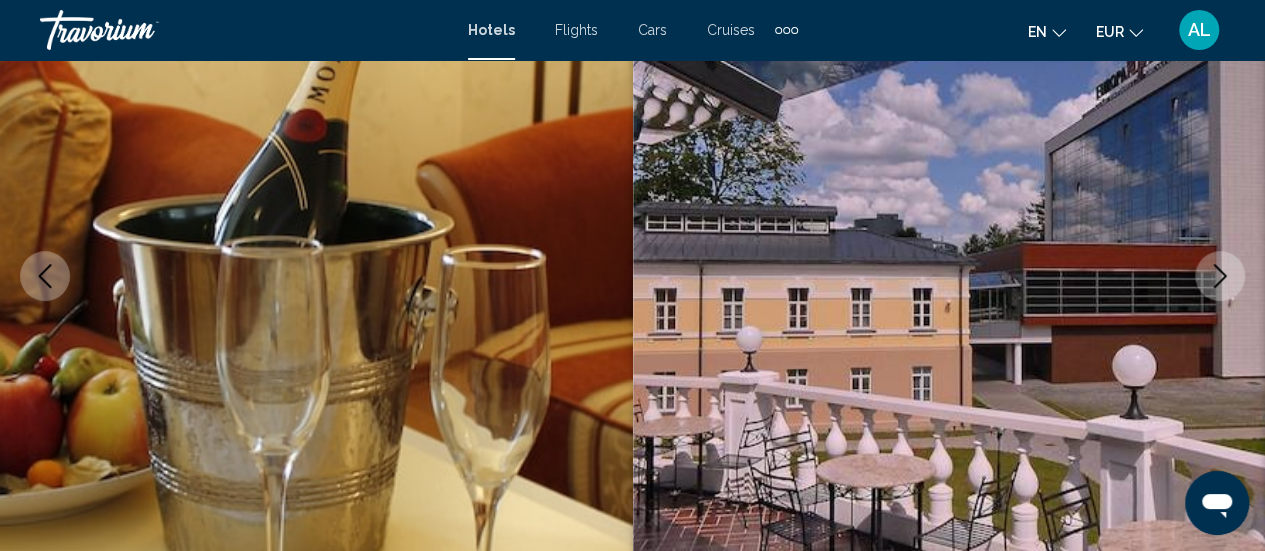 click 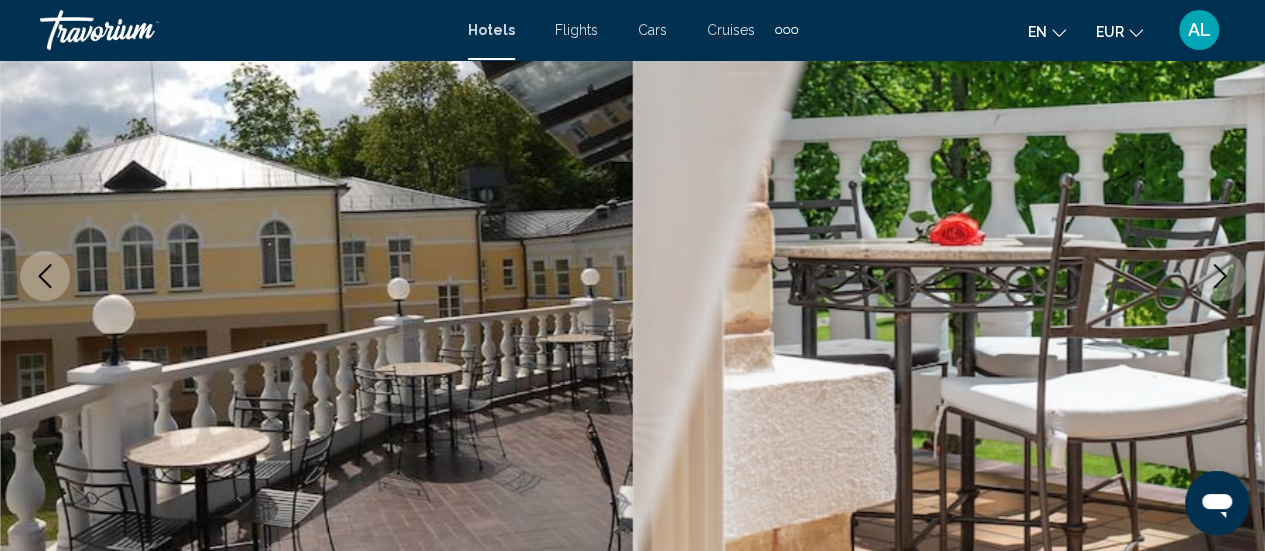 click 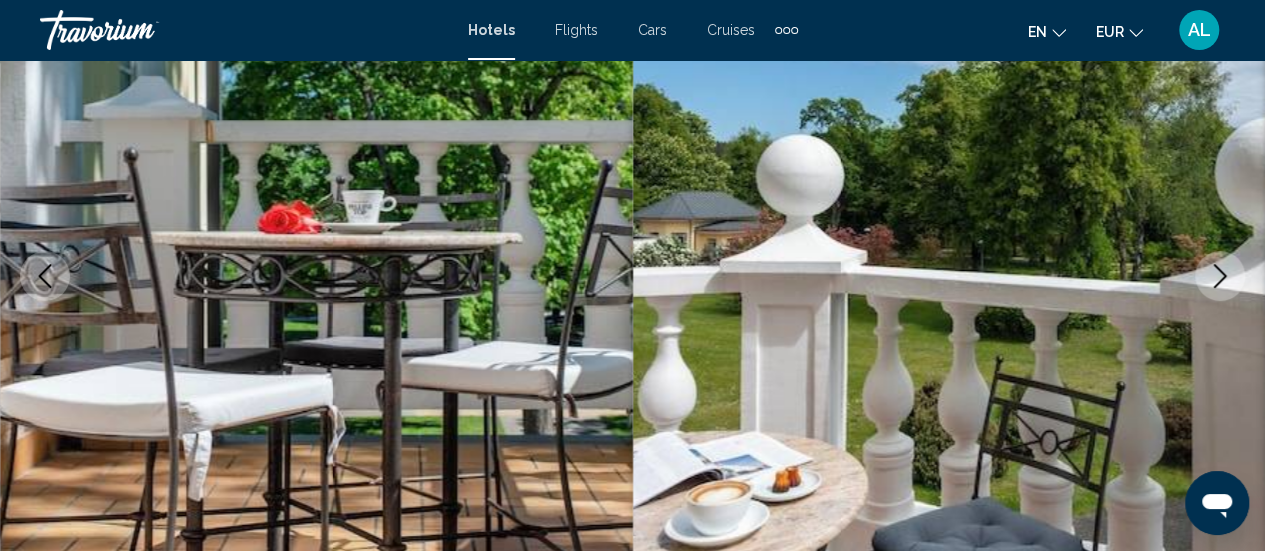 click 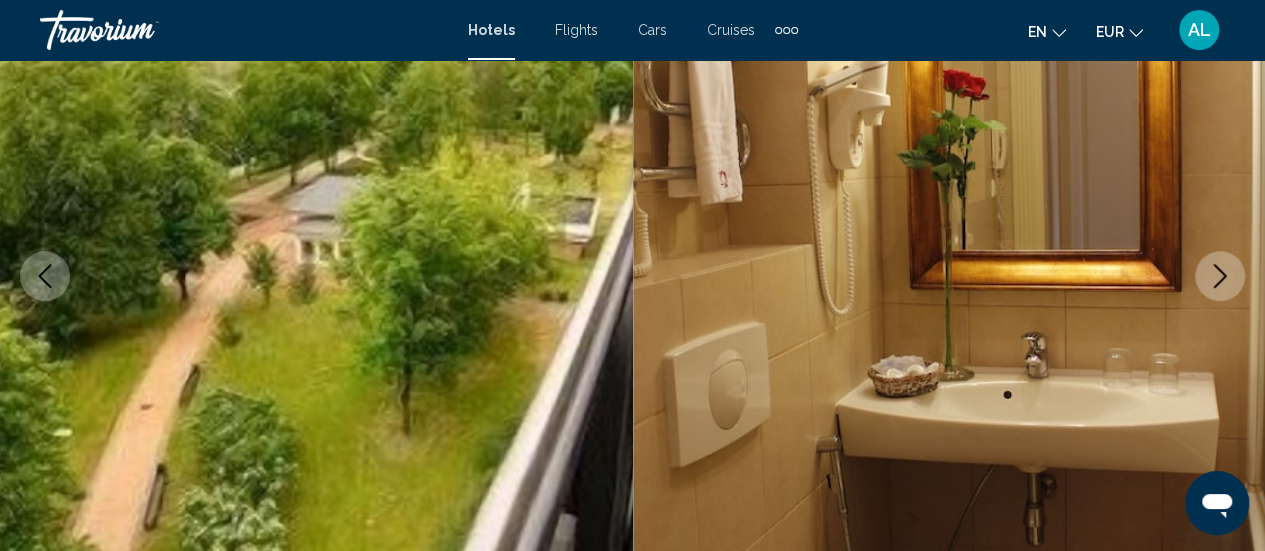 click 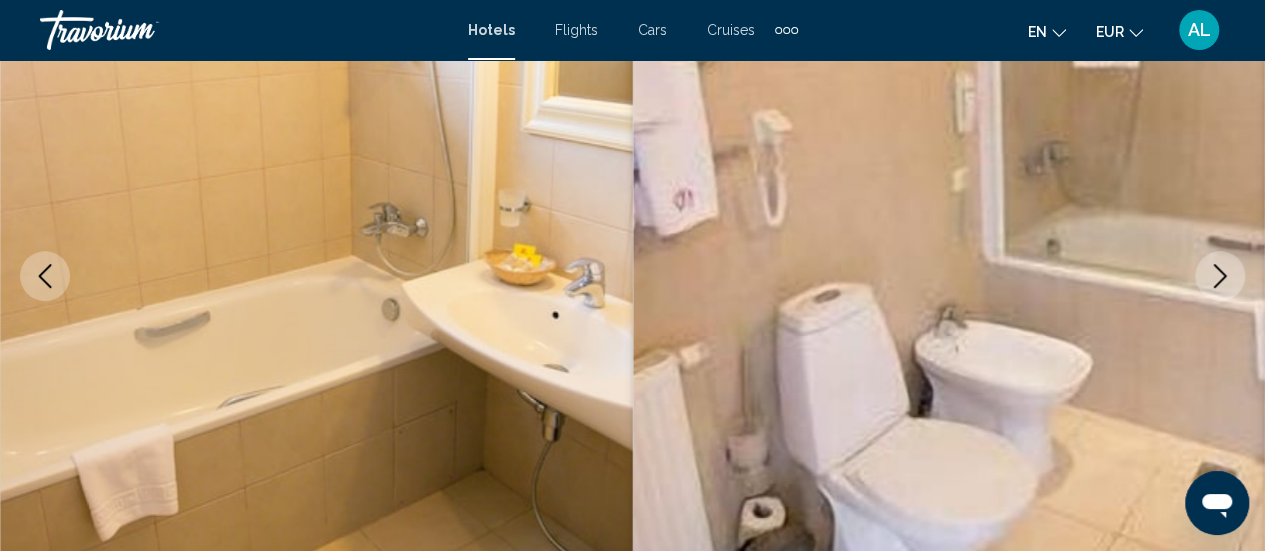 click 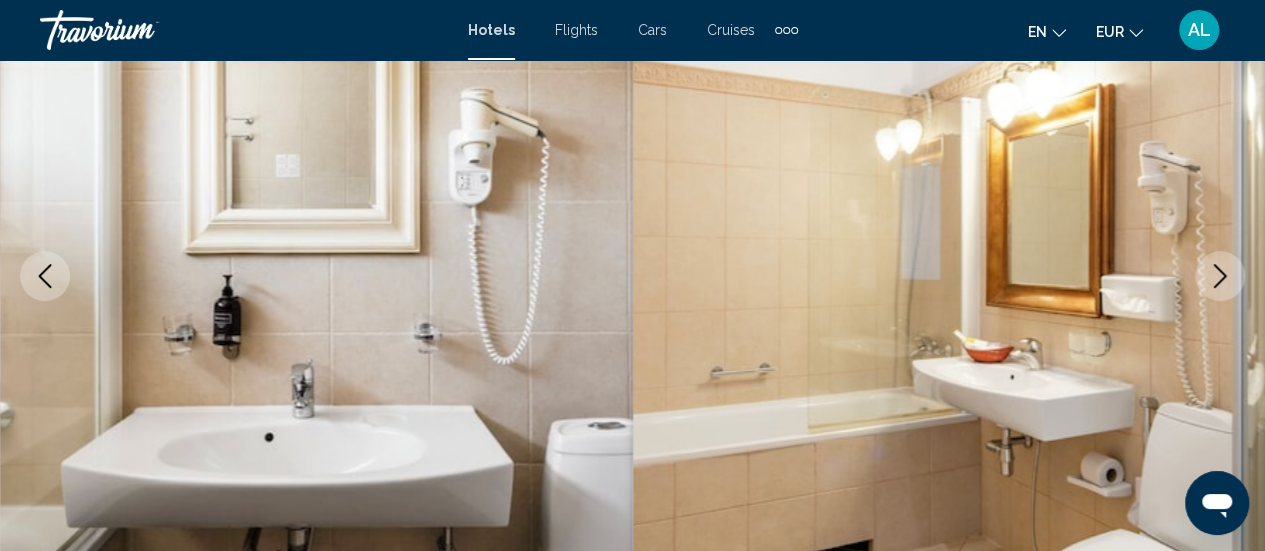 click 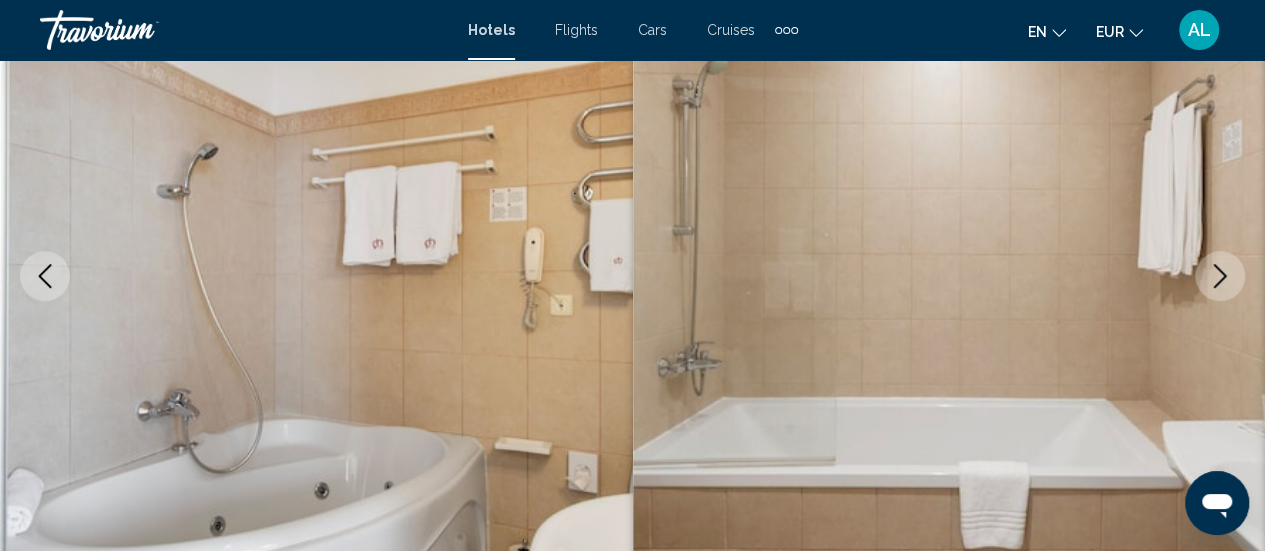 click 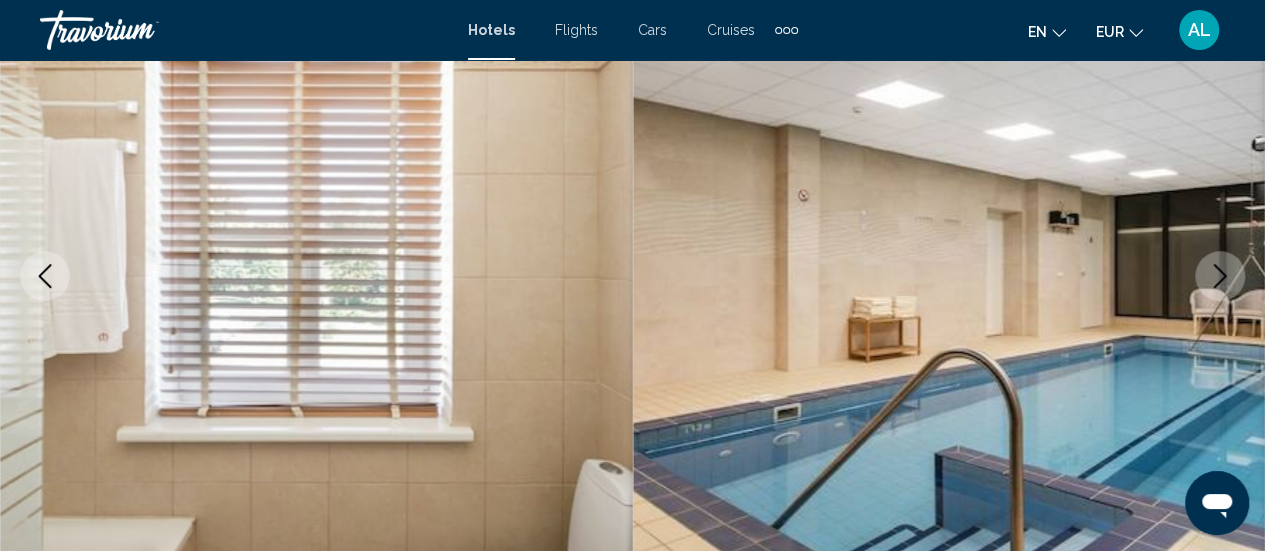 click 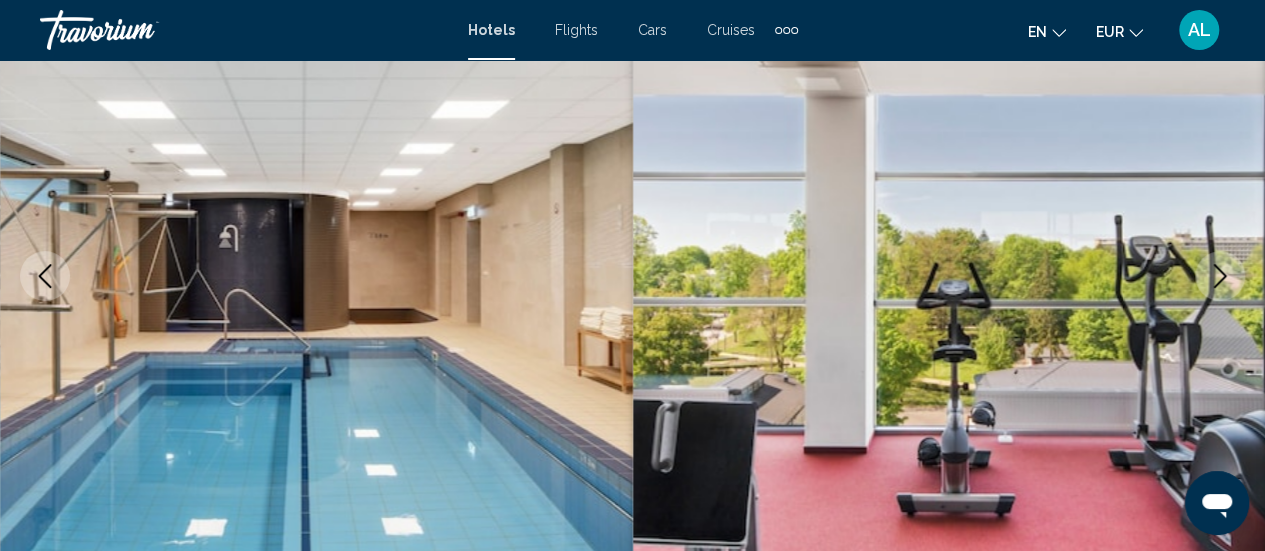 click 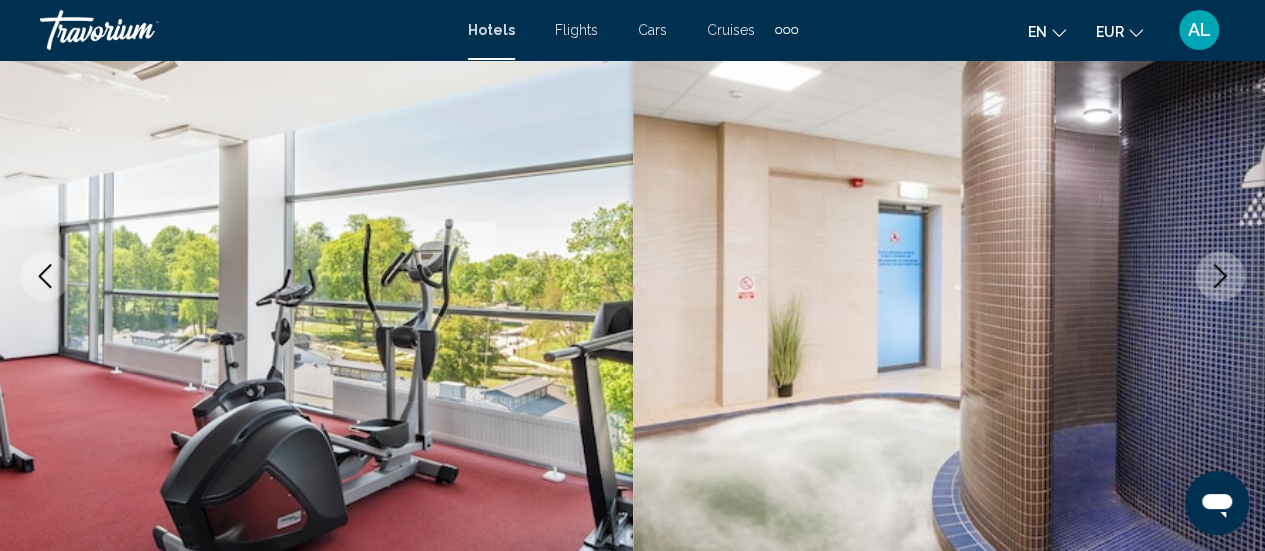 click 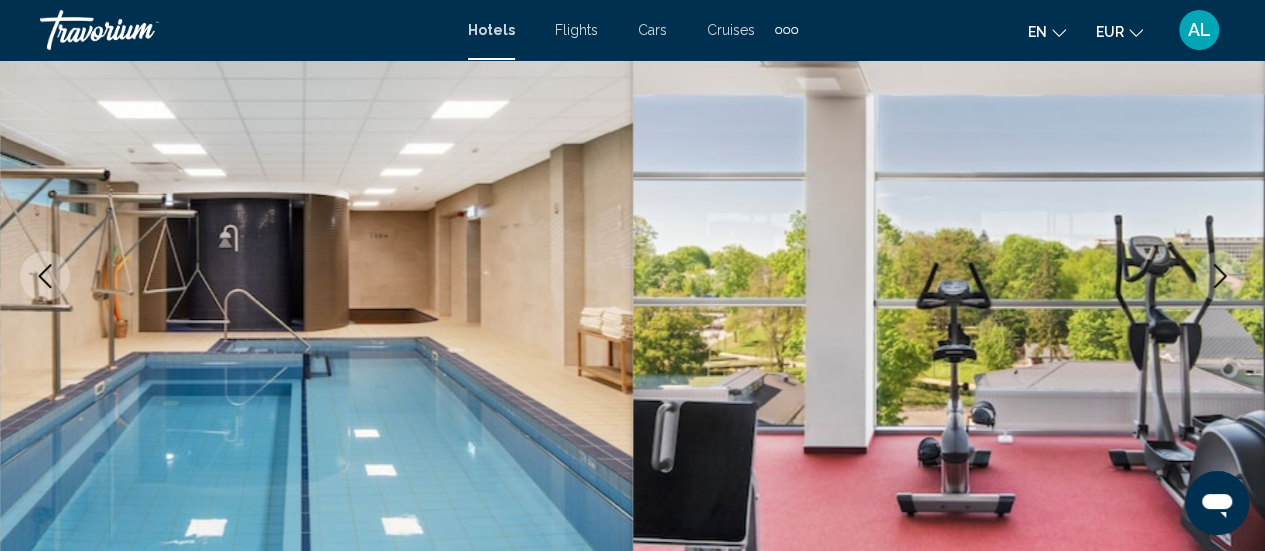 click 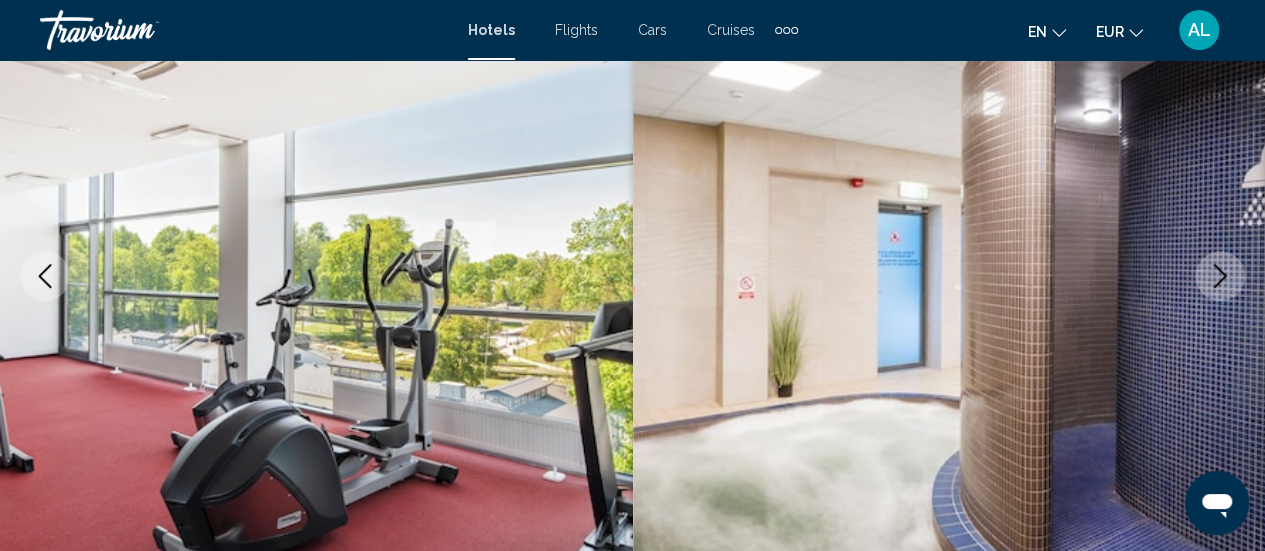 click 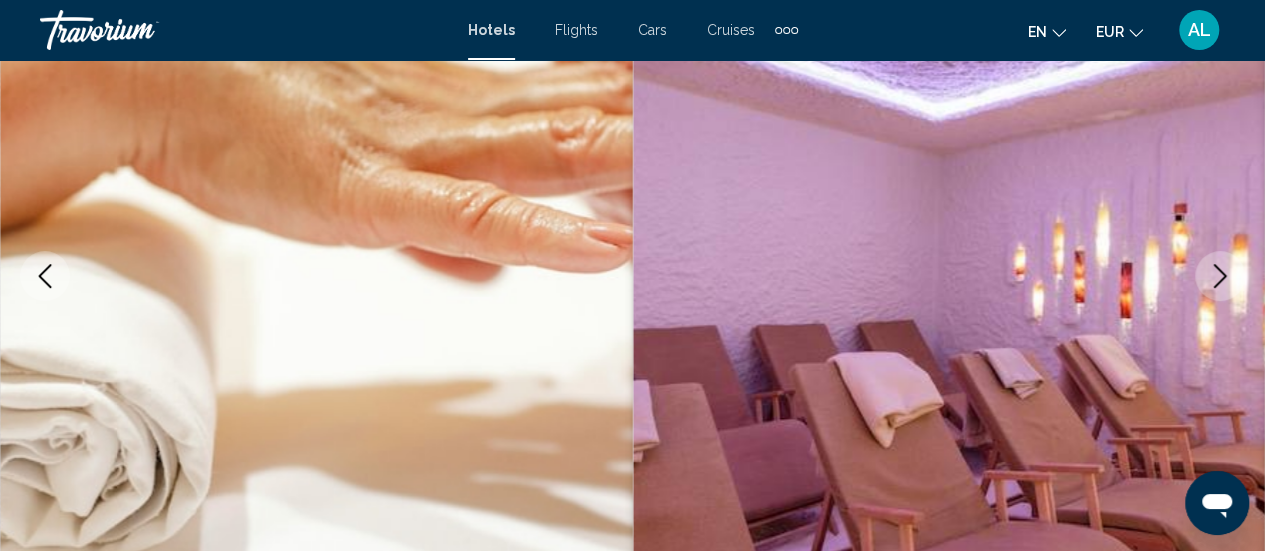 click 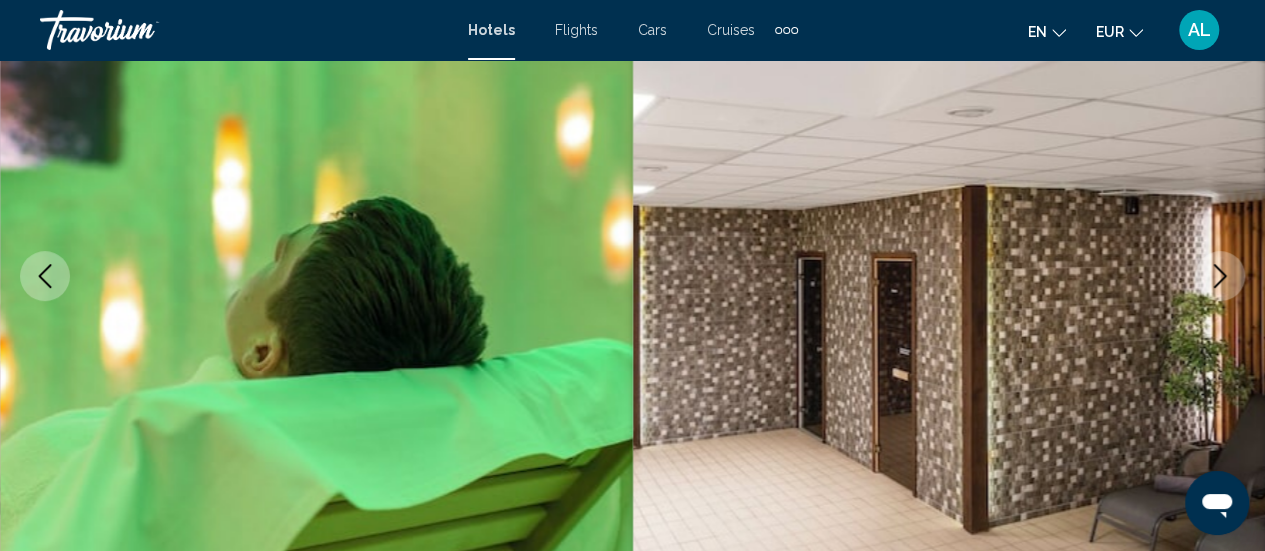 click 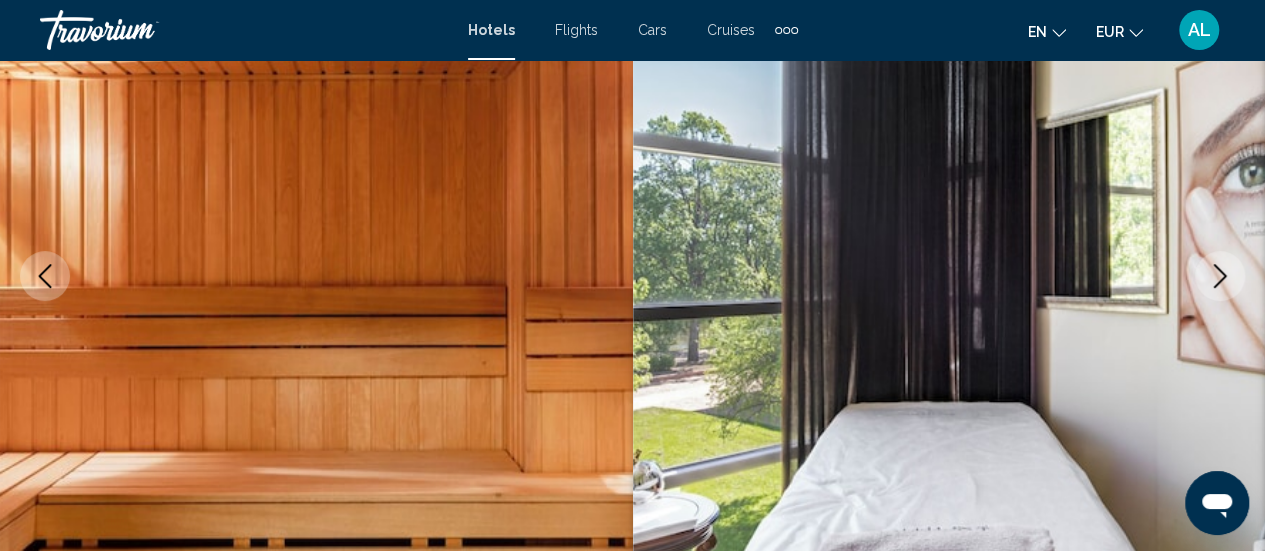 click at bounding box center (45, 276) 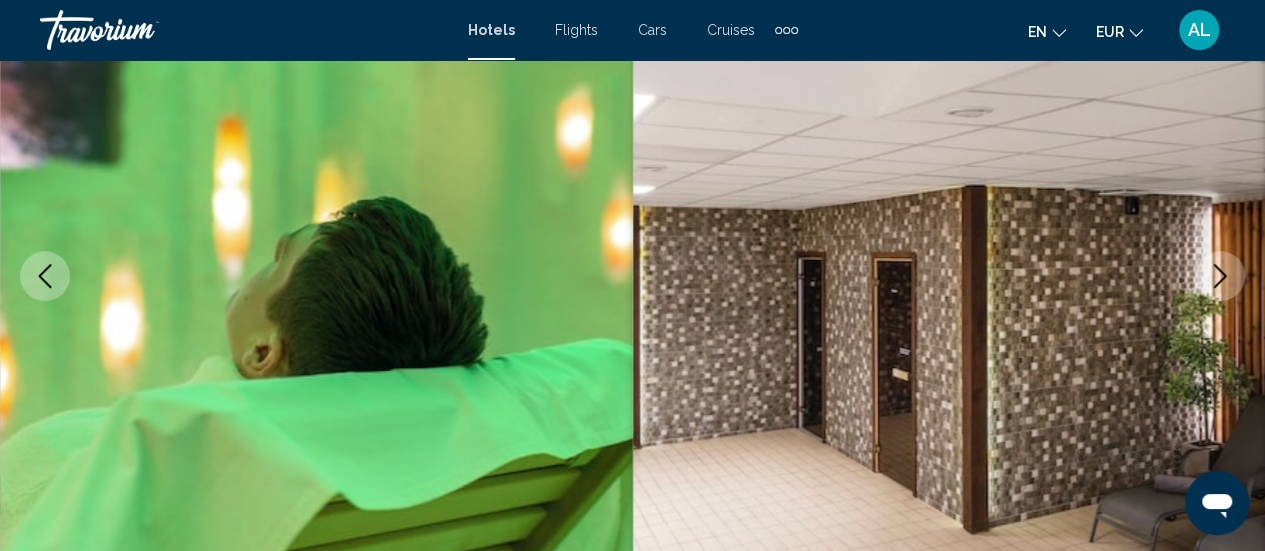 click 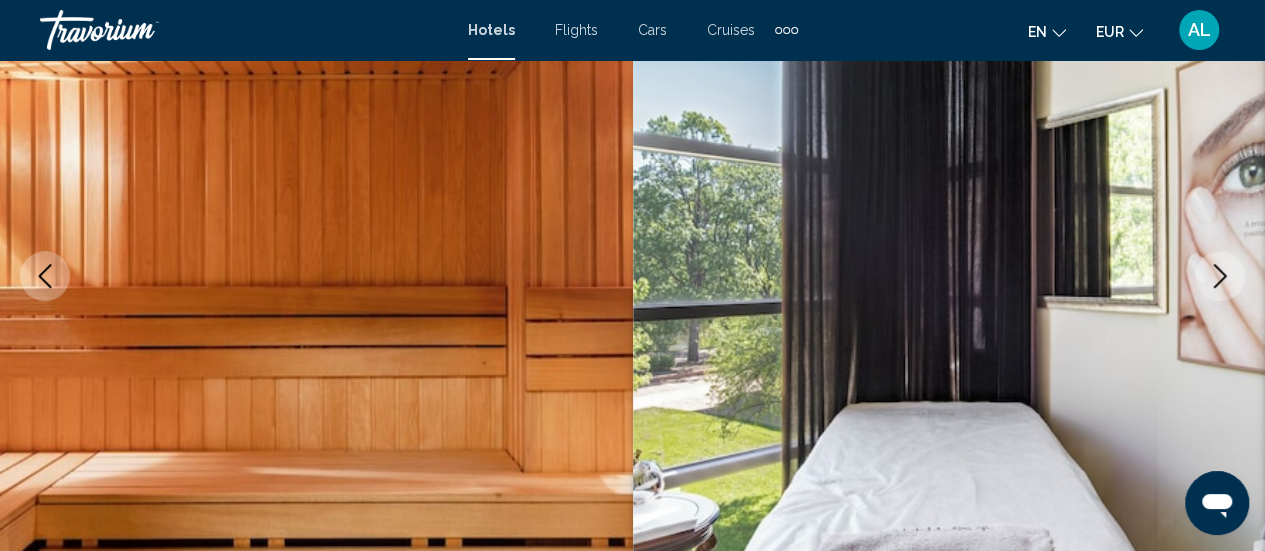 click 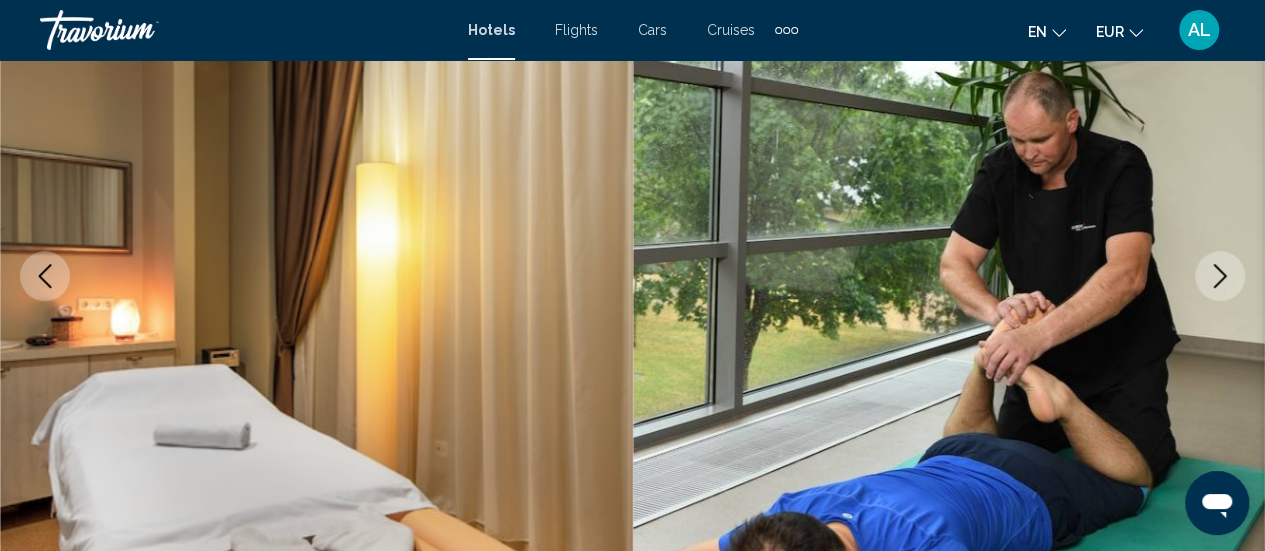 click 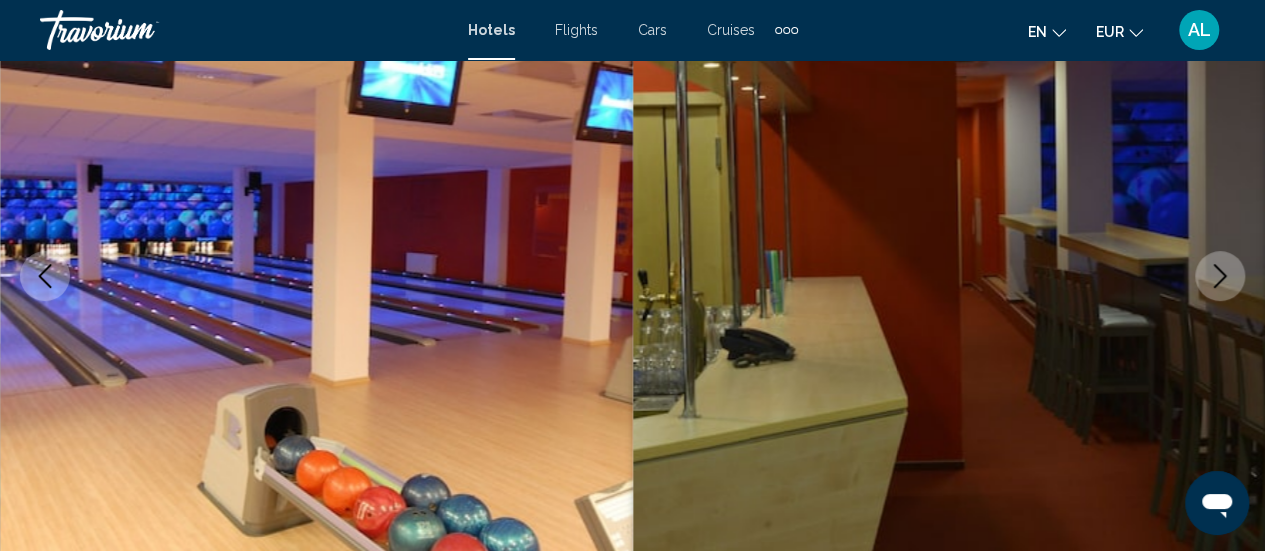 click 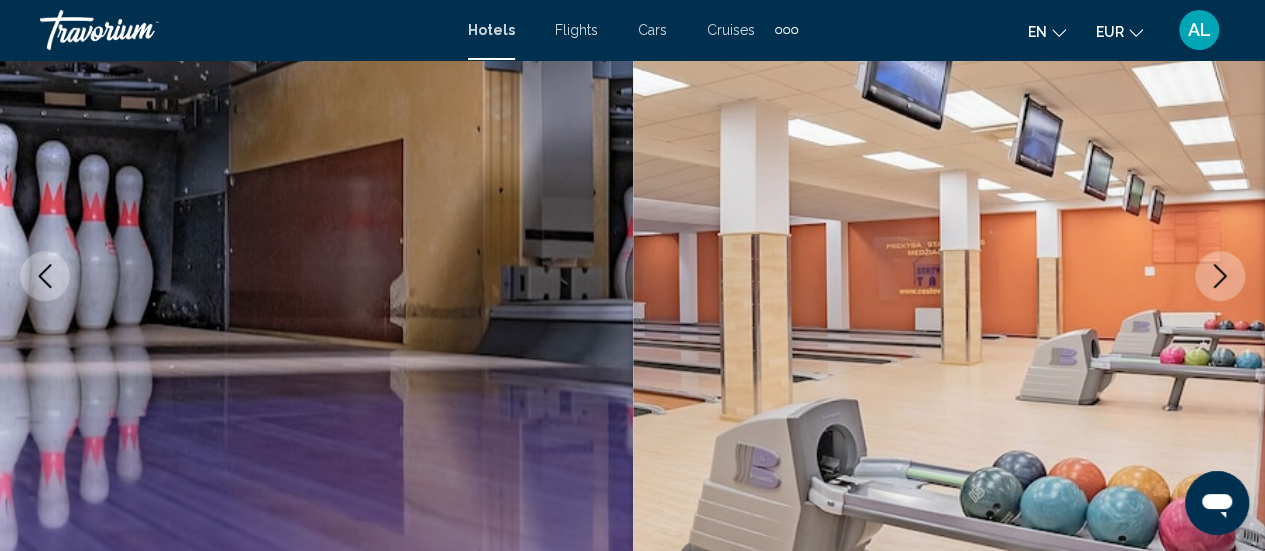 click 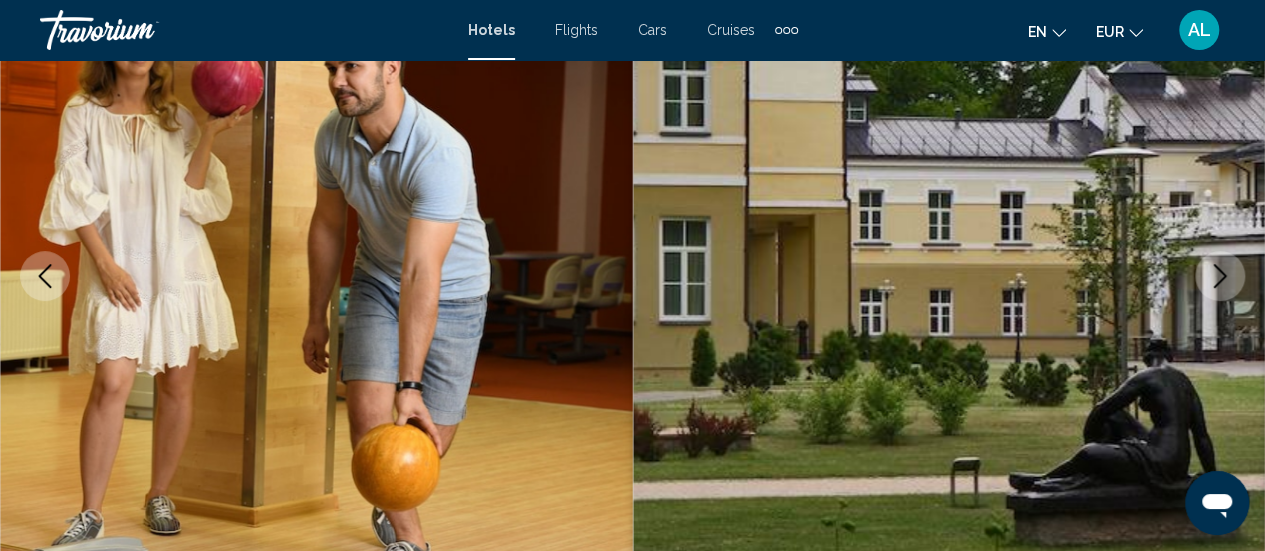 click 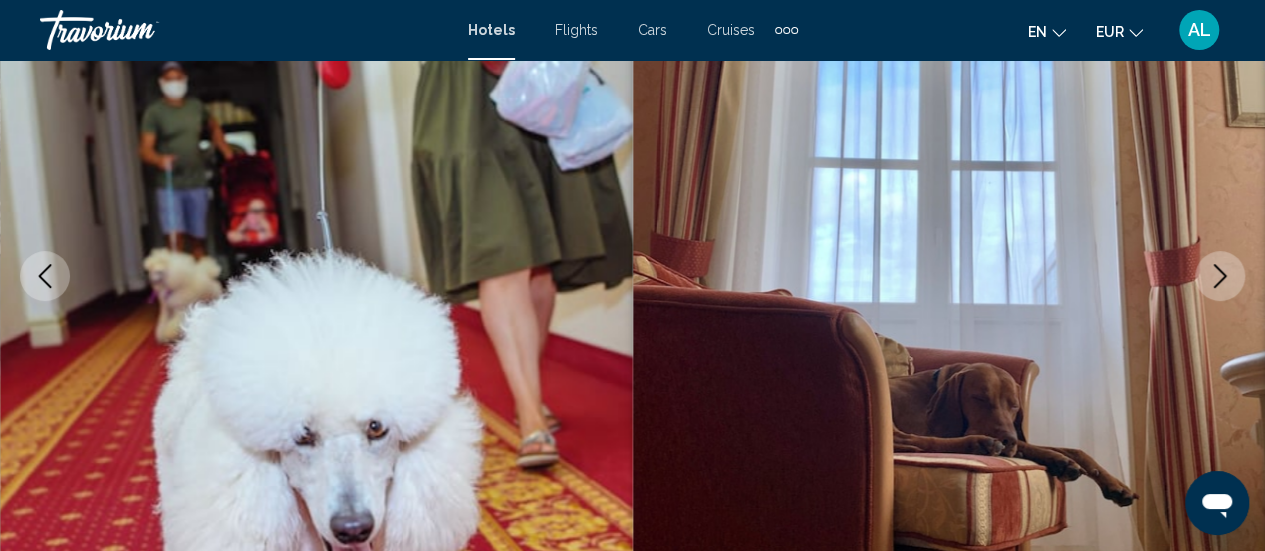 click 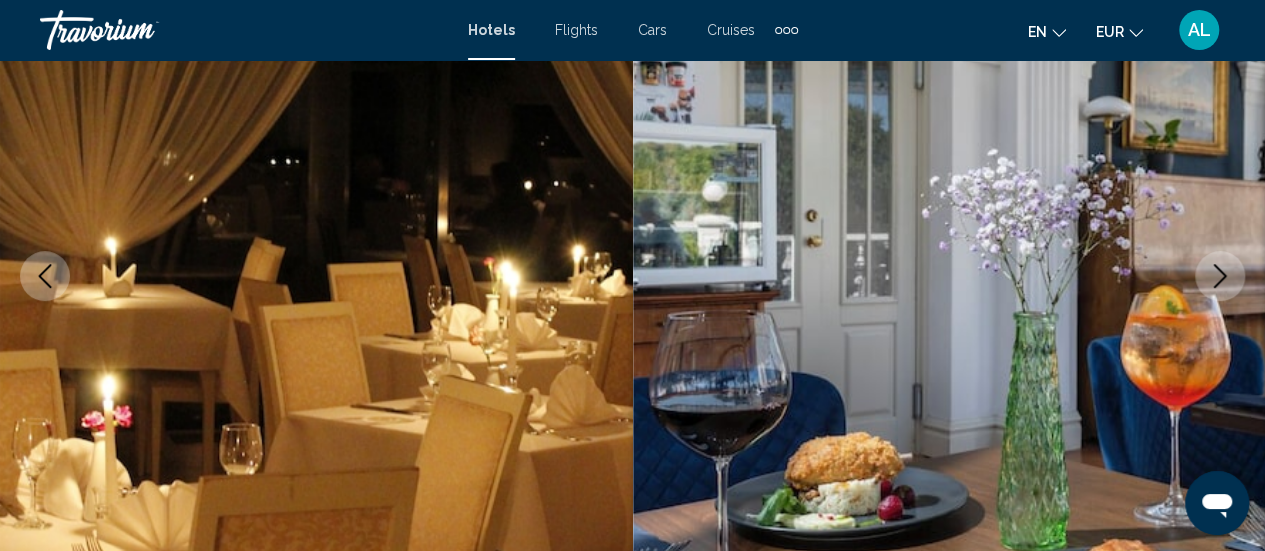 click 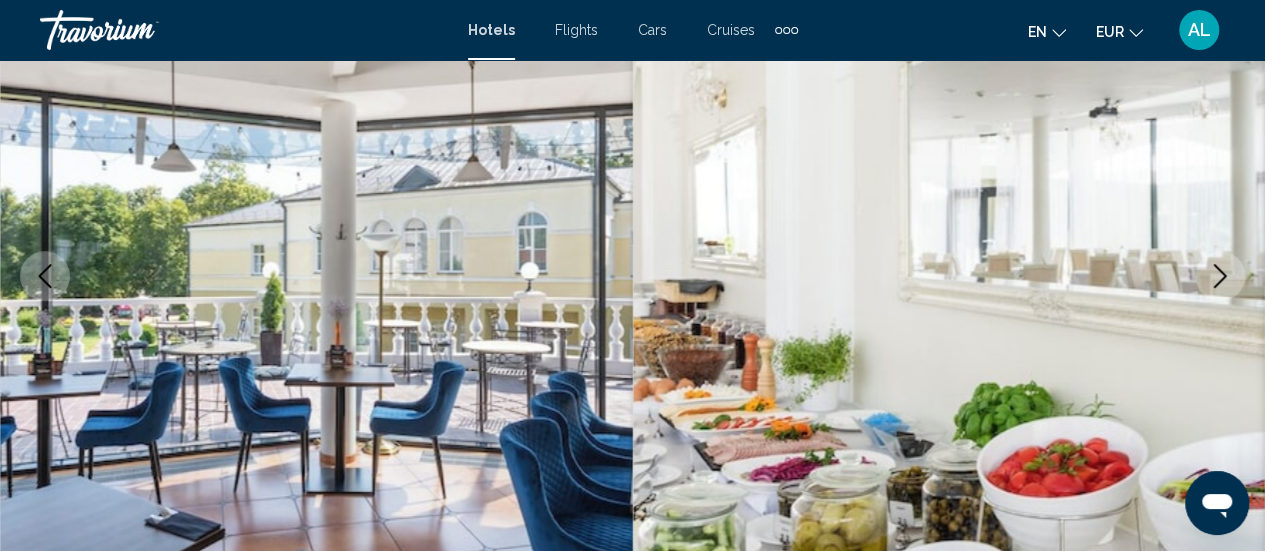 click 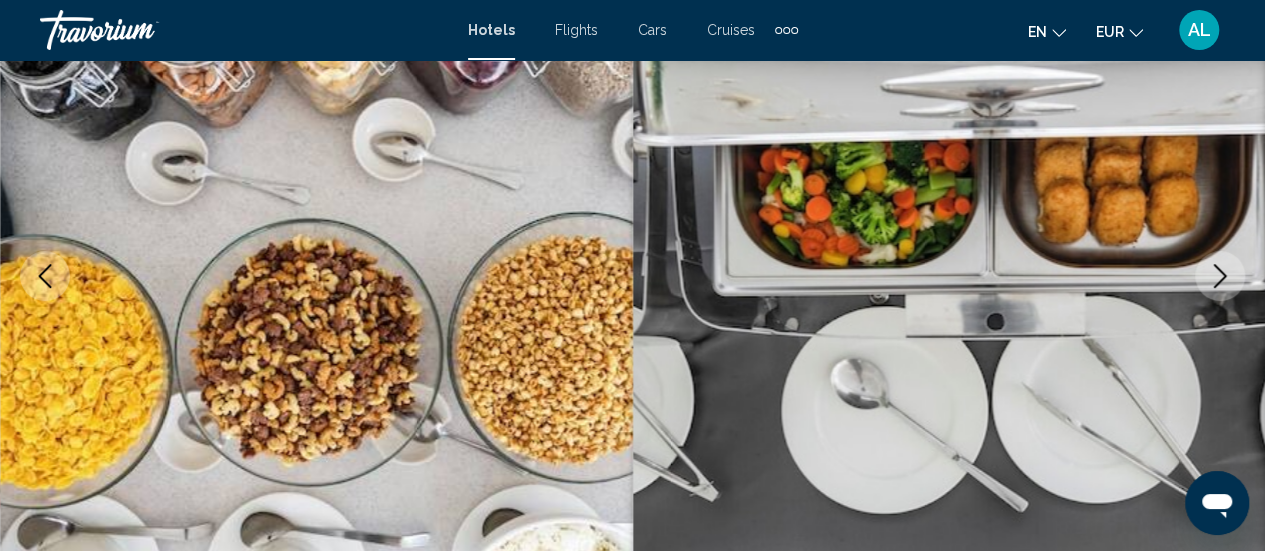 click 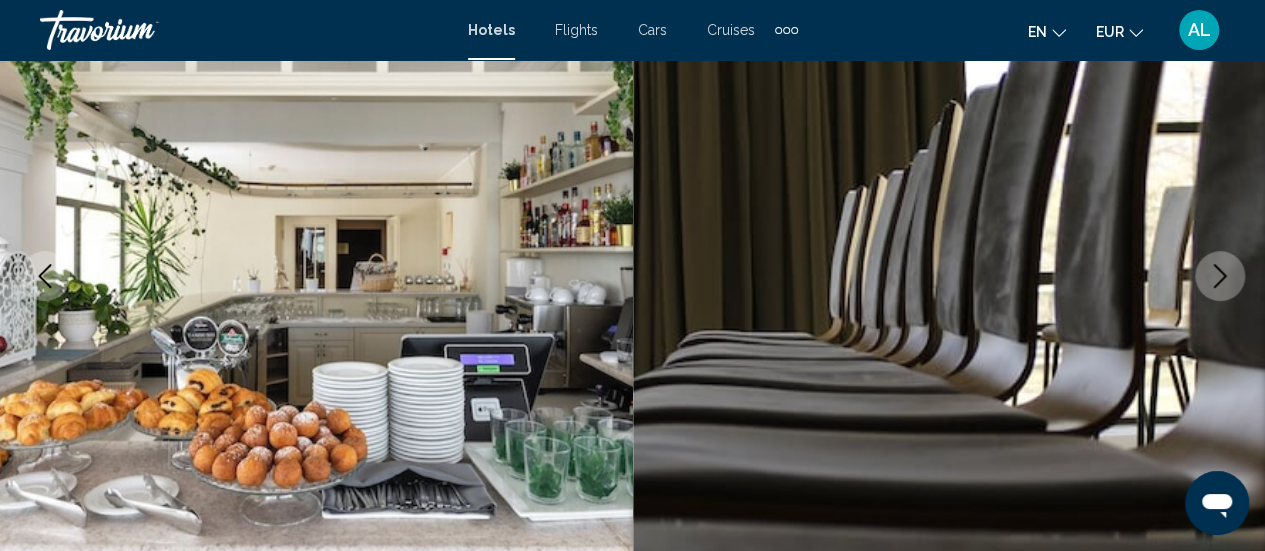 click 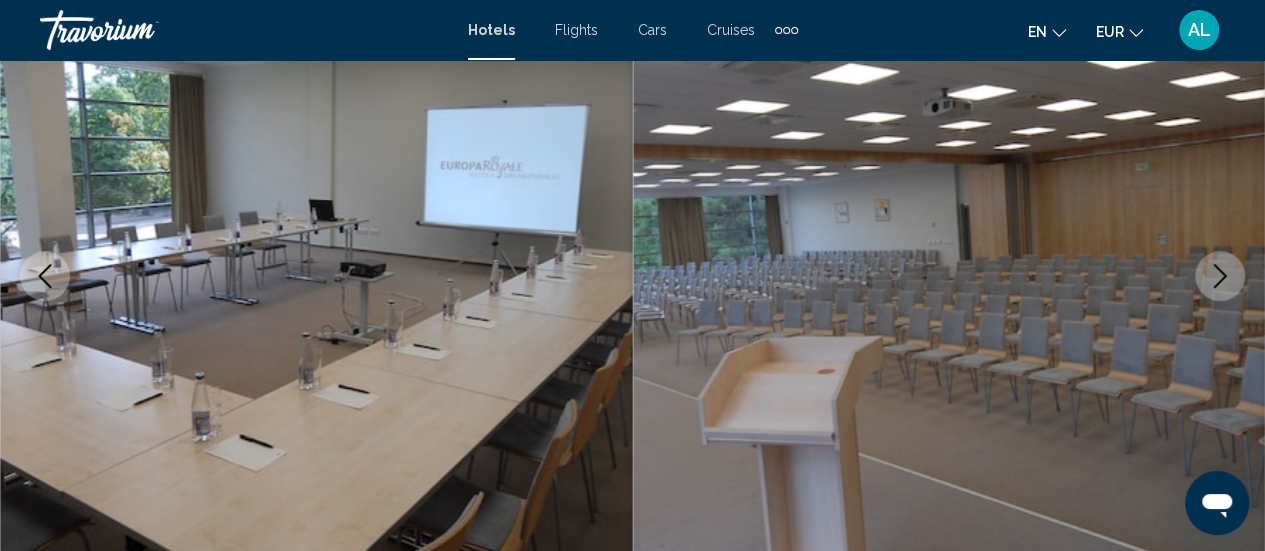 click 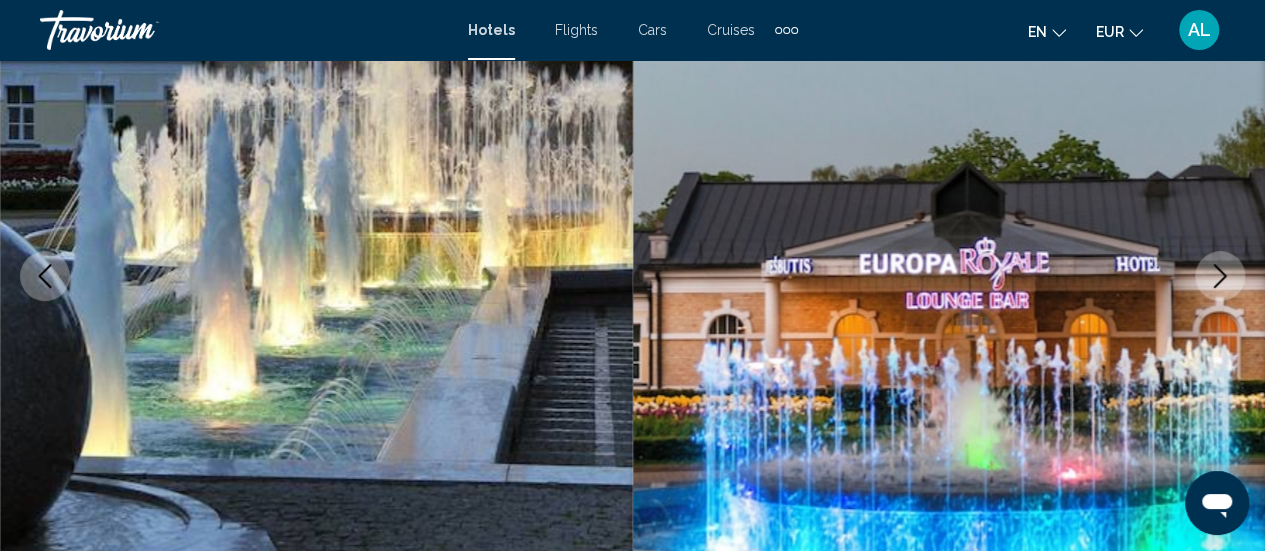 click 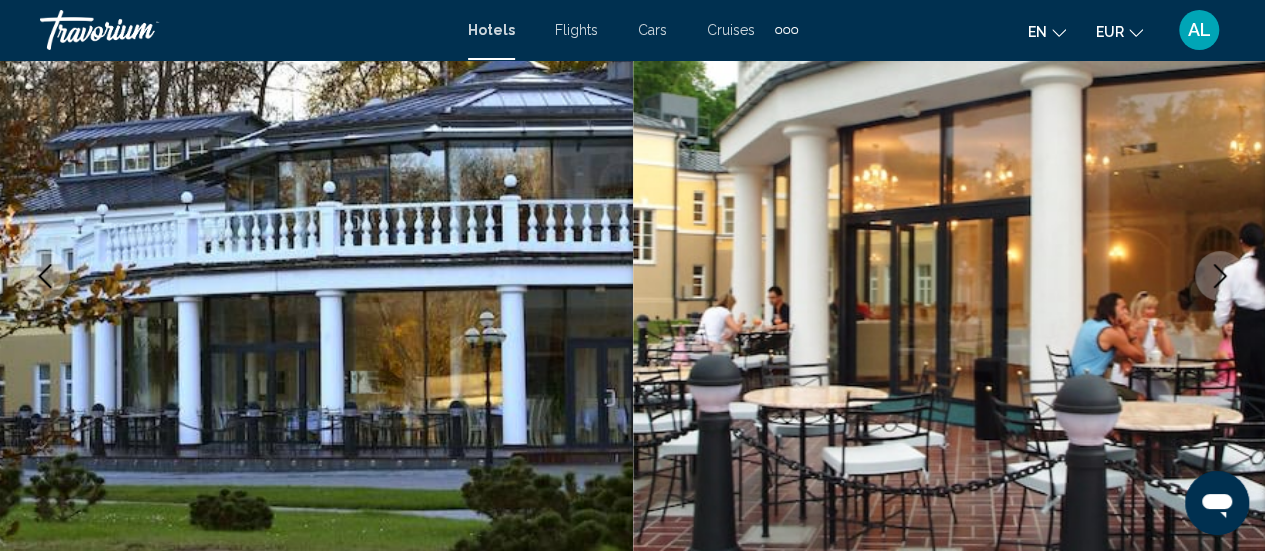 click 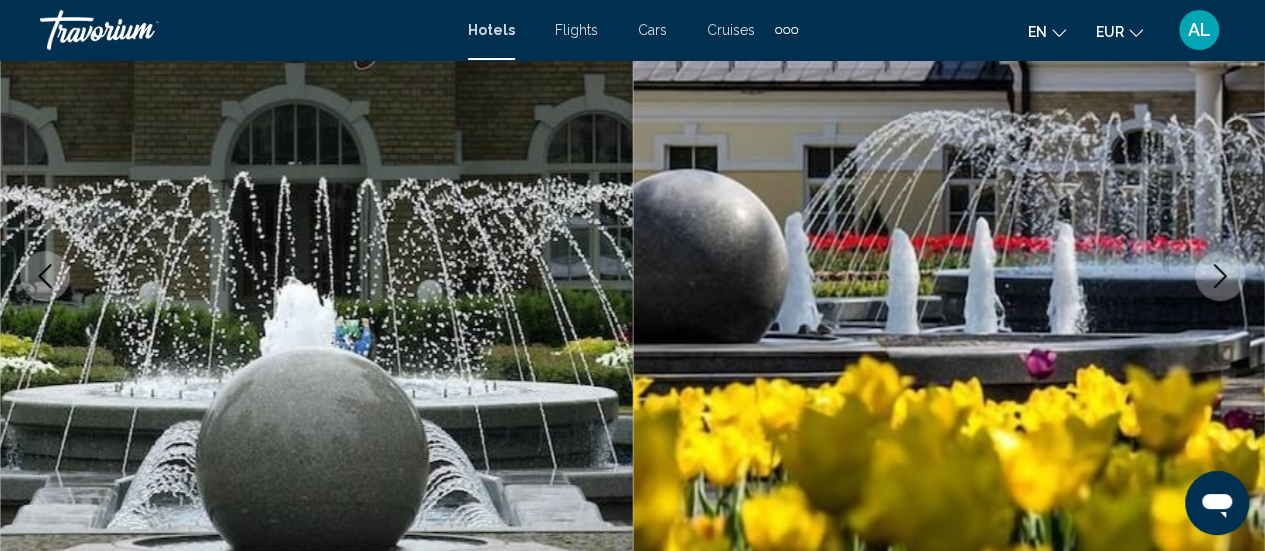 click 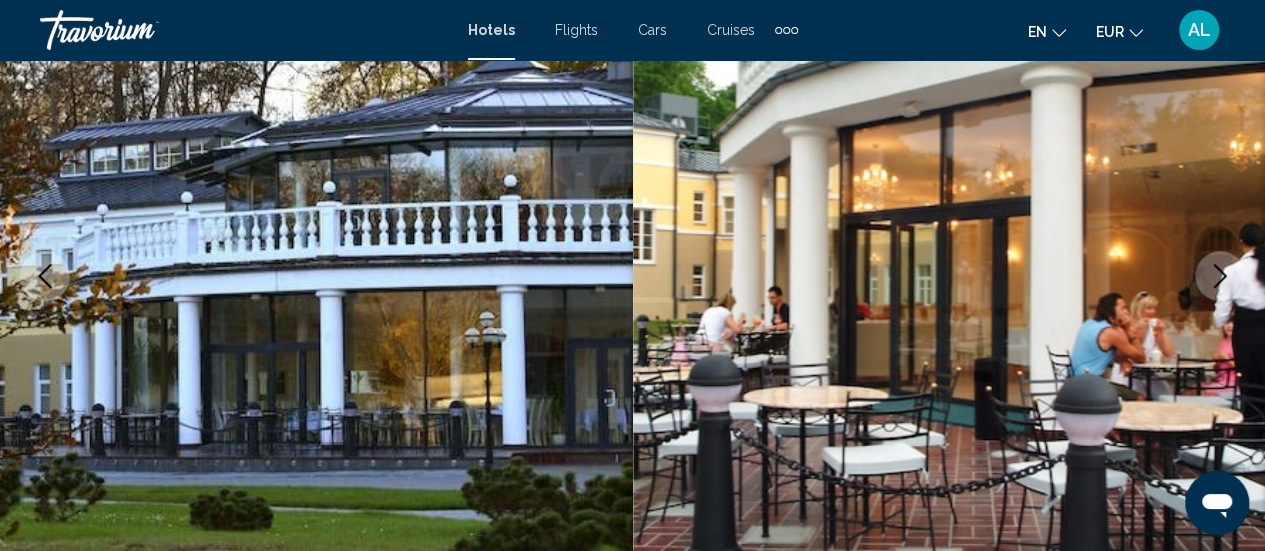click 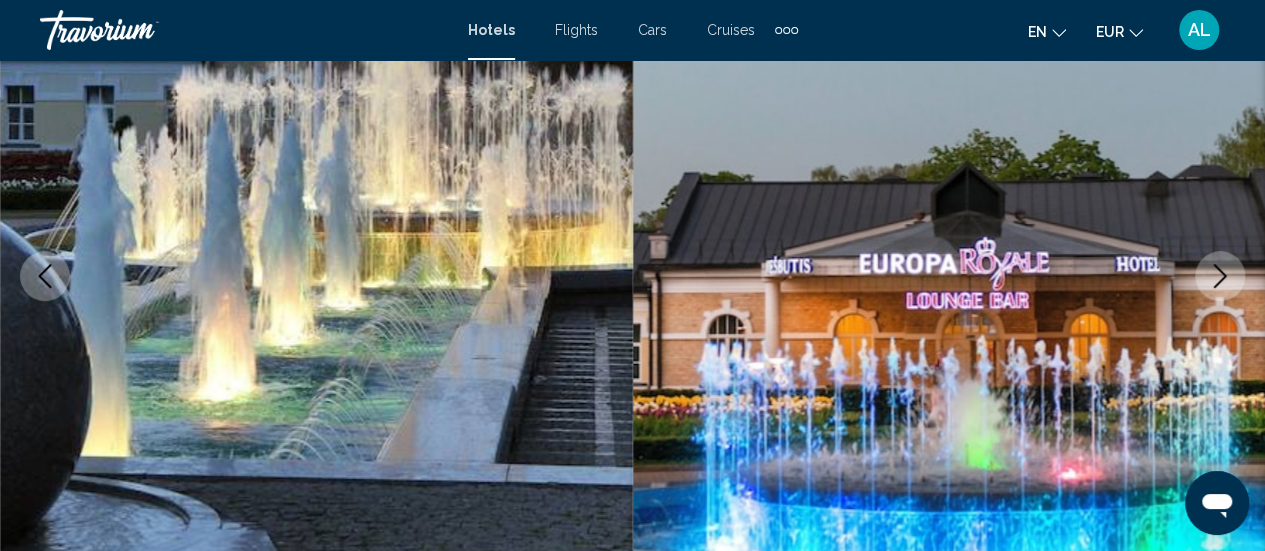 click 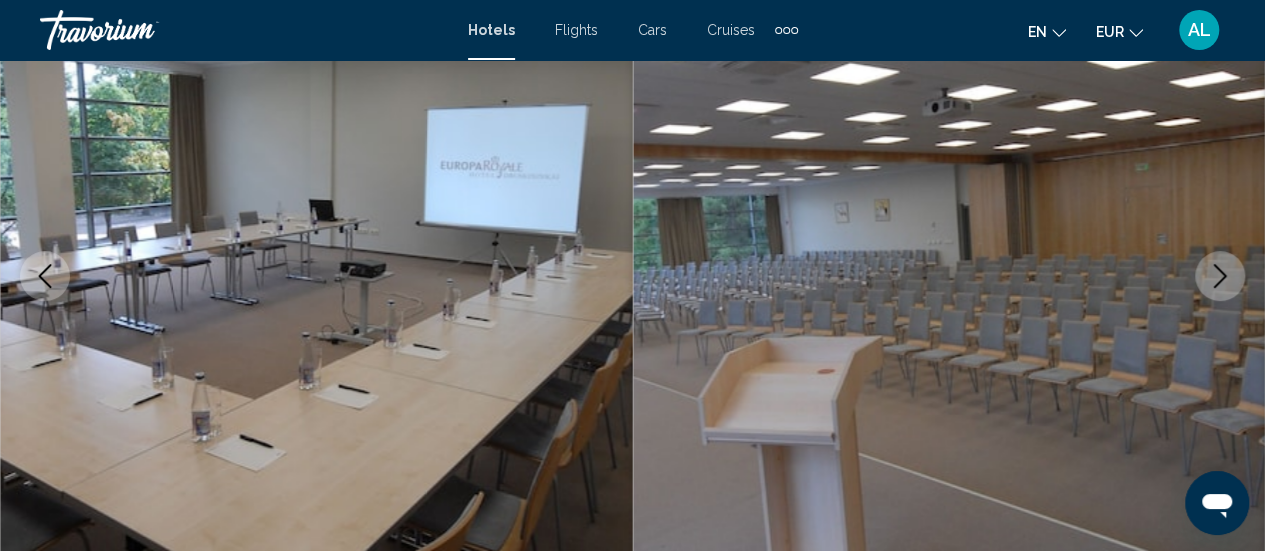 click 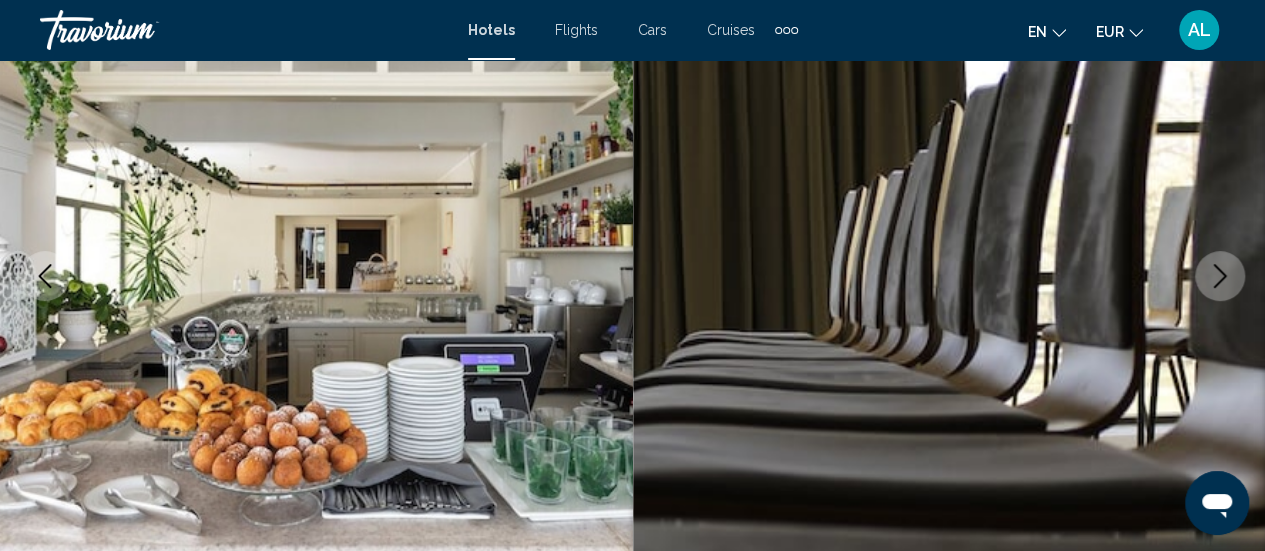 click 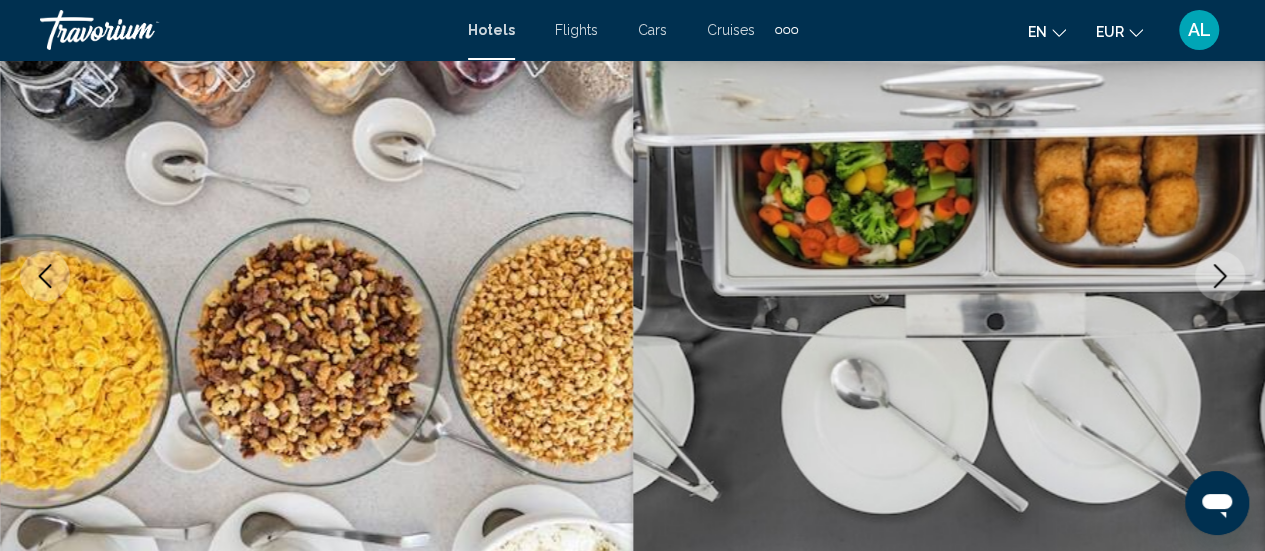 click 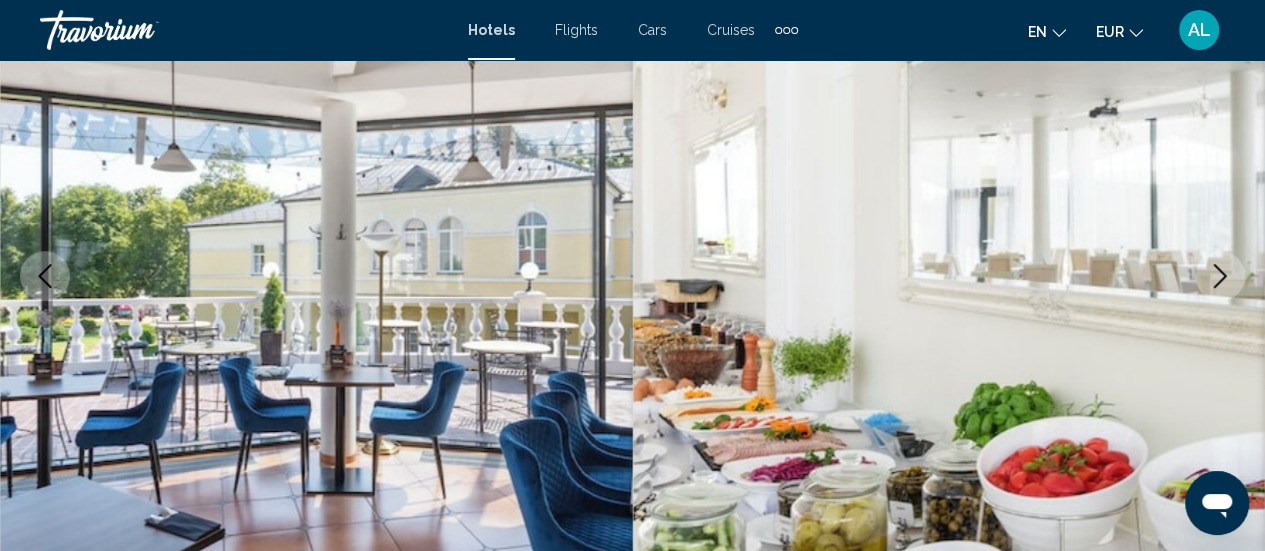 click 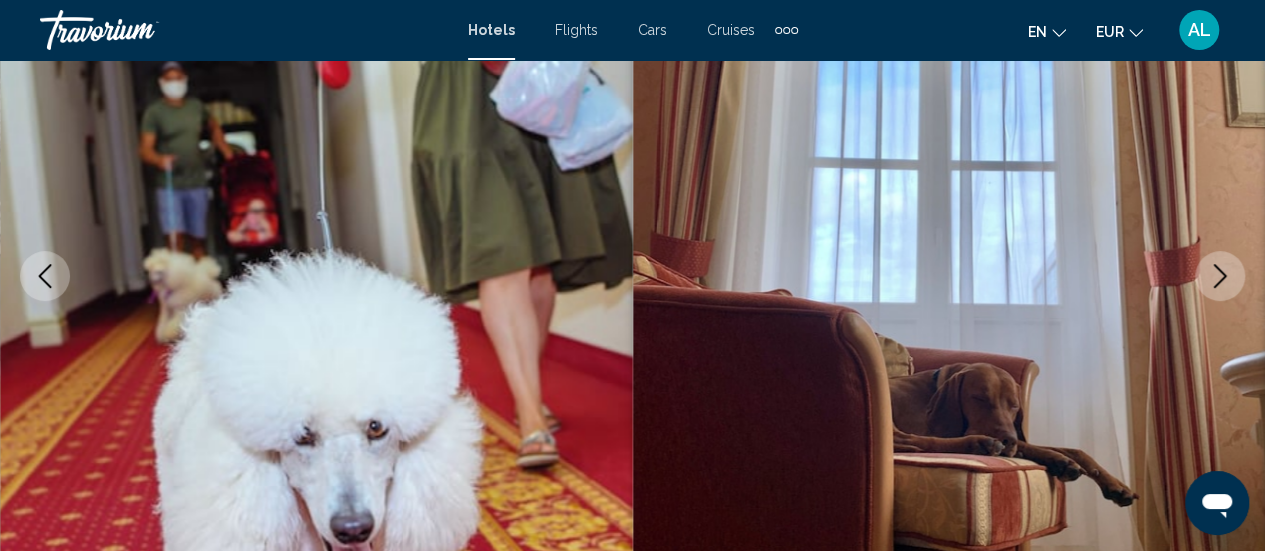 click 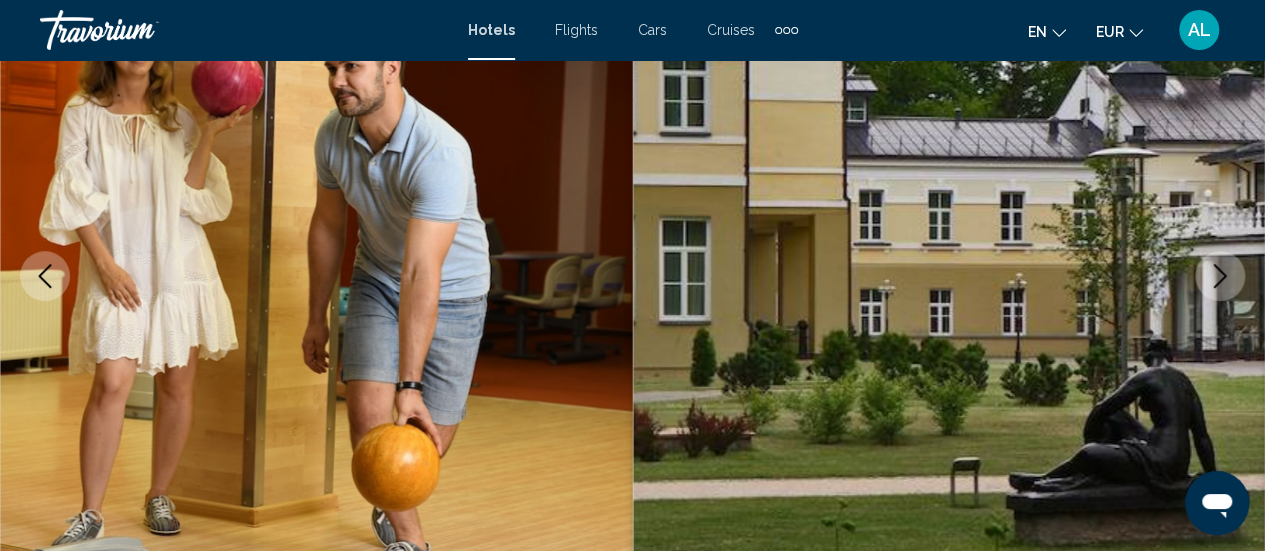 click 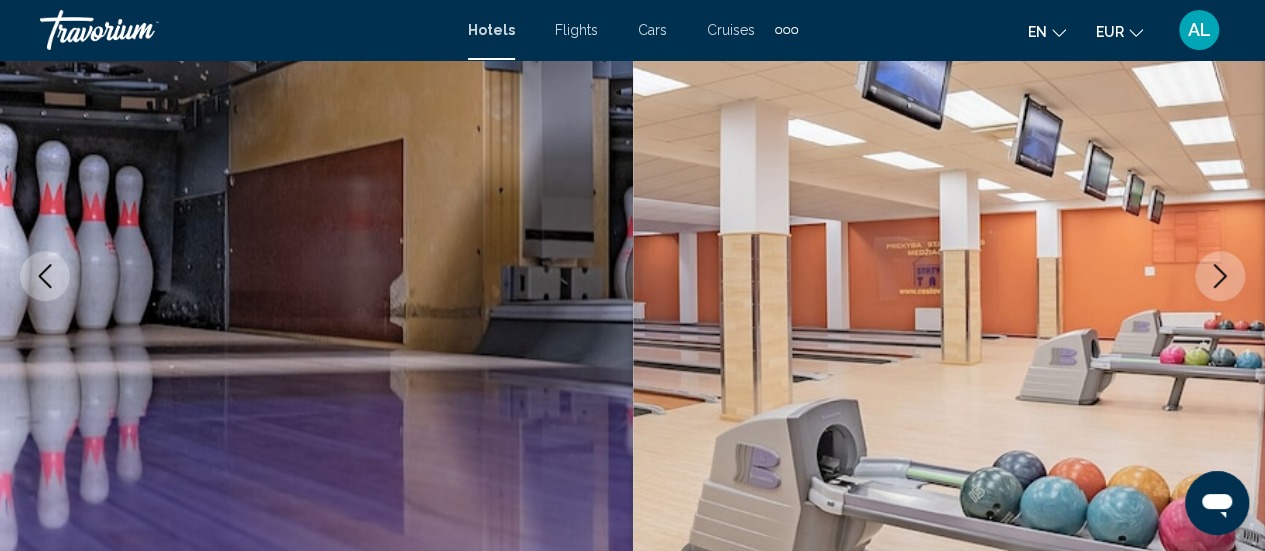 click 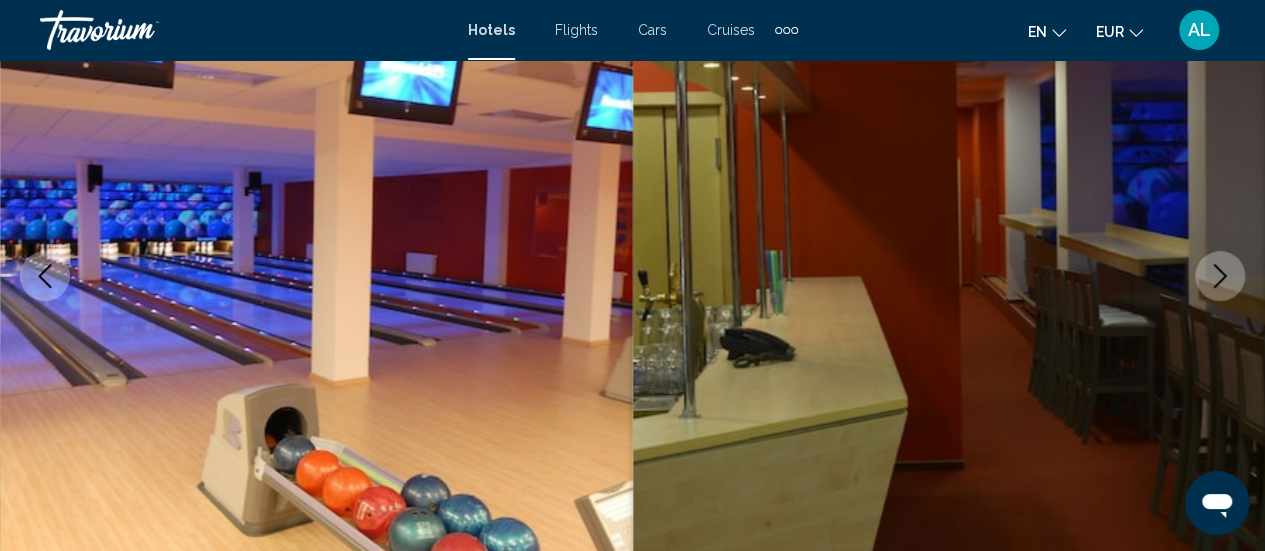 click 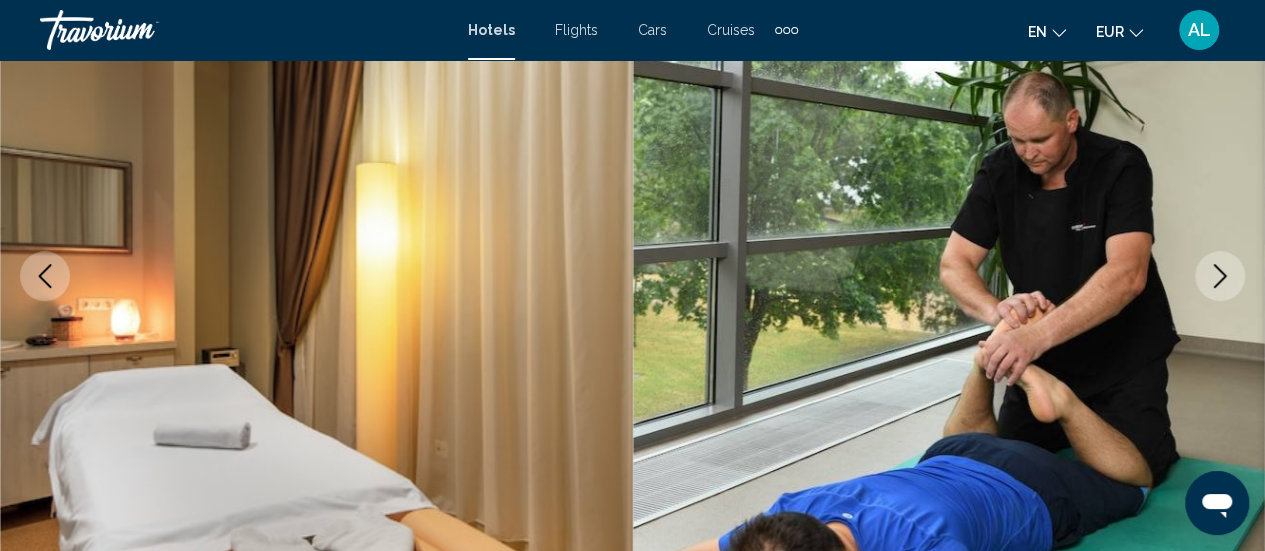 click 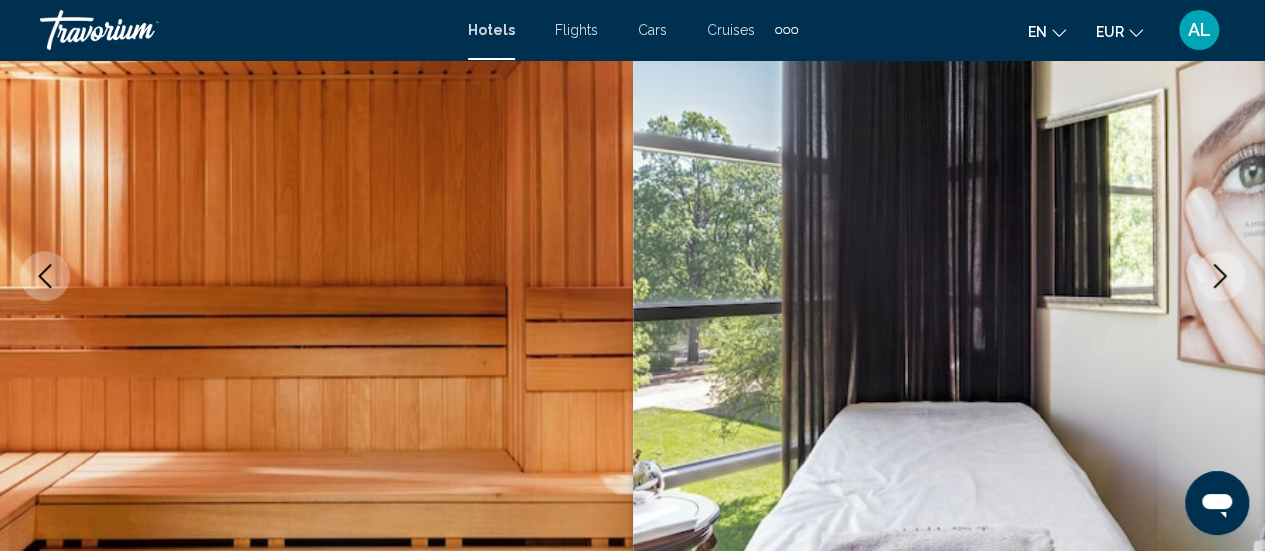 click 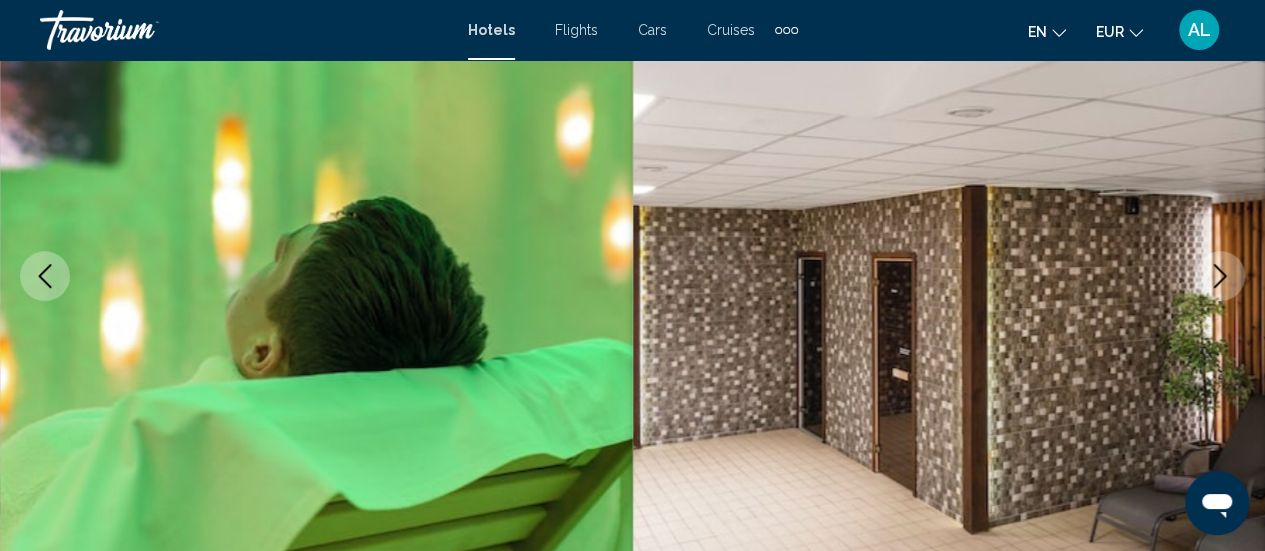 click 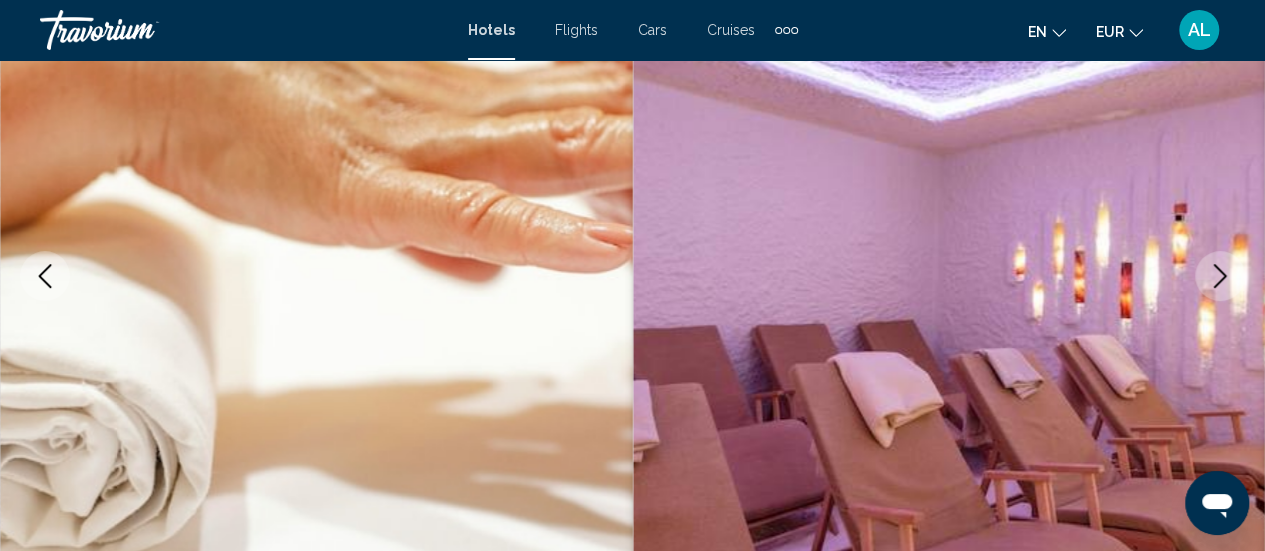 click 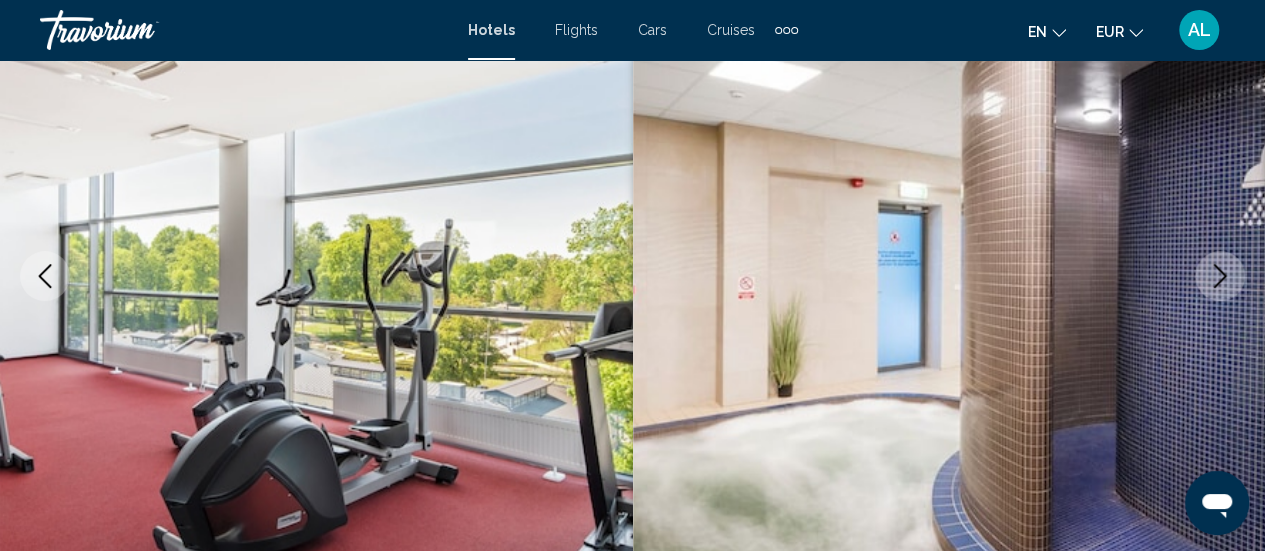 click 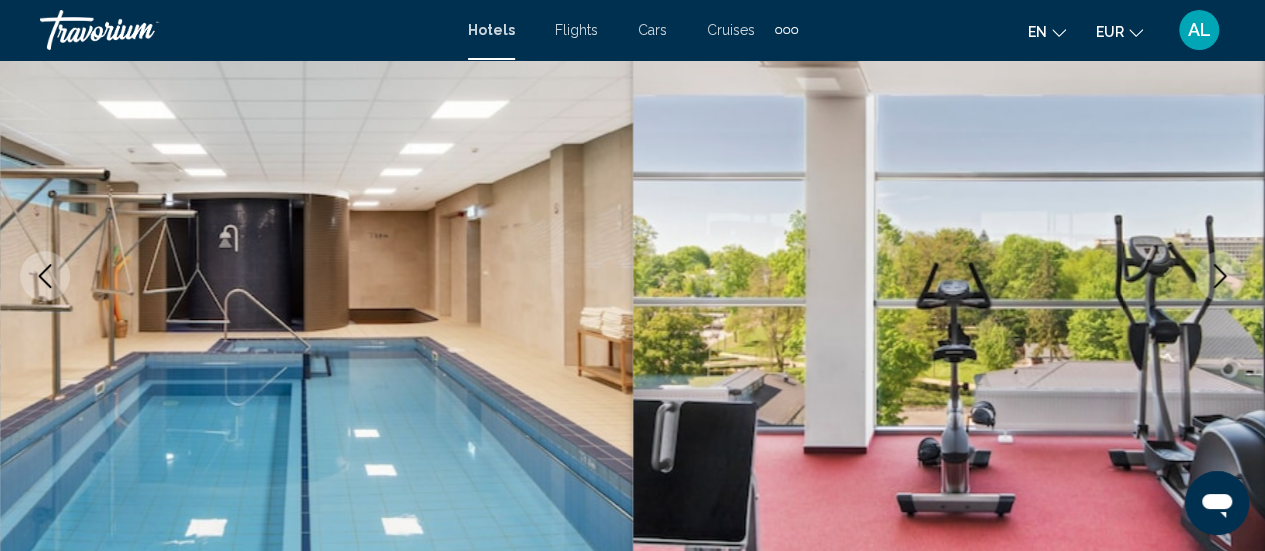 click 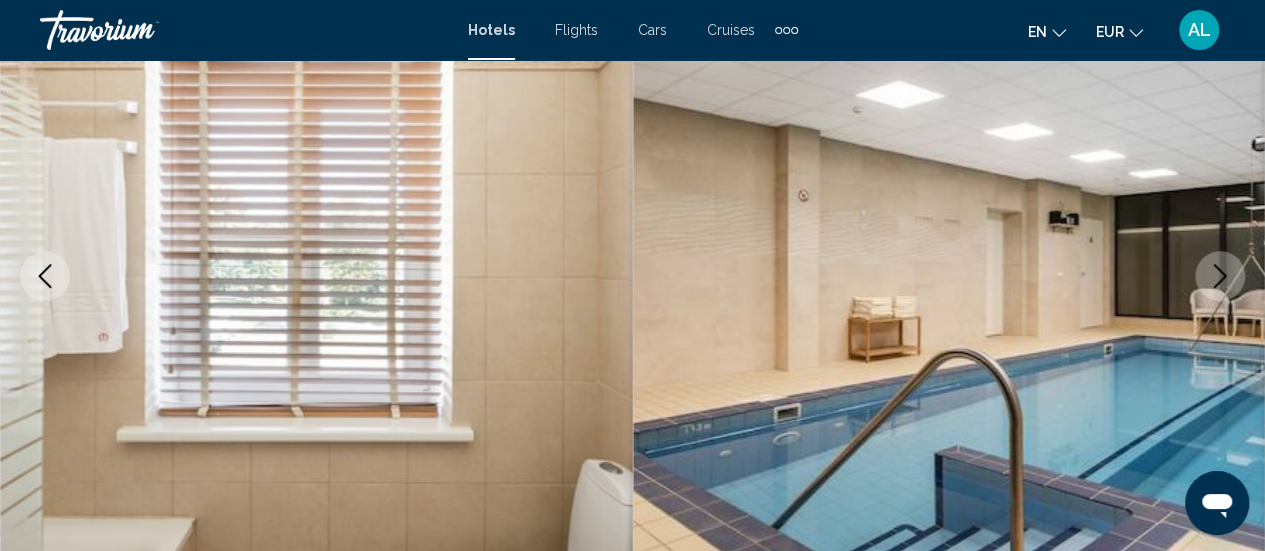 click 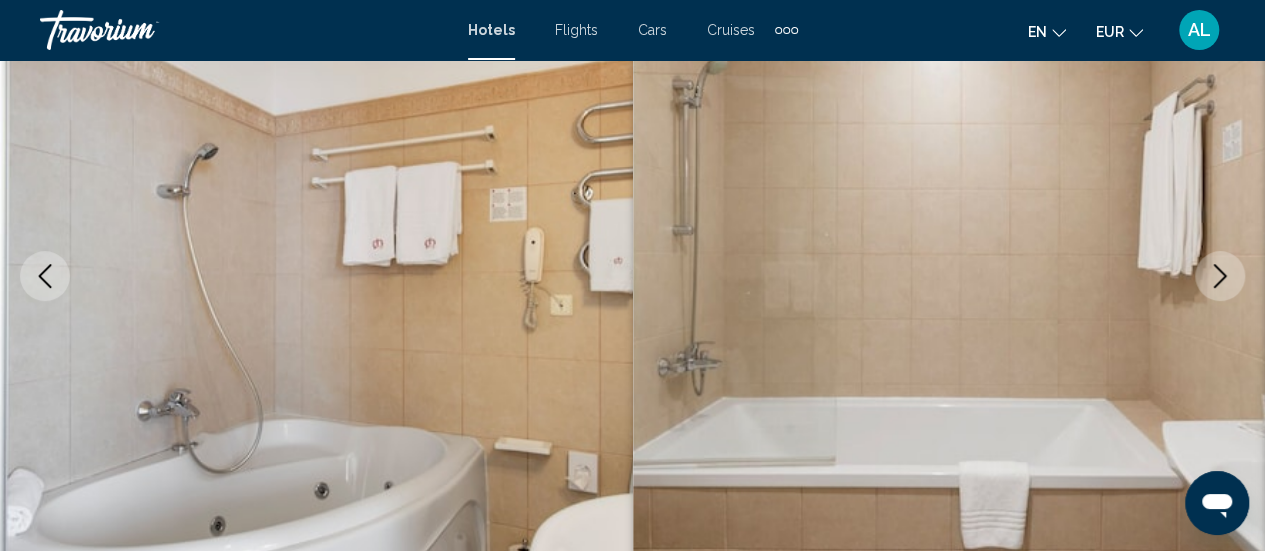 click 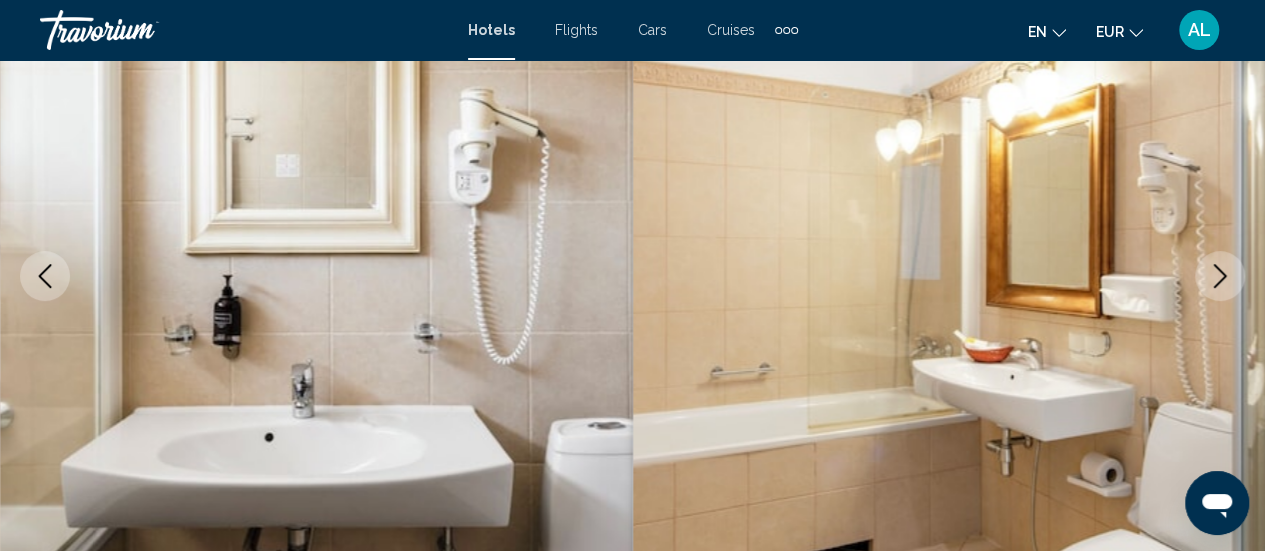 click 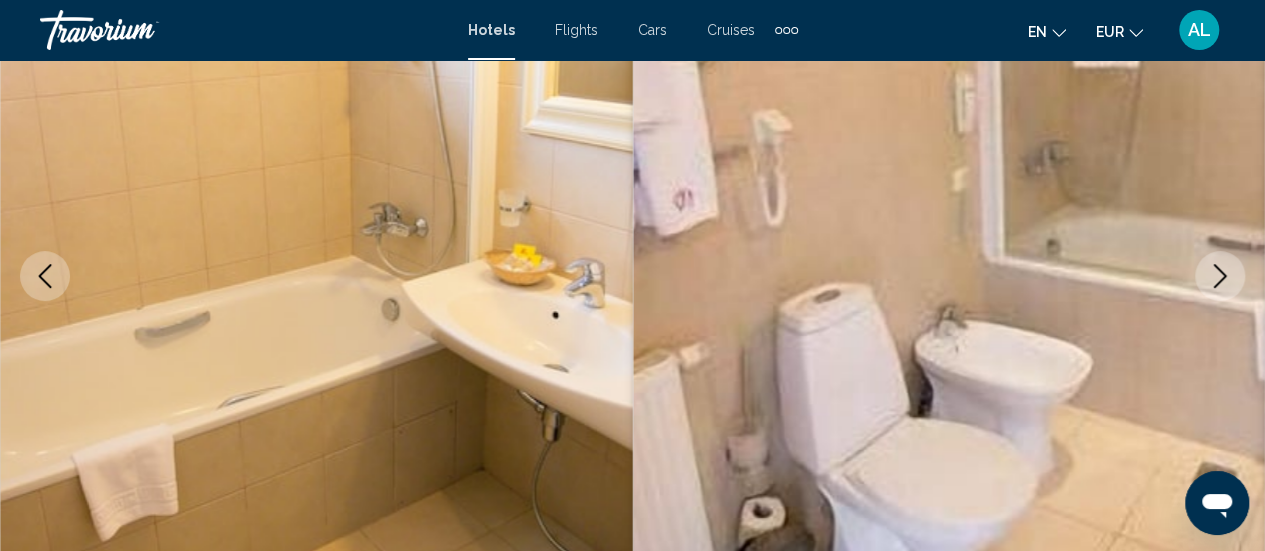 click 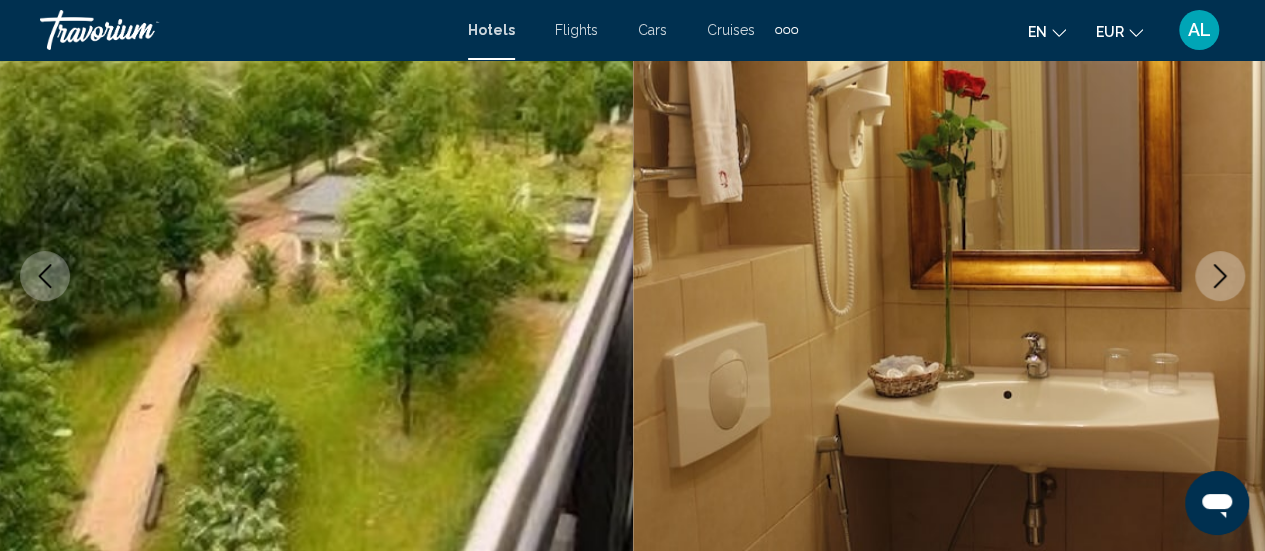 click 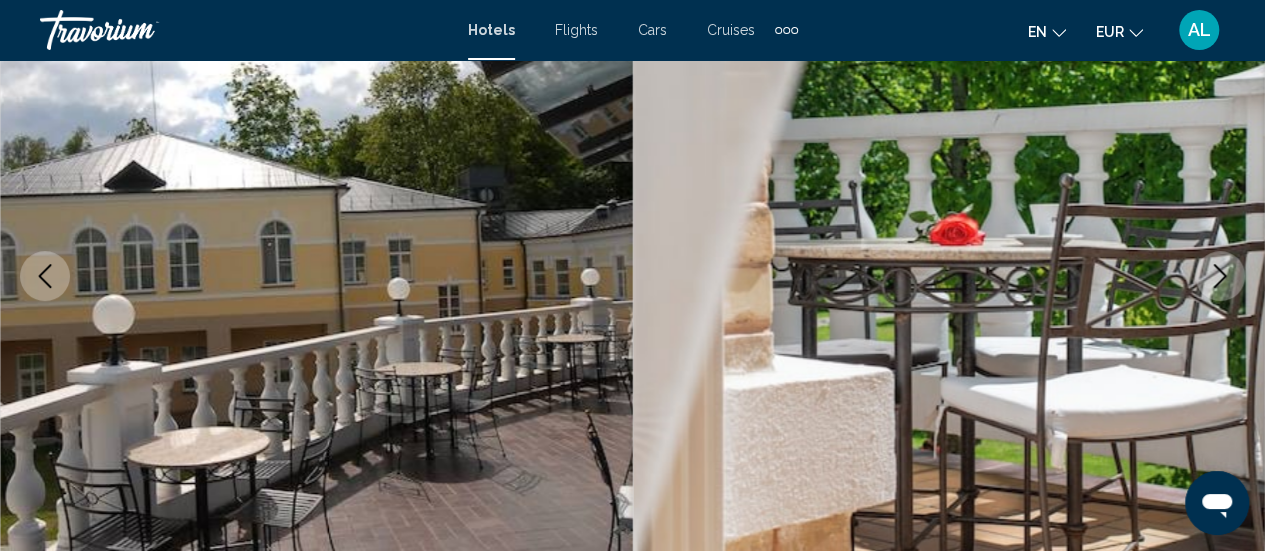 click 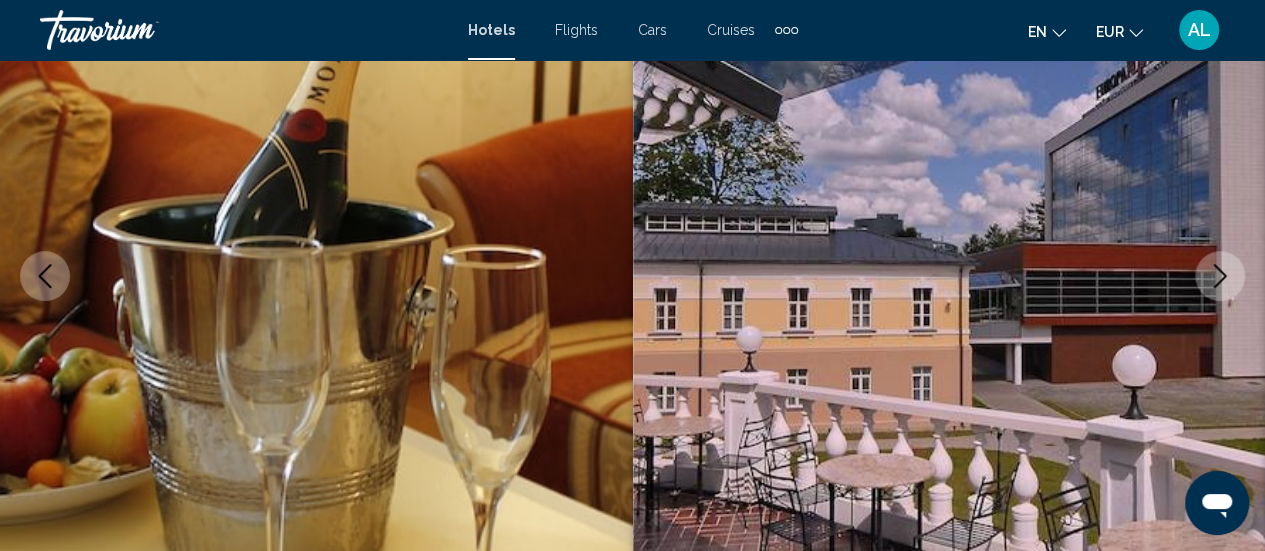 click 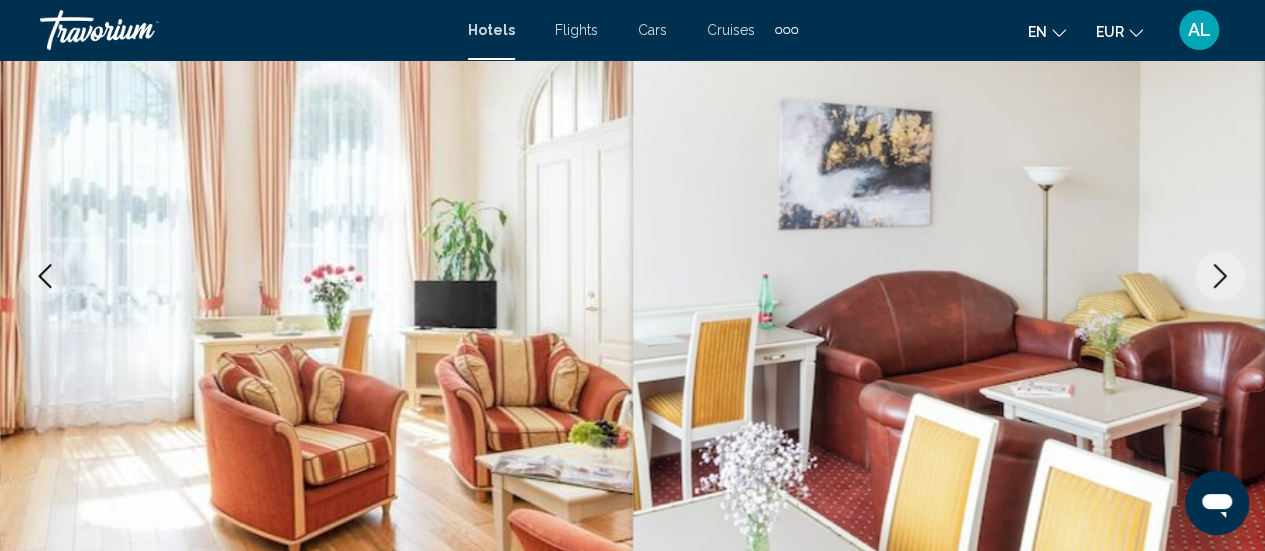 click 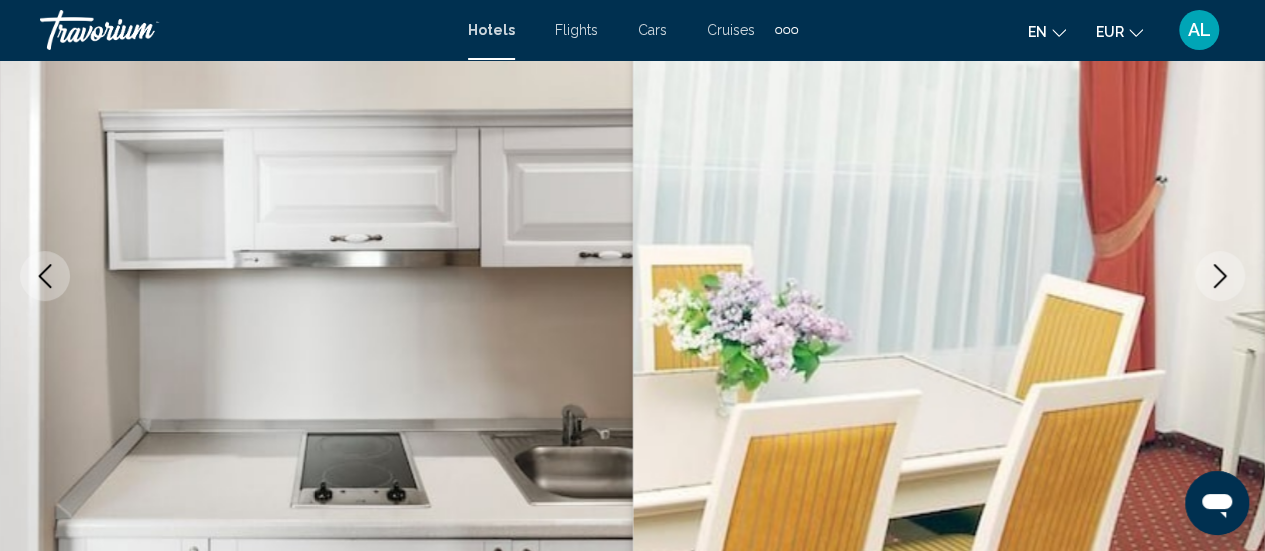 click 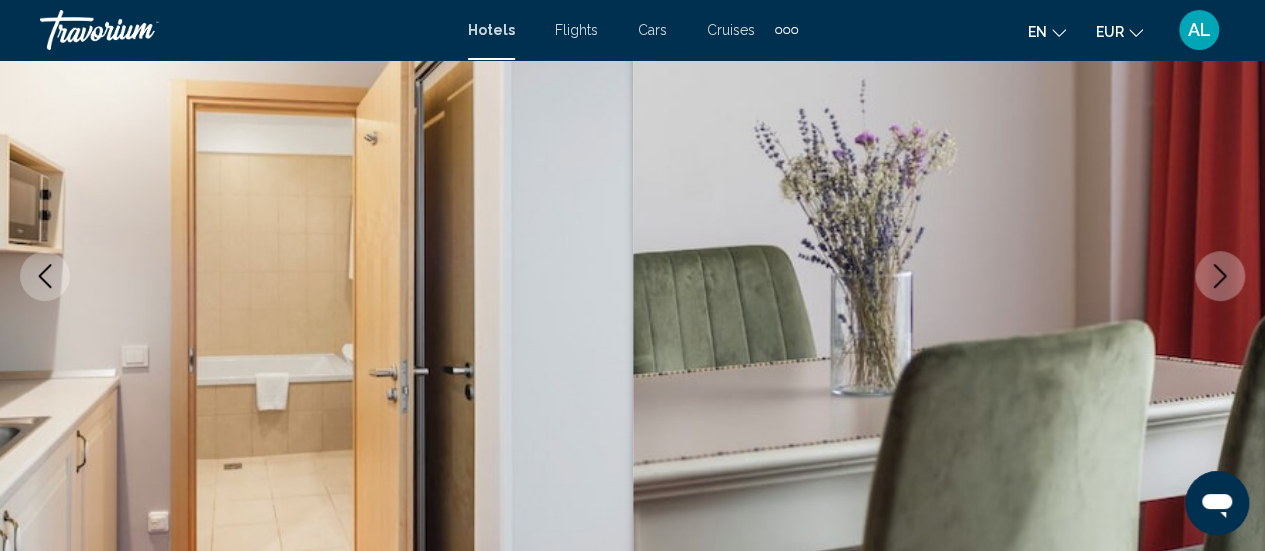 click 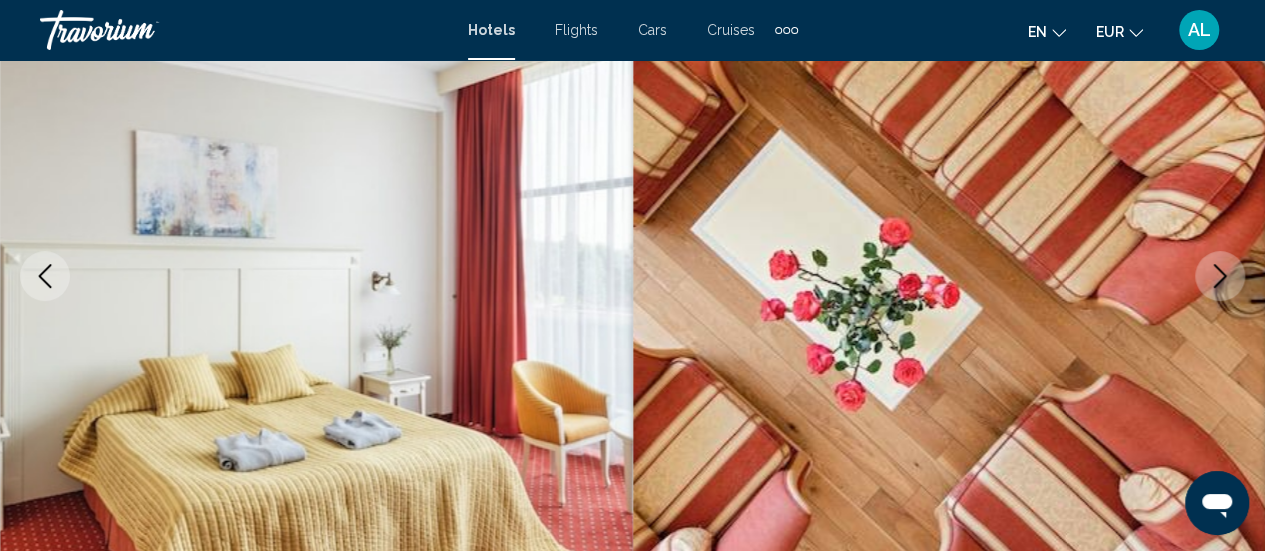click 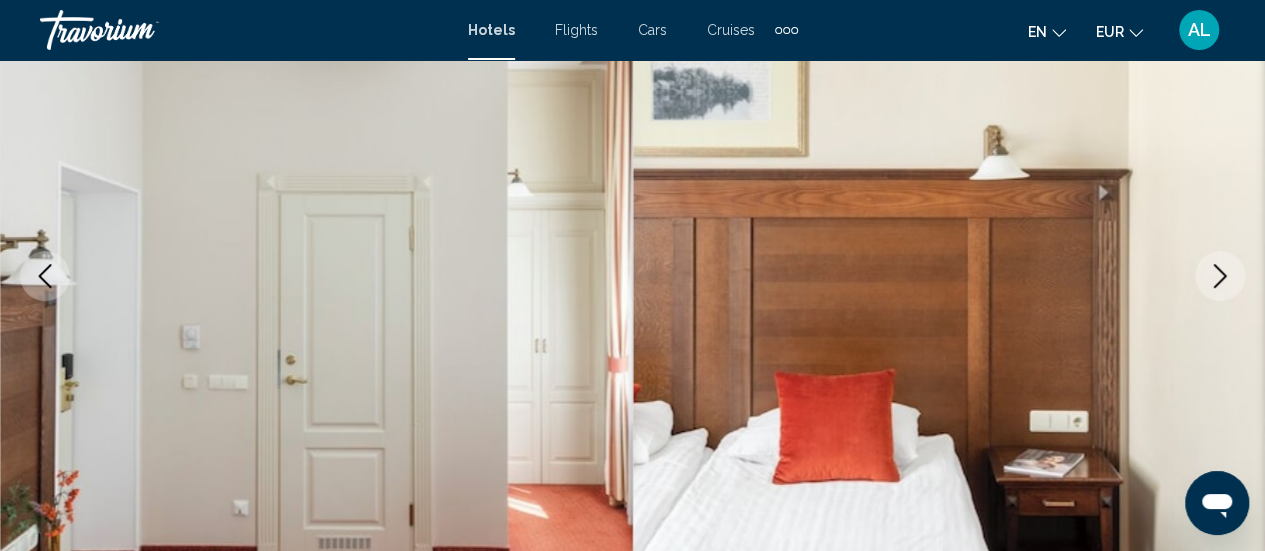 click 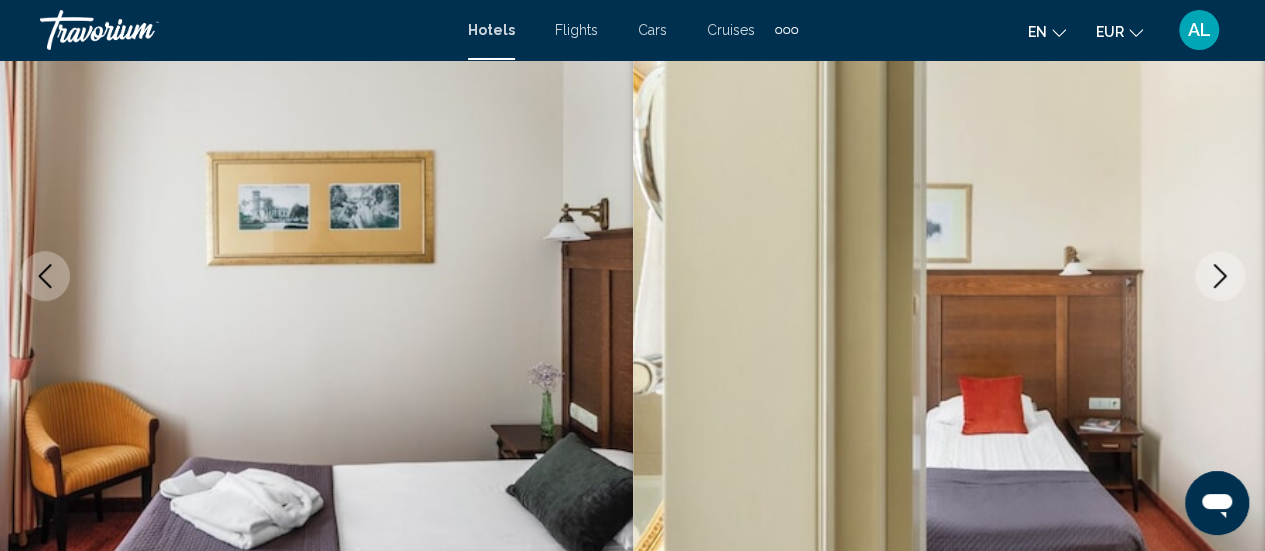 click 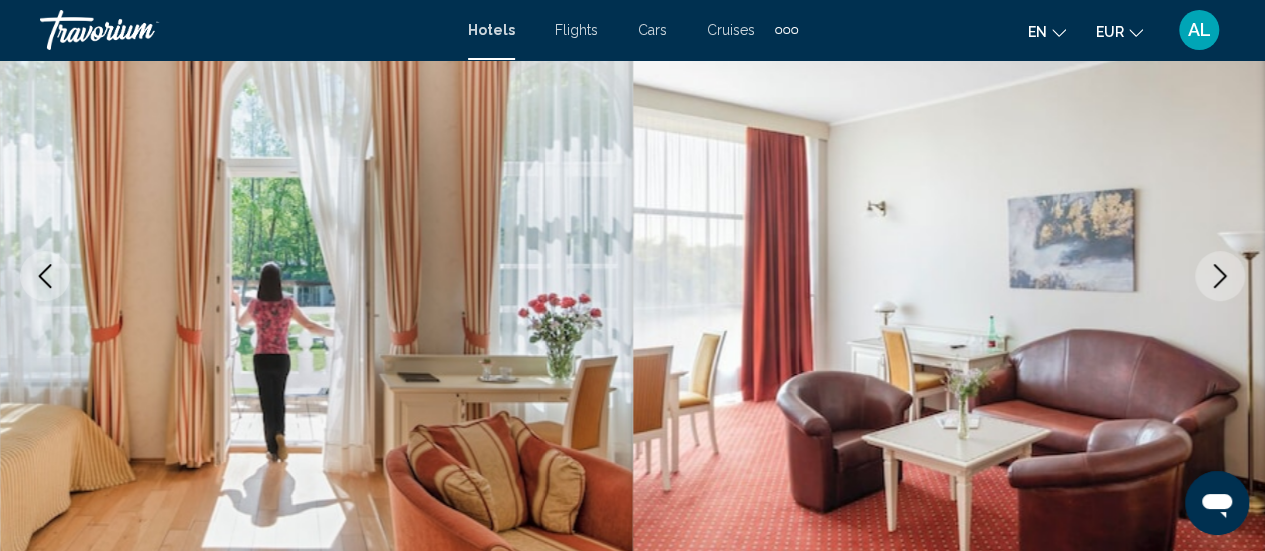 click 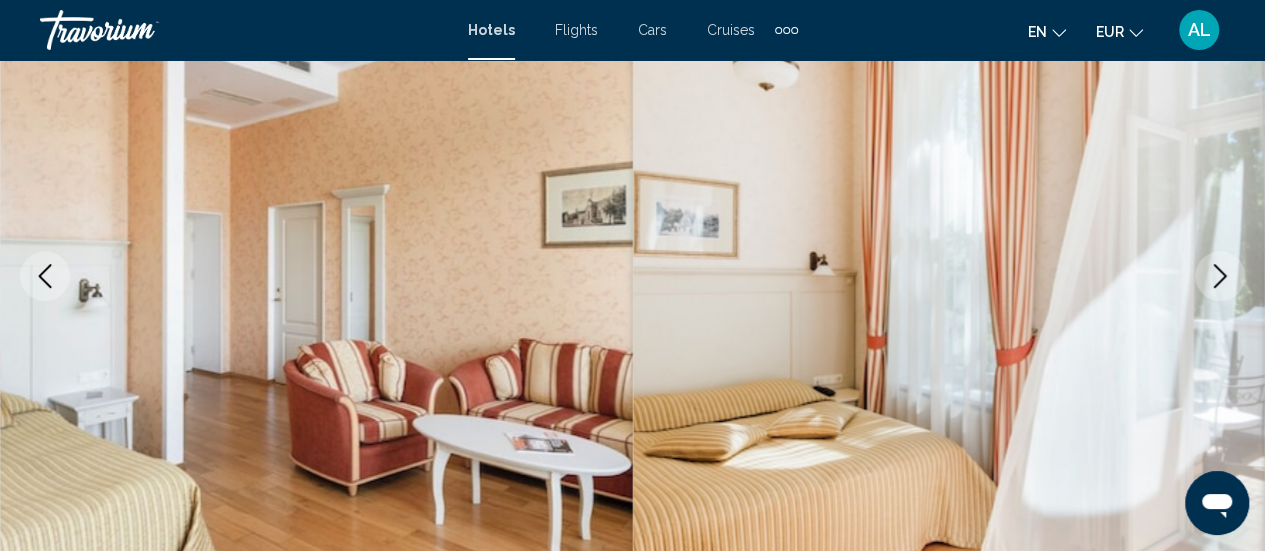 click 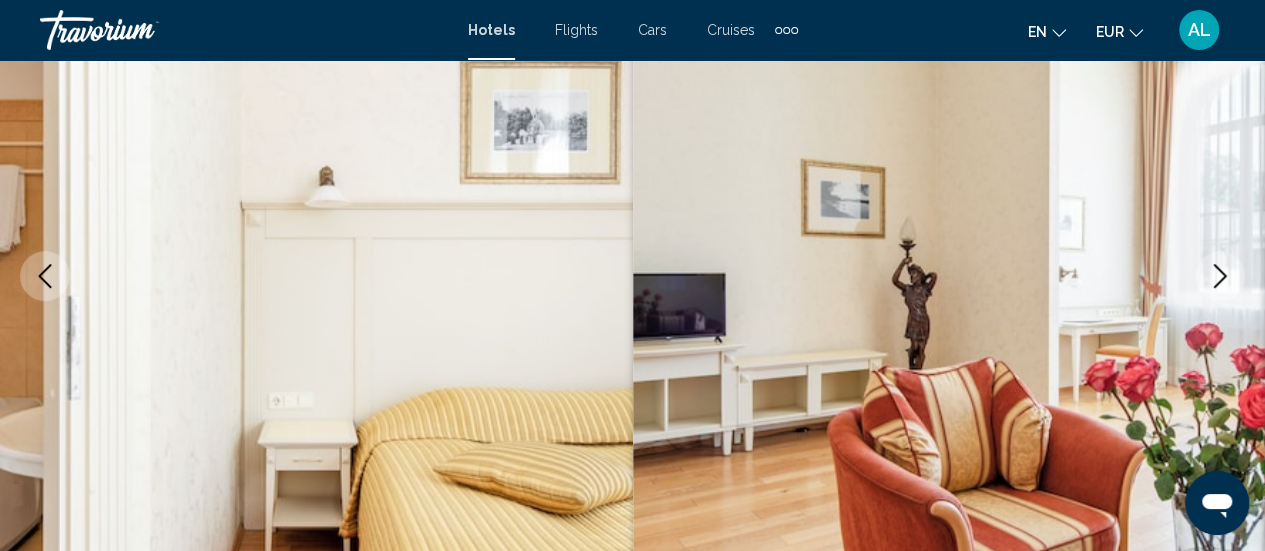 click 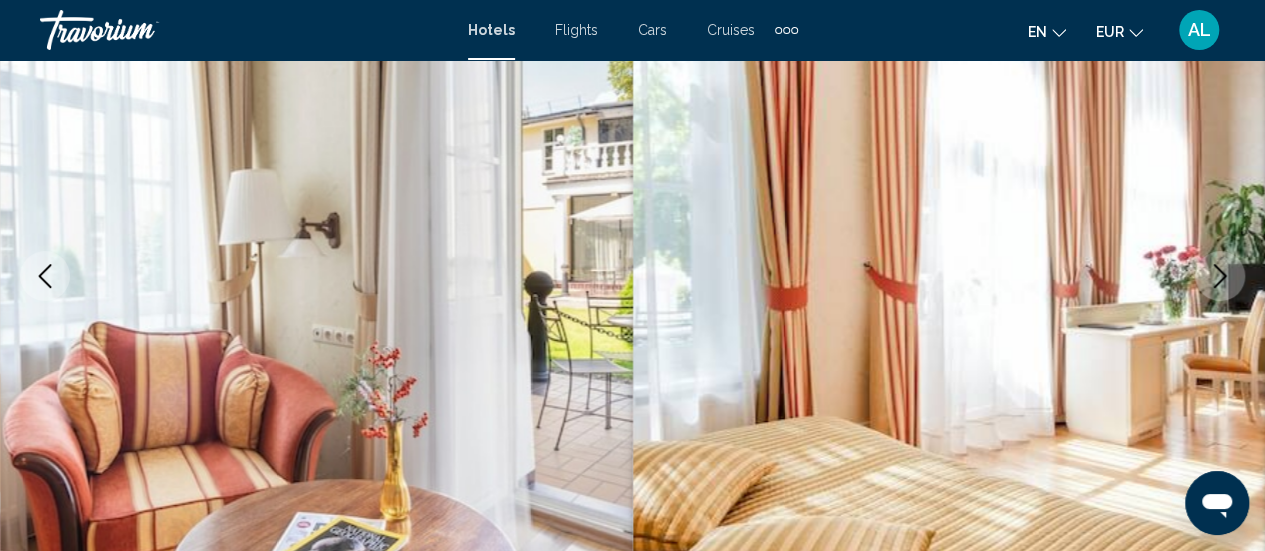 click 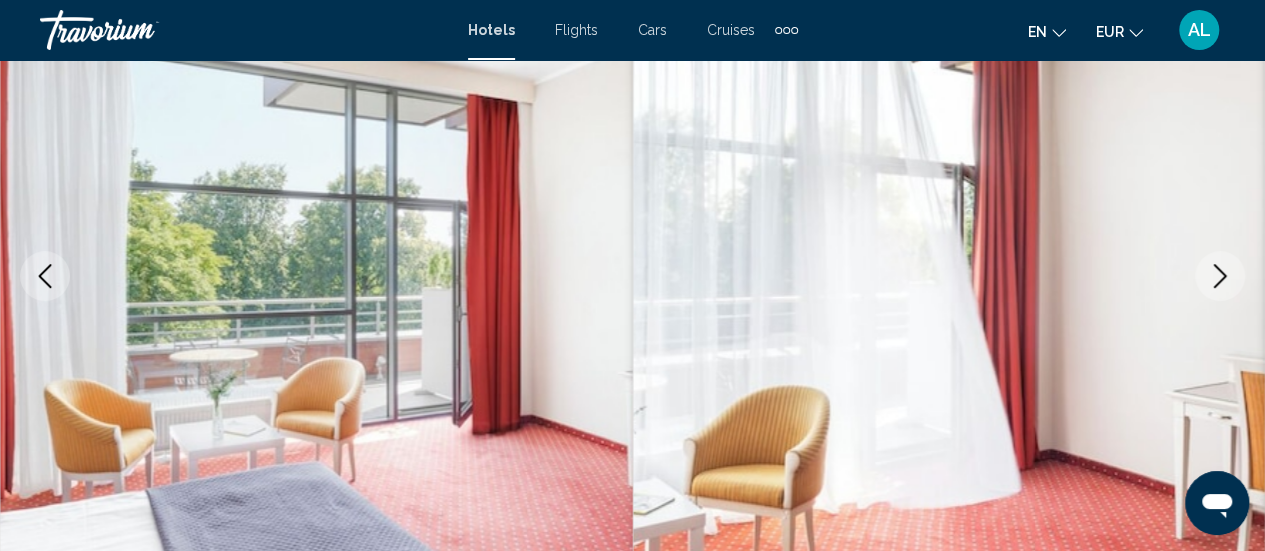 click 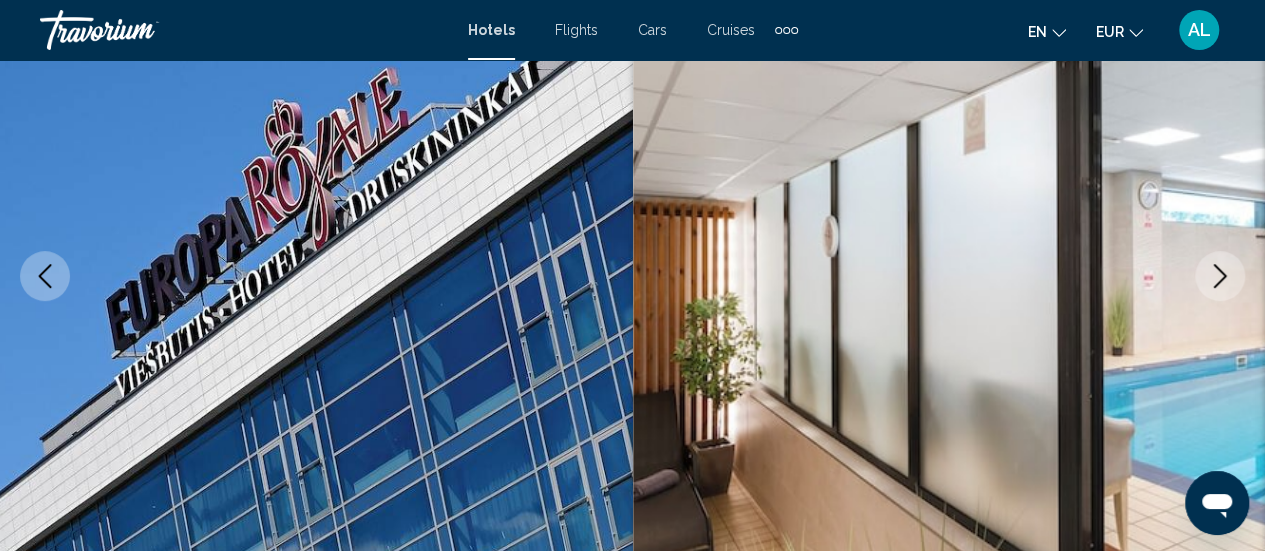 click 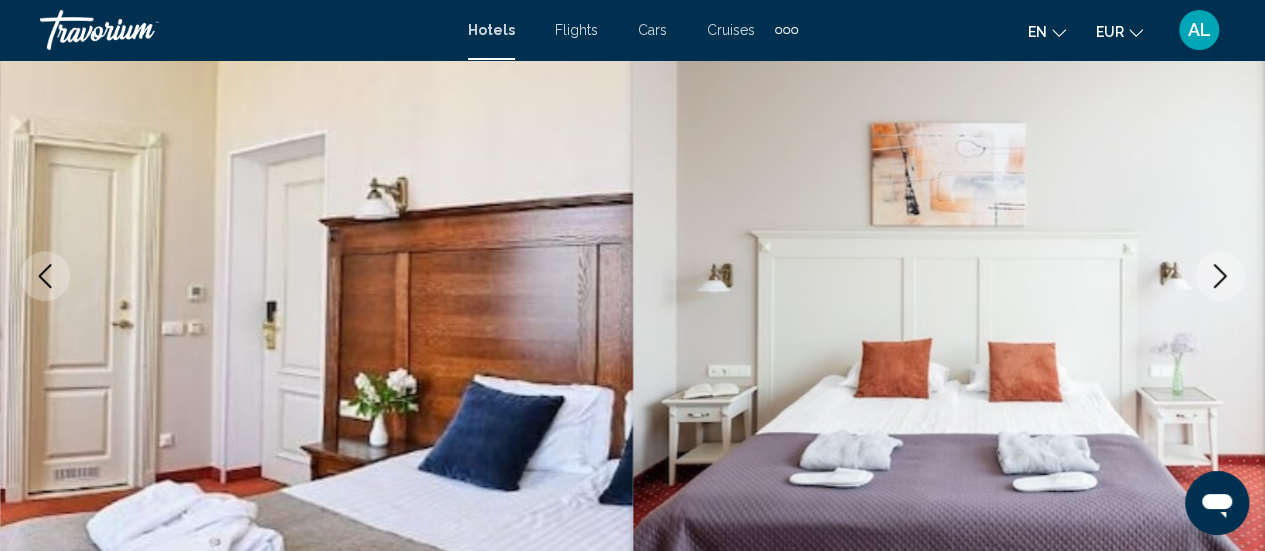click 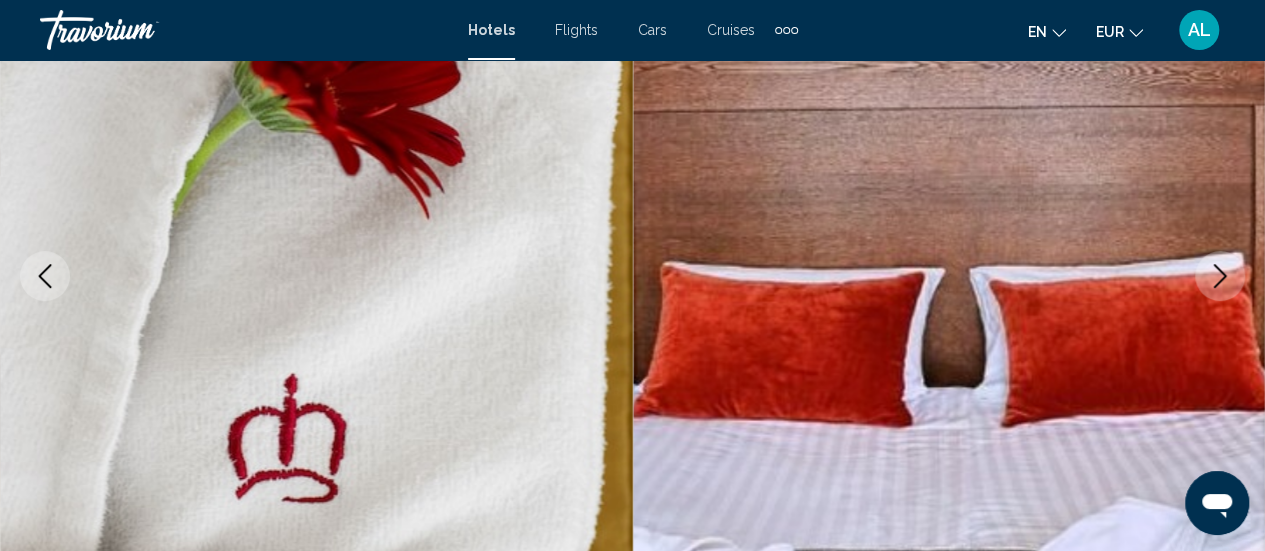 click 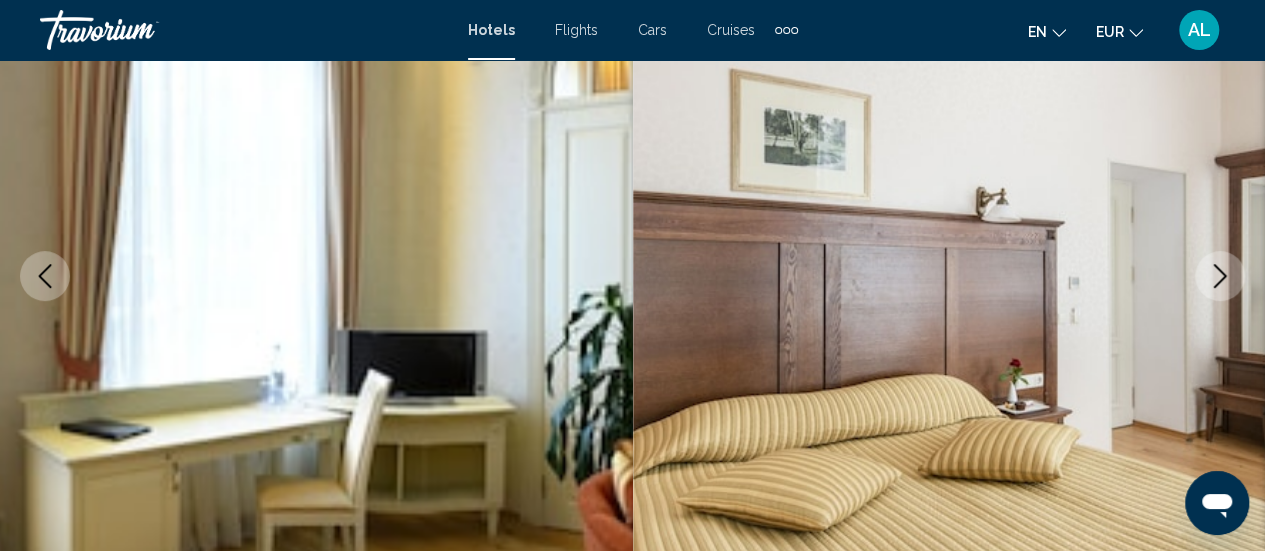 click 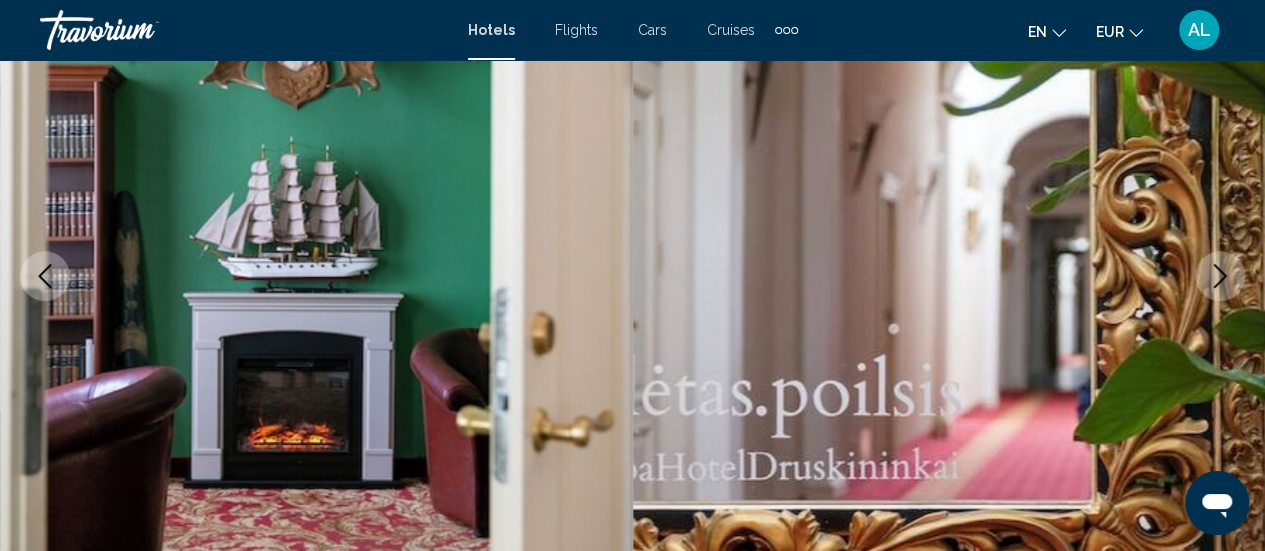 click 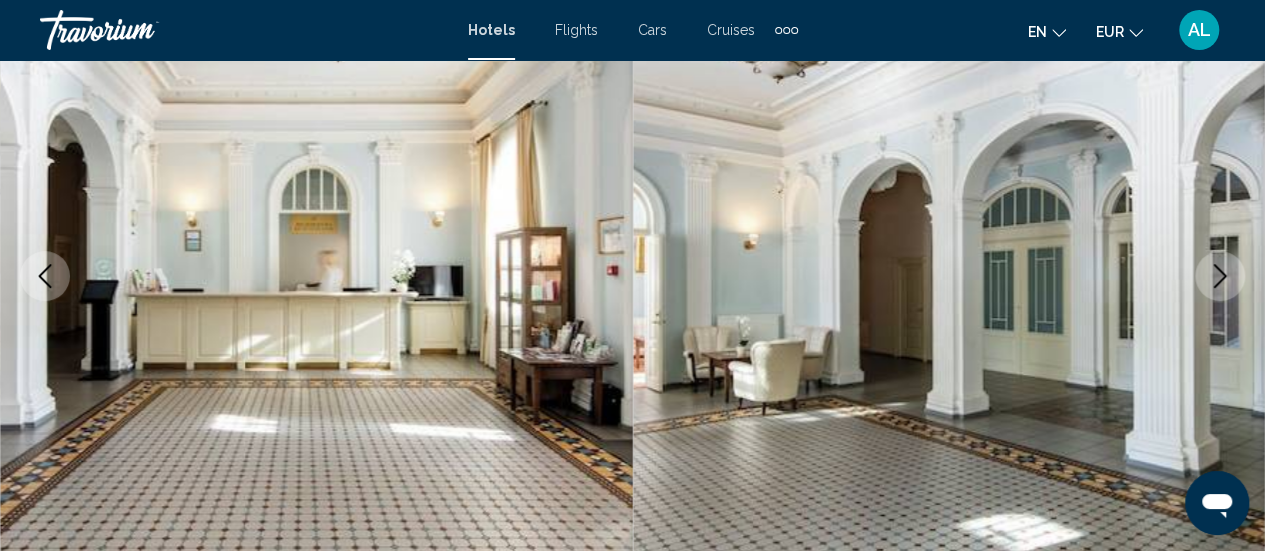 click 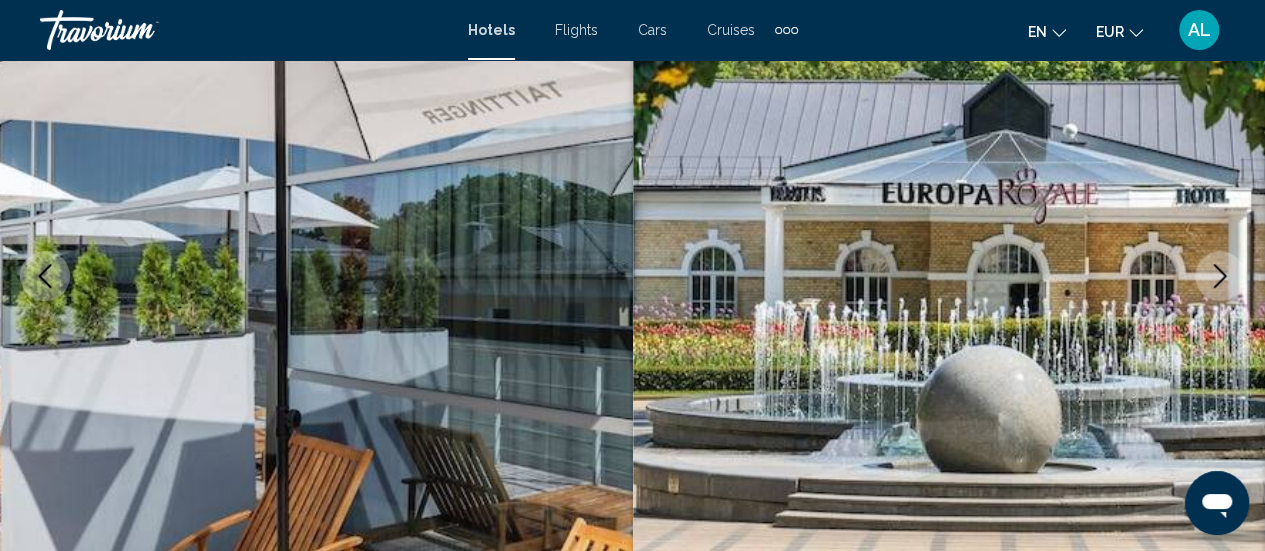 click 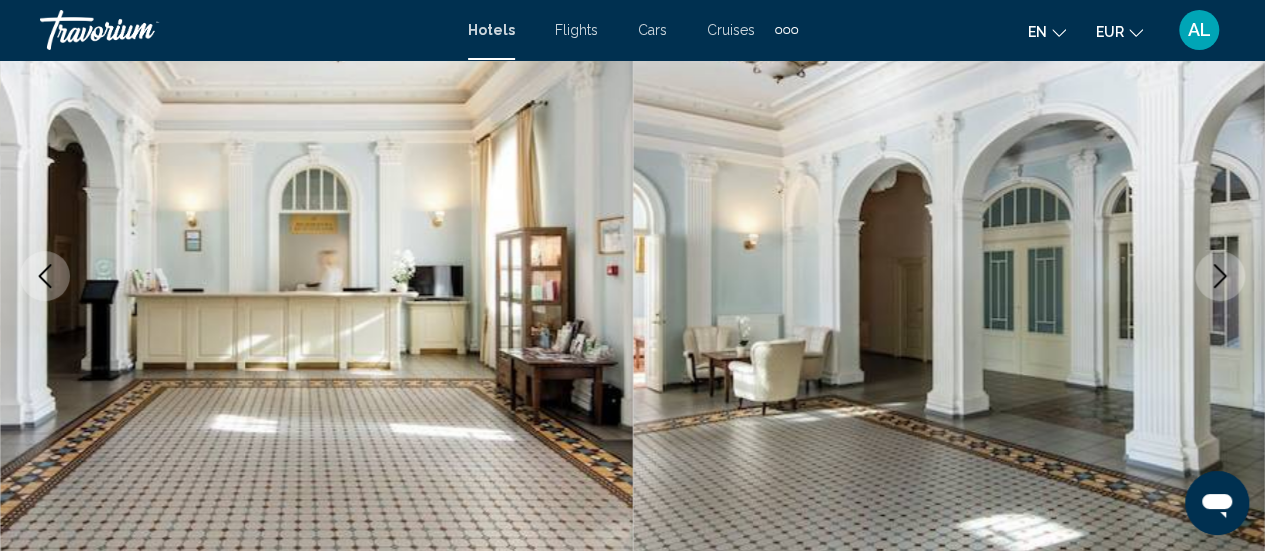 click 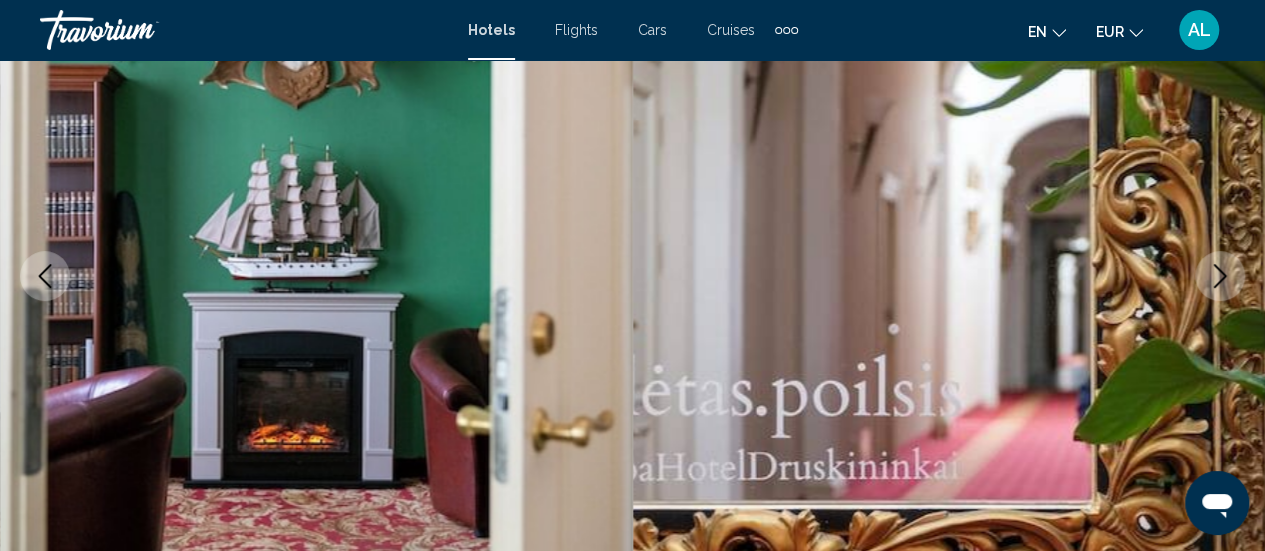 click 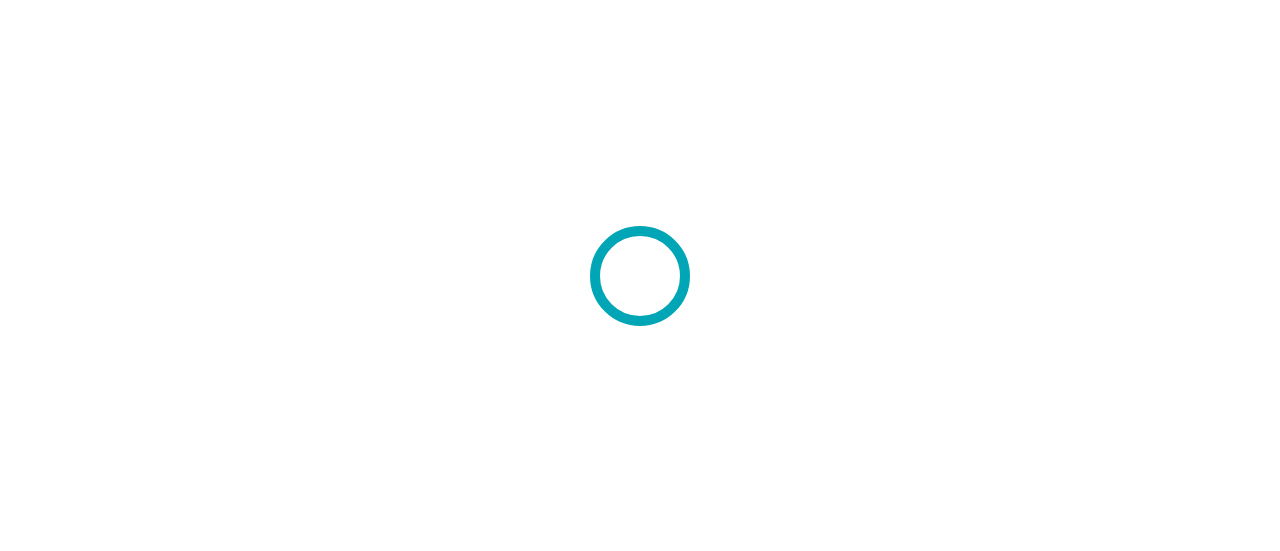 scroll, scrollTop: 0, scrollLeft: 0, axis: both 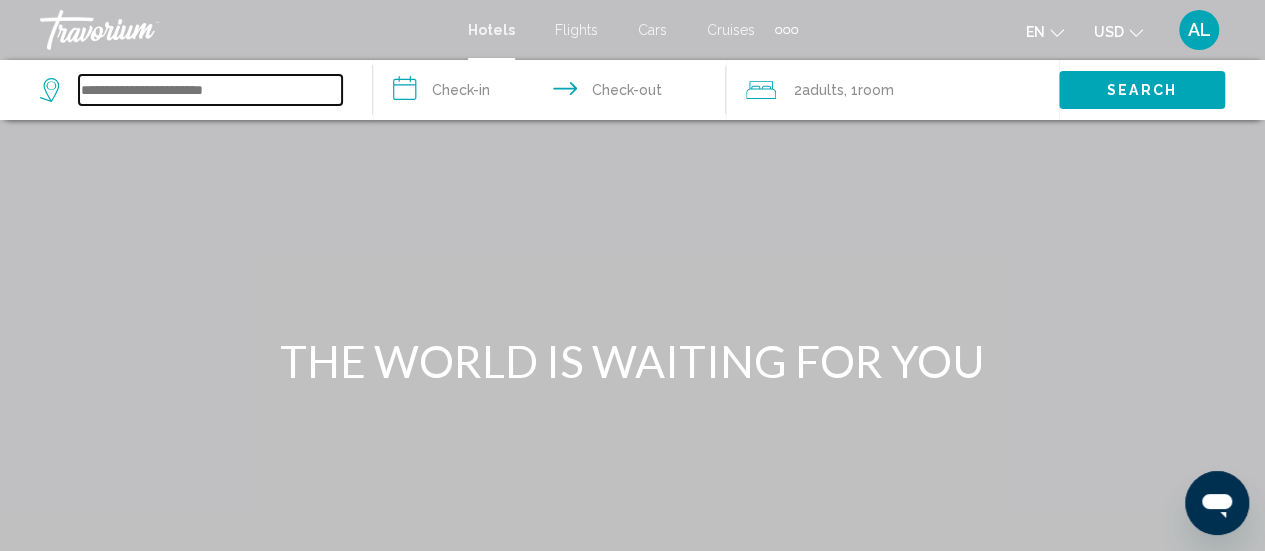 click at bounding box center (210, 90) 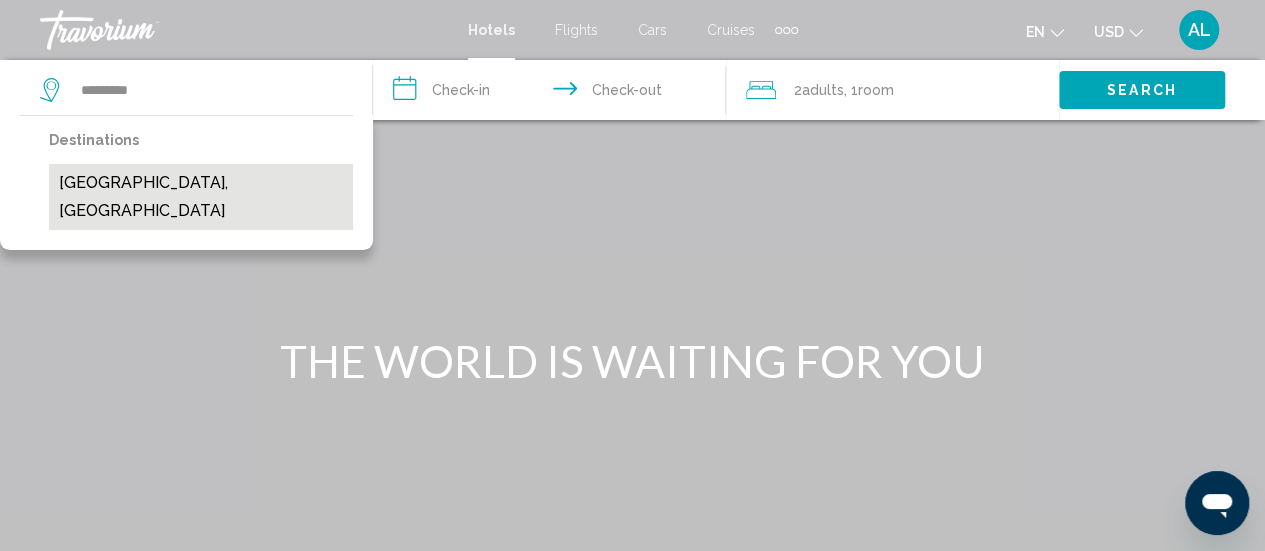 click on "Birstonas, Lithuania" at bounding box center (201, 197) 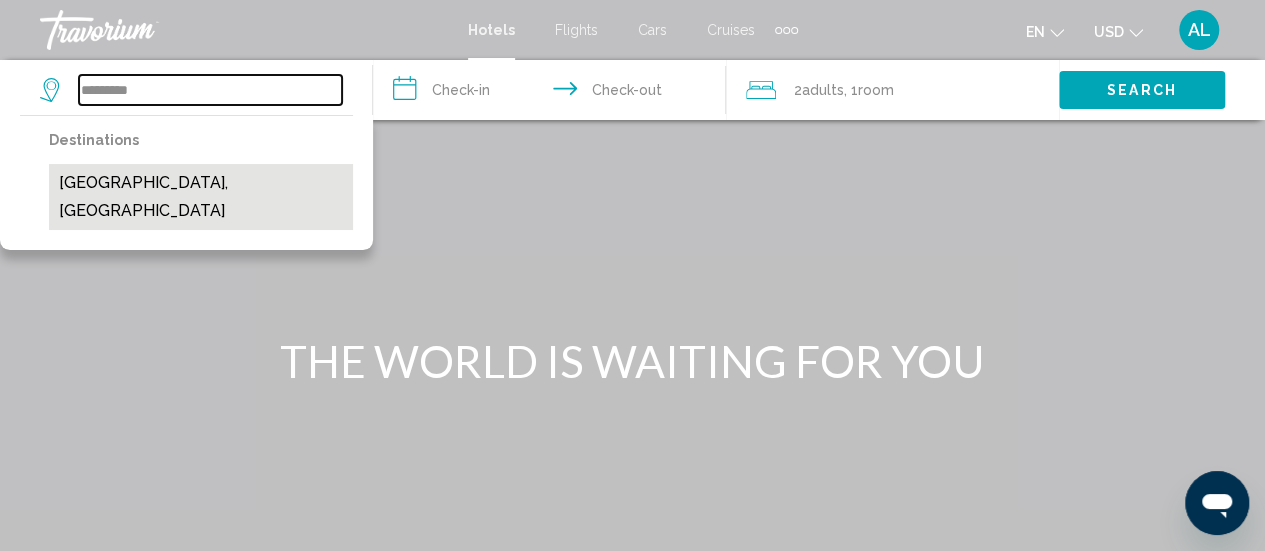 type on "**********" 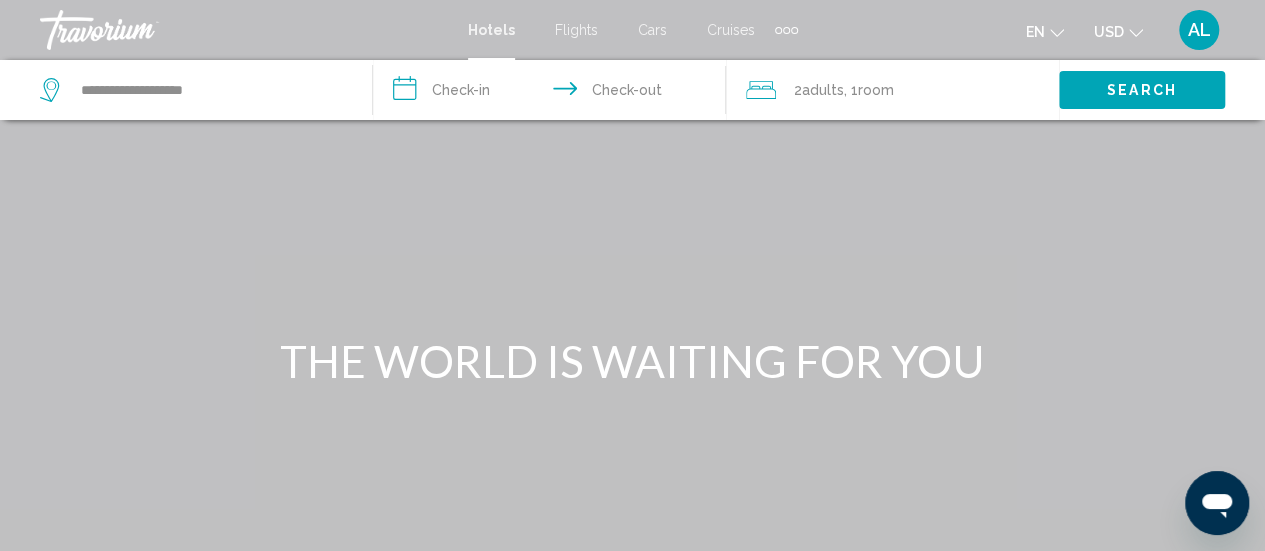click on "**********" at bounding box center (553, 93) 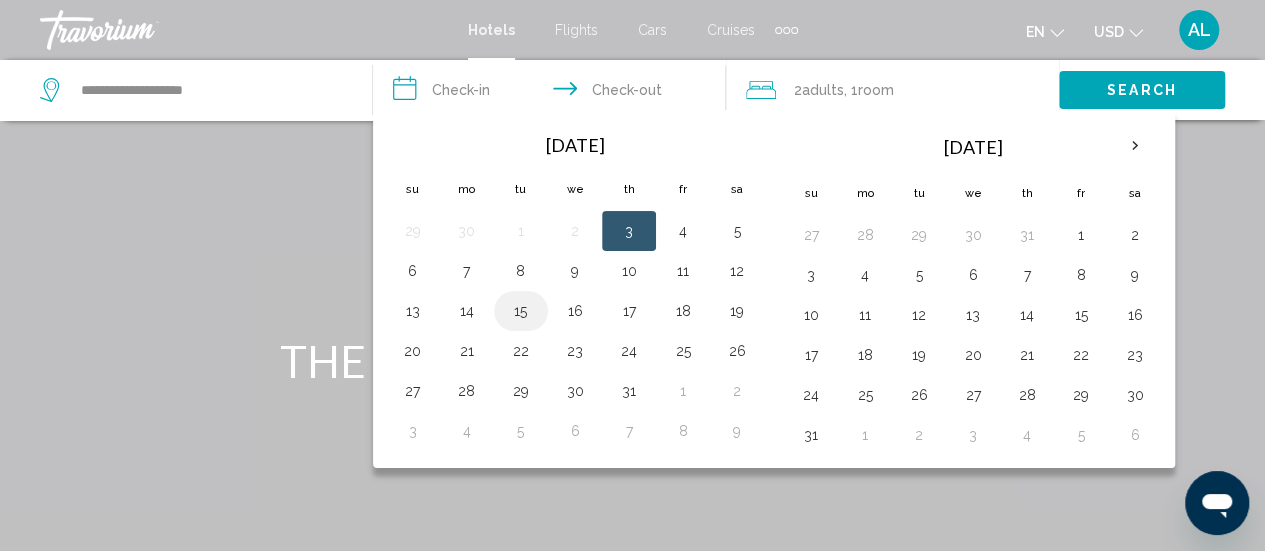 click on "15" at bounding box center [521, 311] 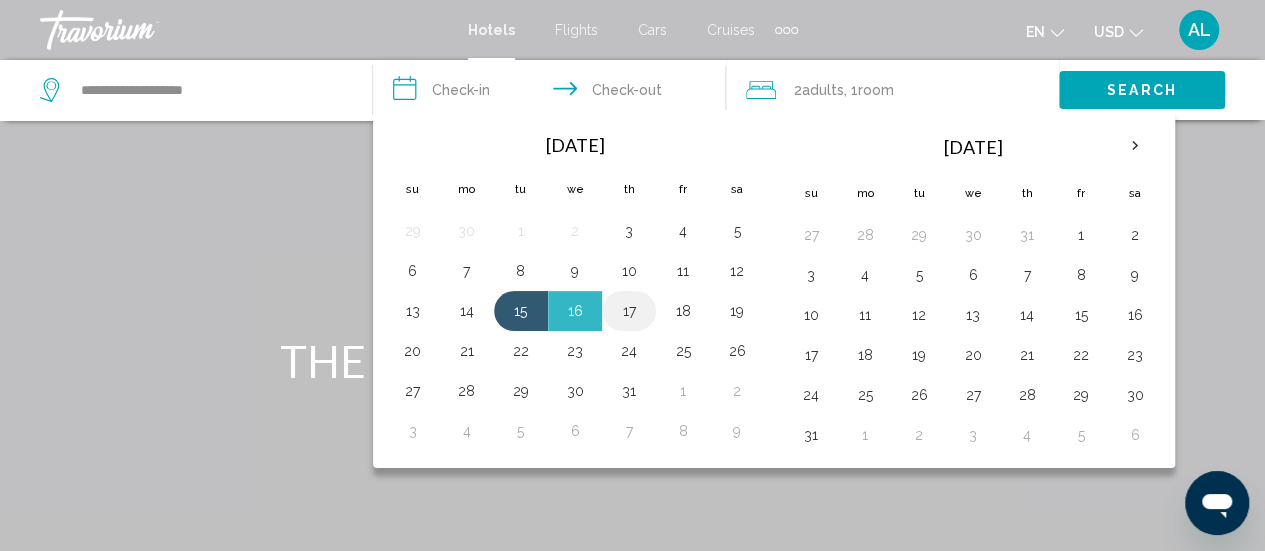 click on "17" at bounding box center [629, 311] 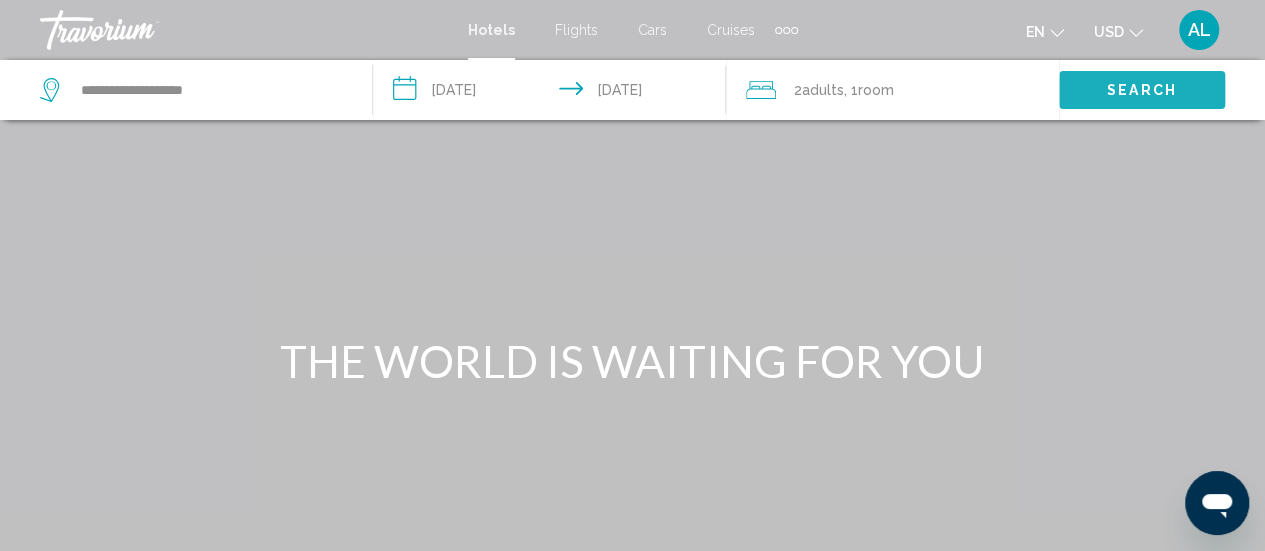 click on "Search" at bounding box center (1142, 91) 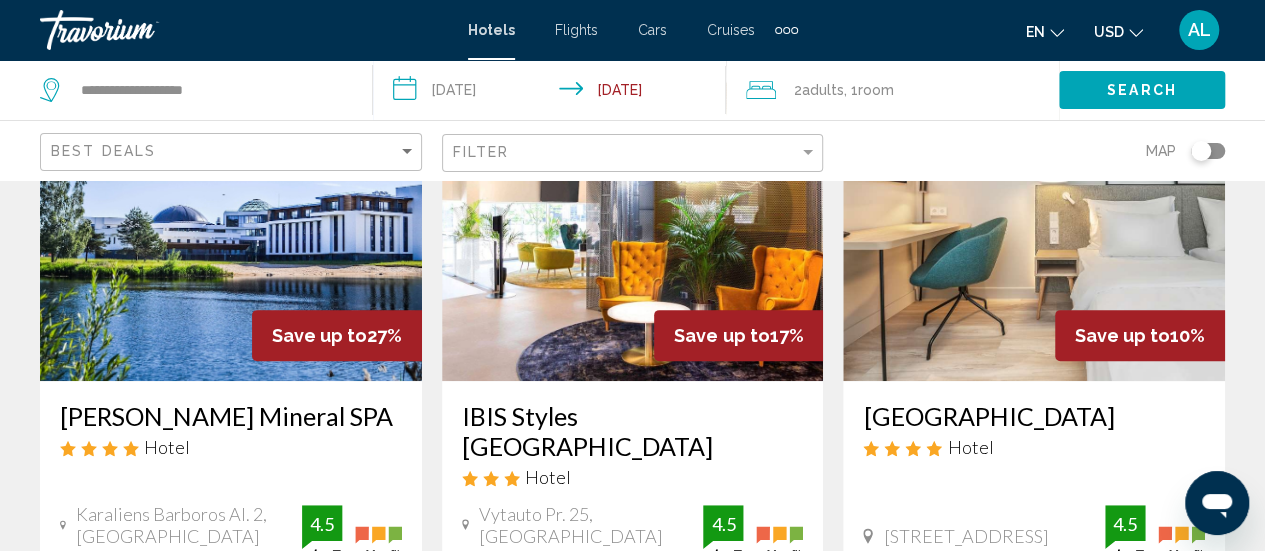 scroll, scrollTop: 188, scrollLeft: 0, axis: vertical 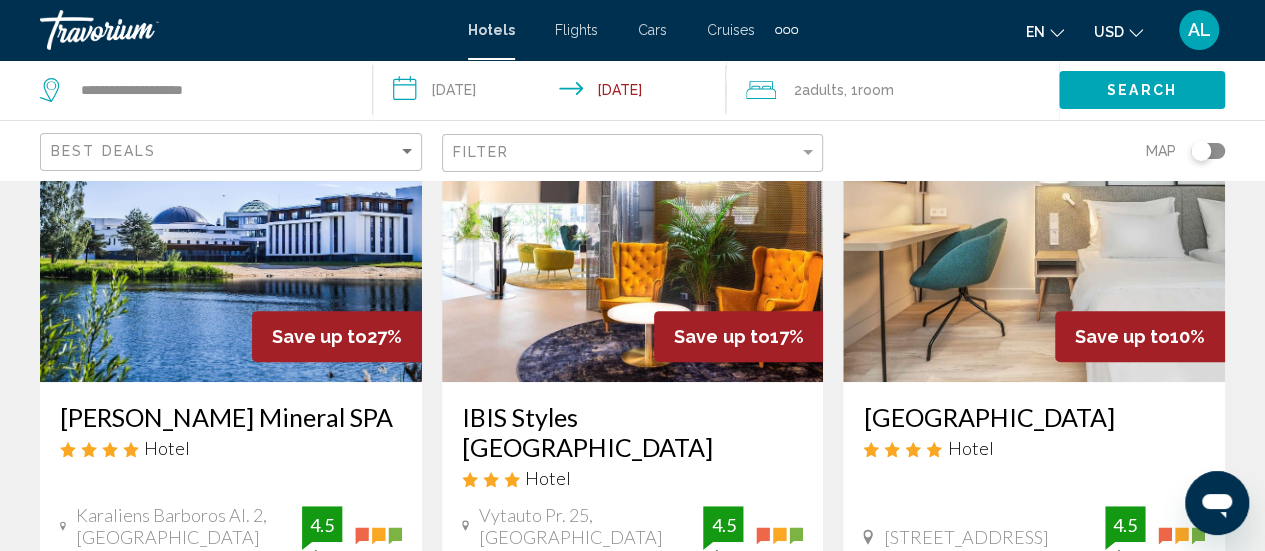 click 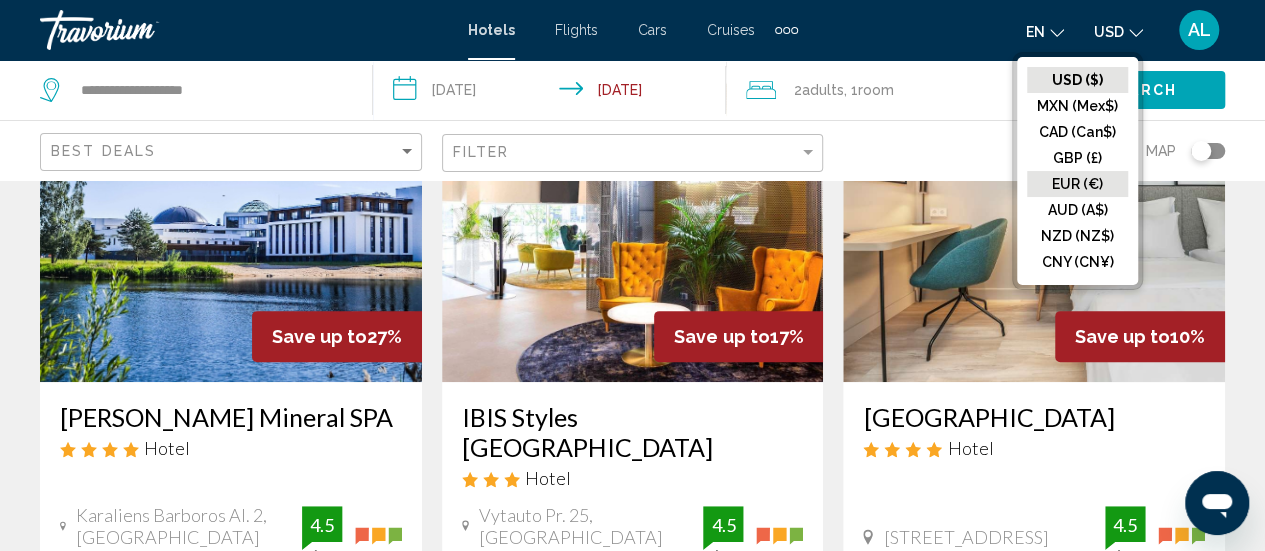 click on "EUR (€)" 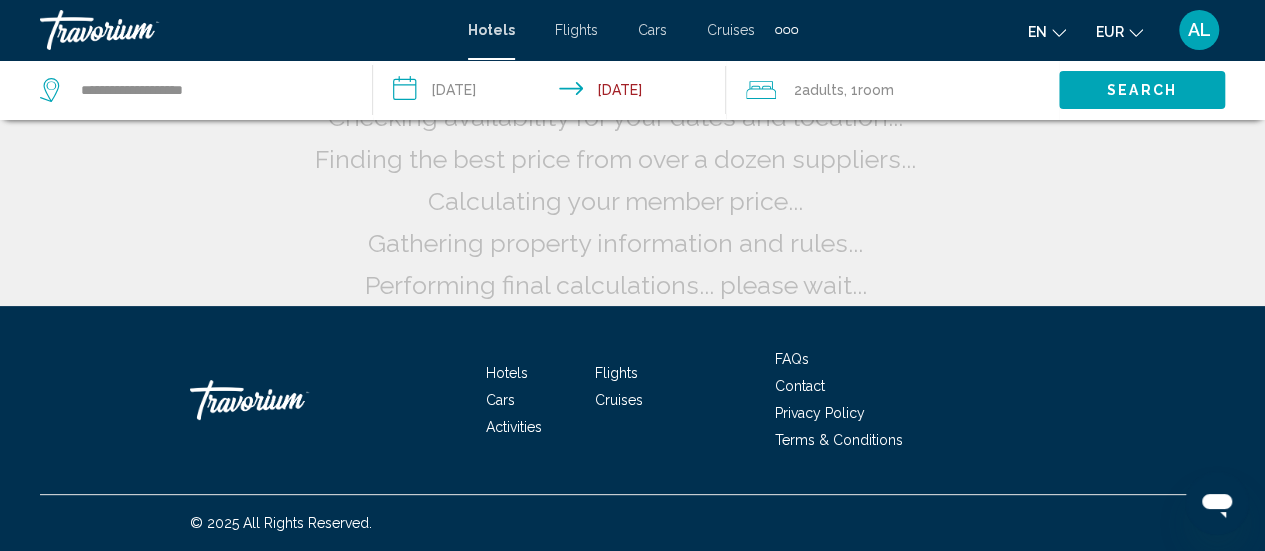 scroll, scrollTop: 0, scrollLeft: 0, axis: both 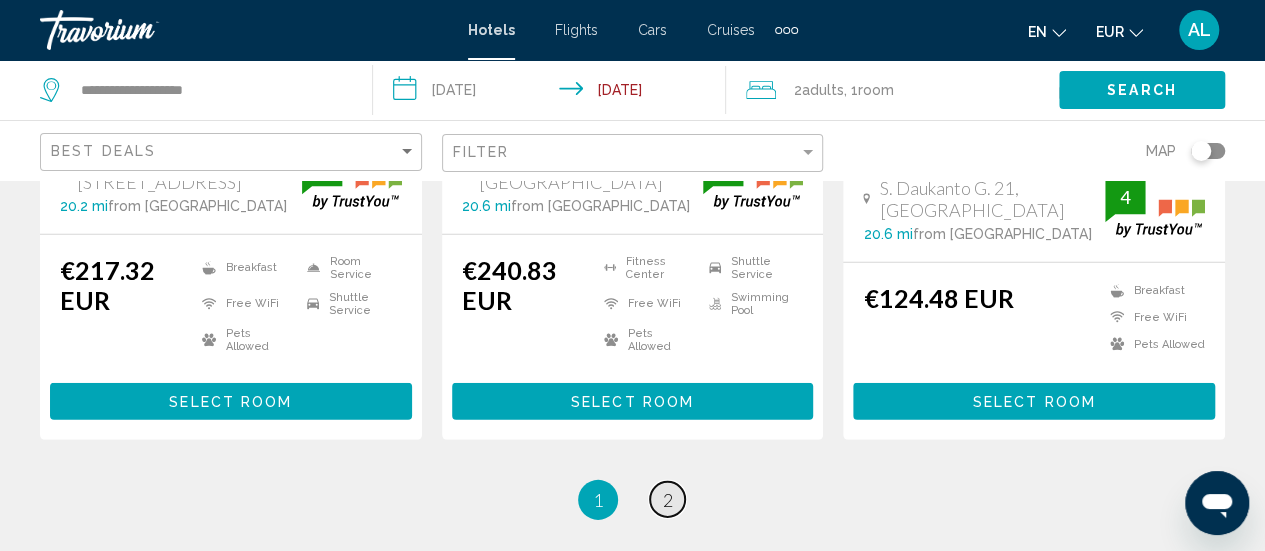 click on "page  2" at bounding box center (667, 499) 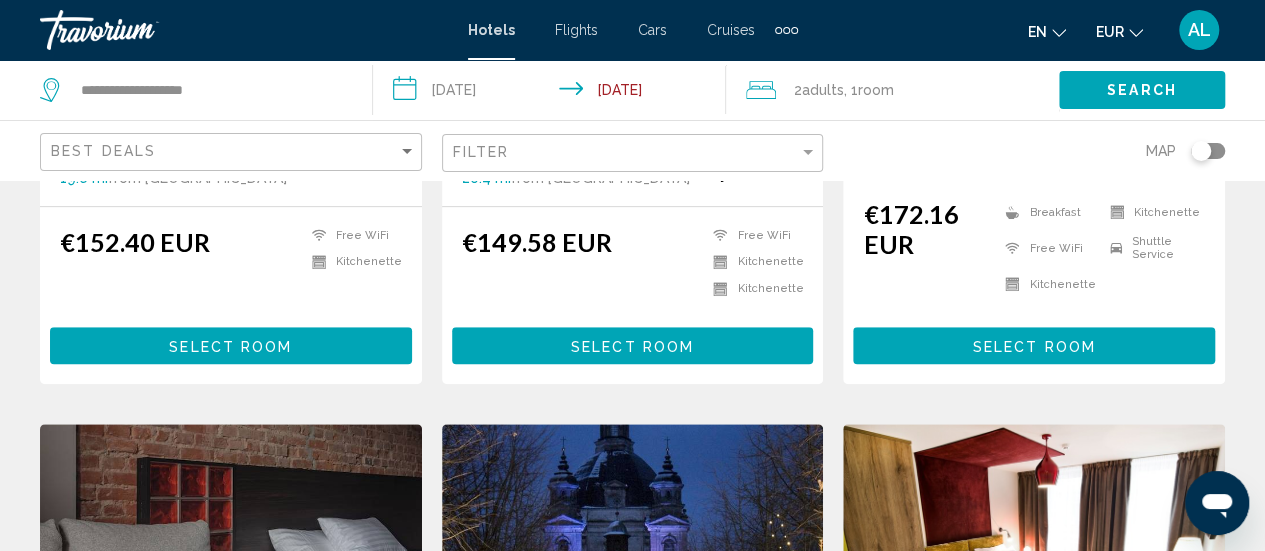 scroll, scrollTop: 0, scrollLeft: 0, axis: both 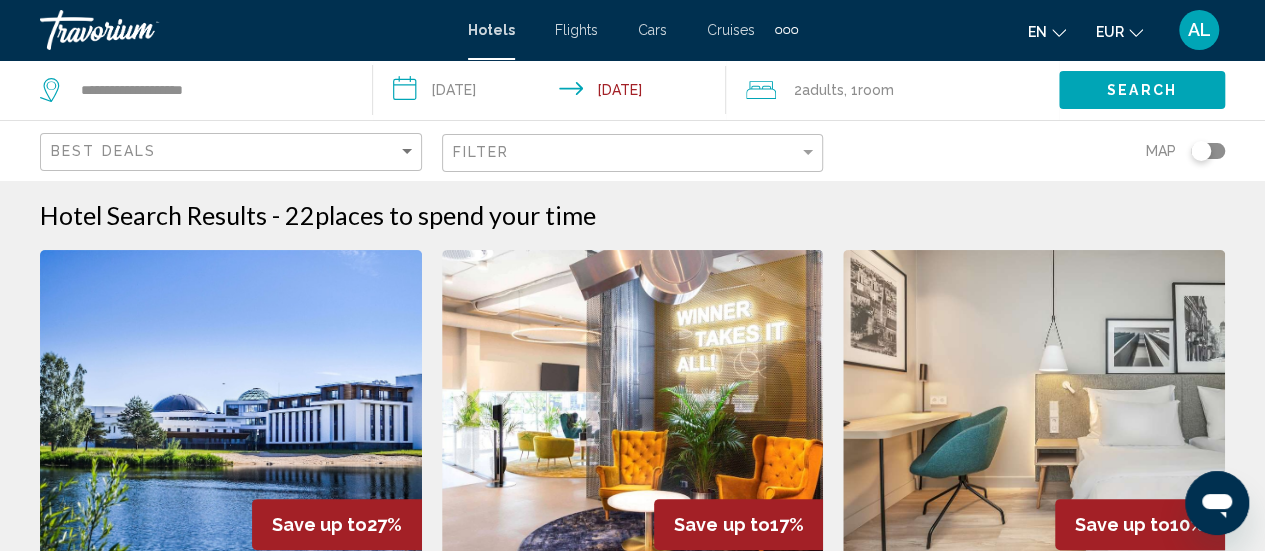 click at bounding box center (231, 410) 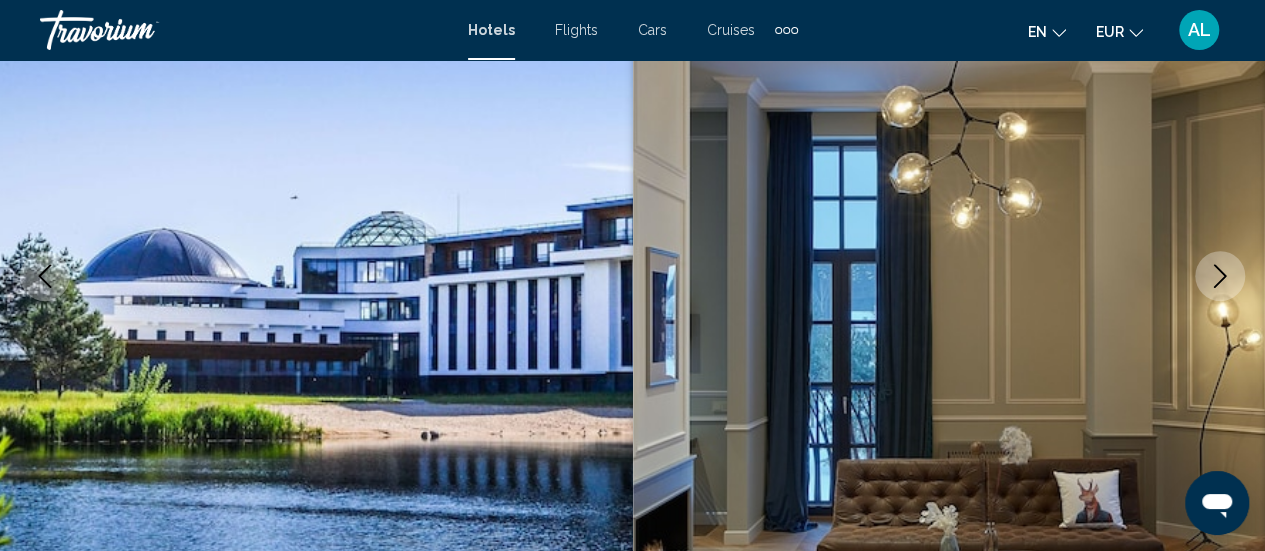 click 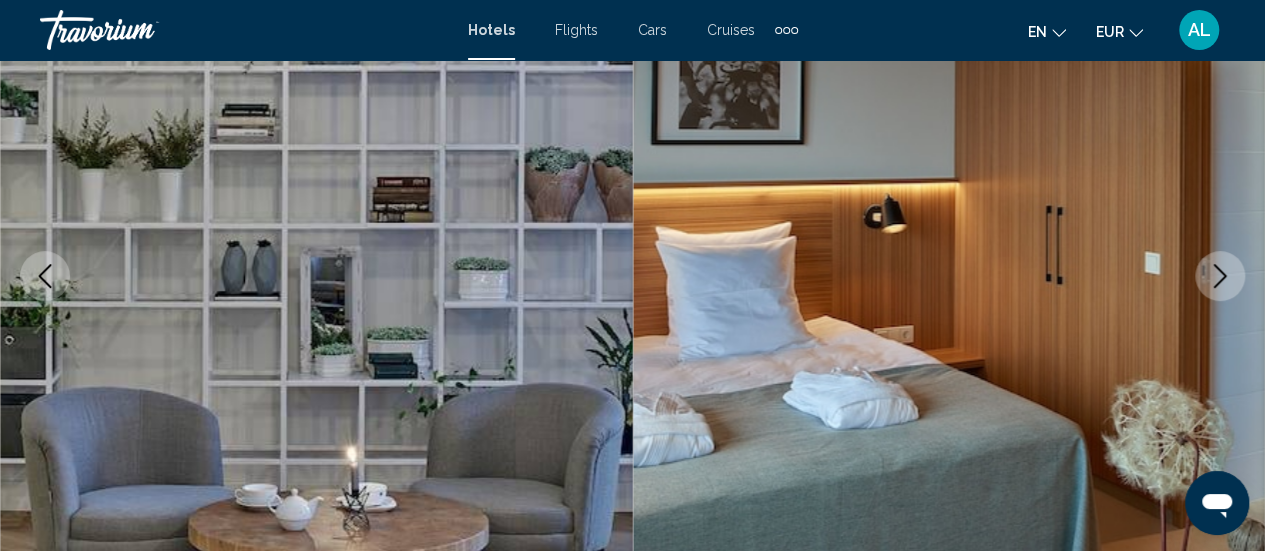 click 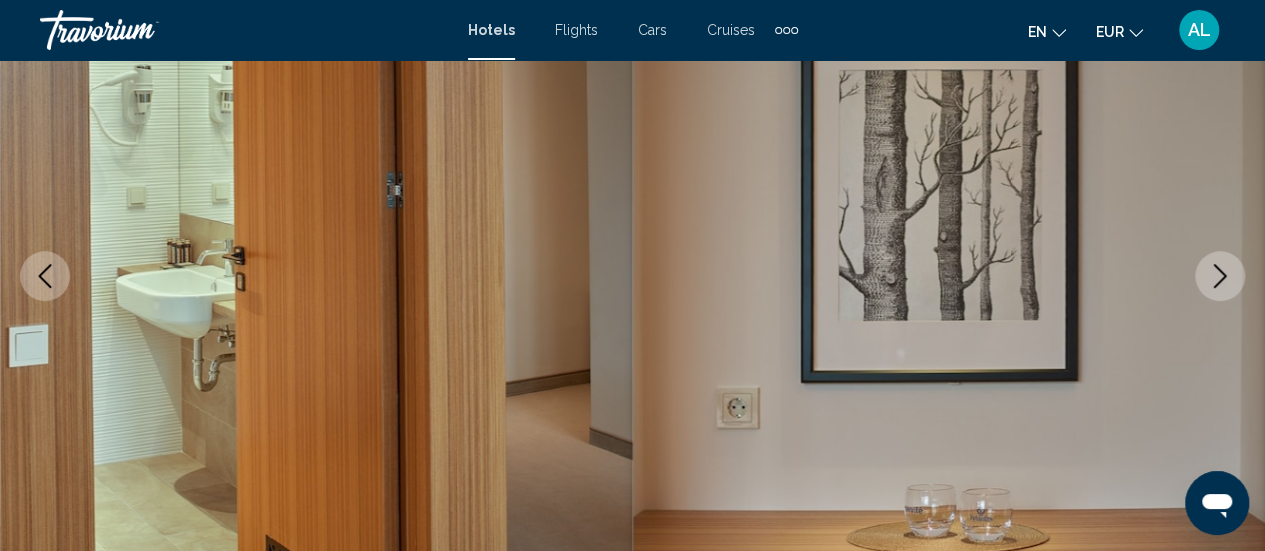 click 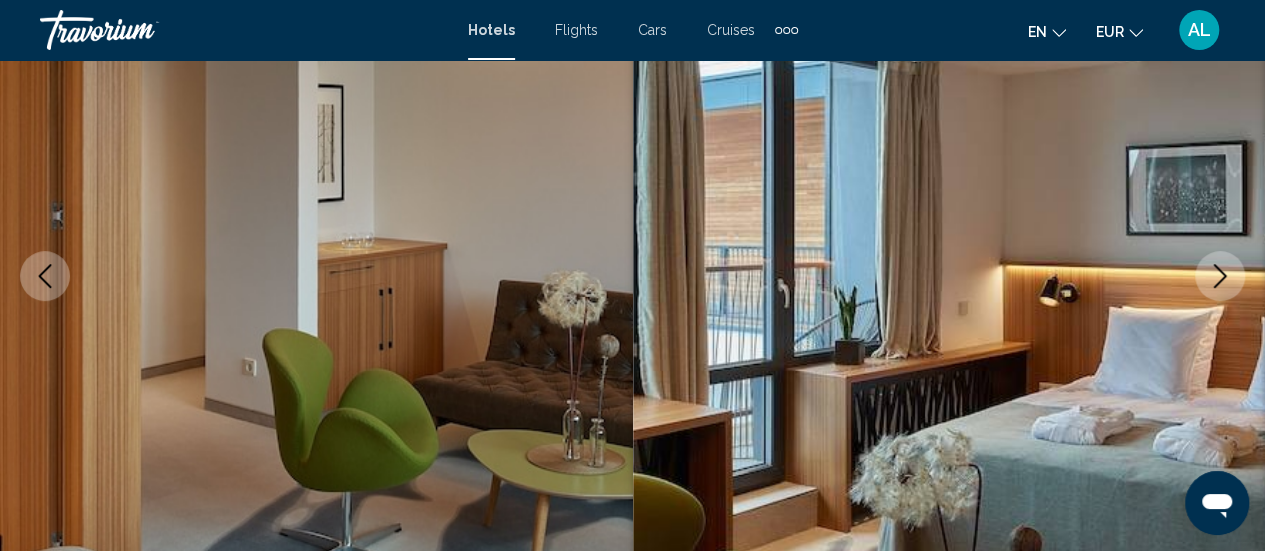 click 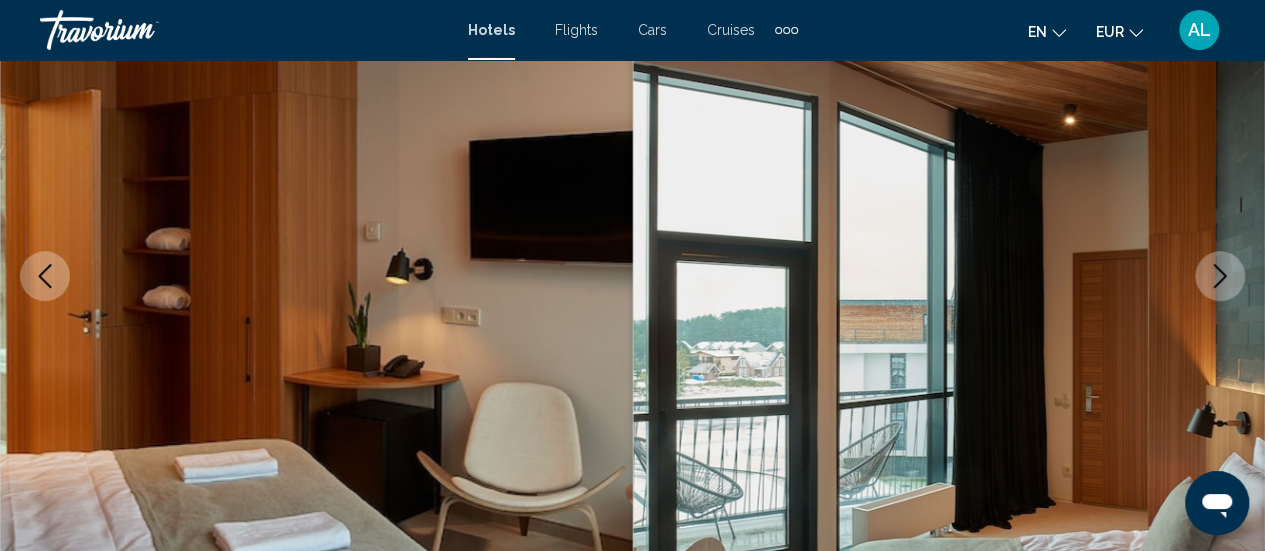 click 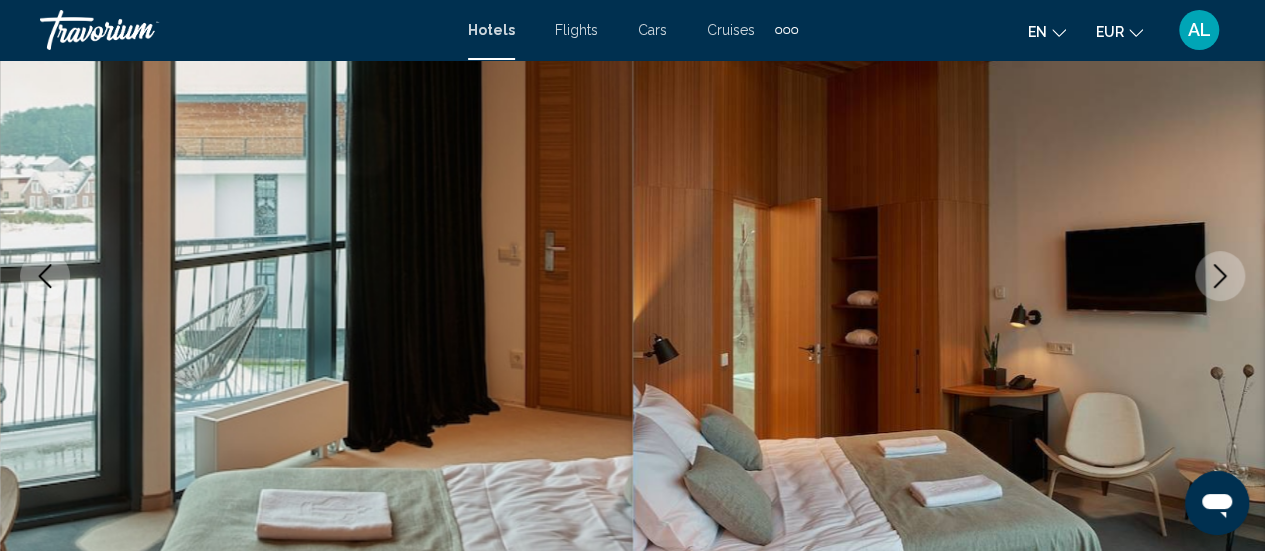 click 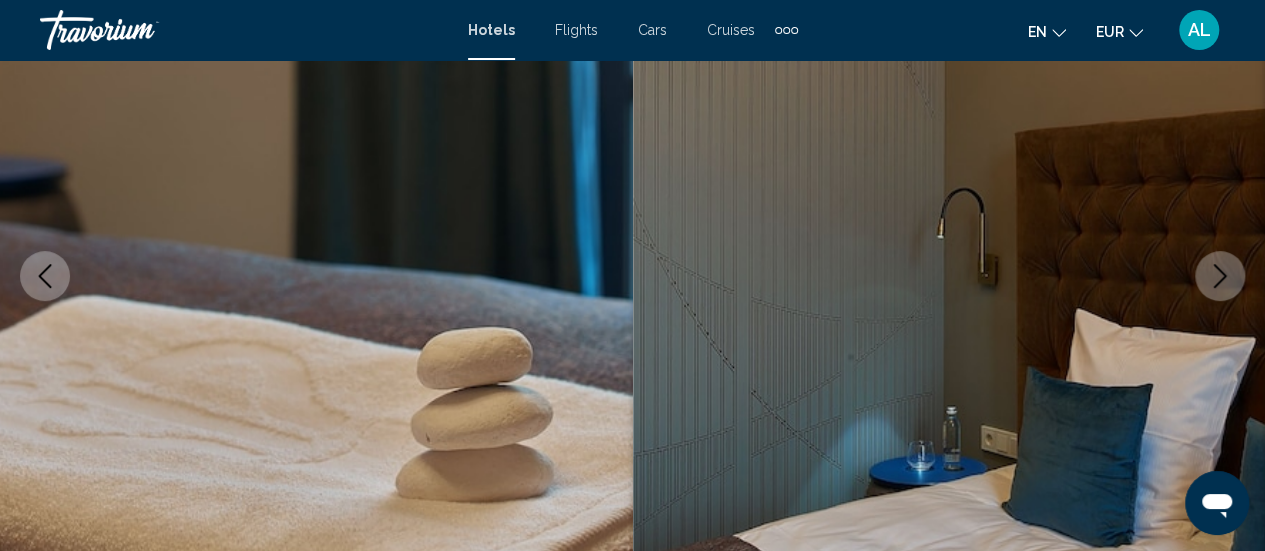 click 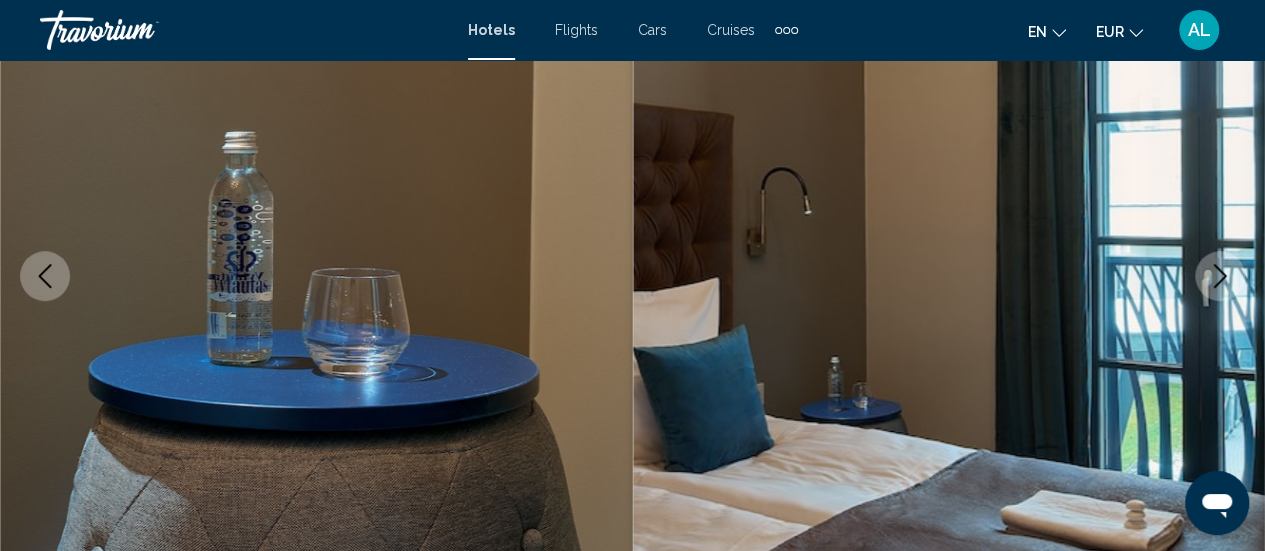 click 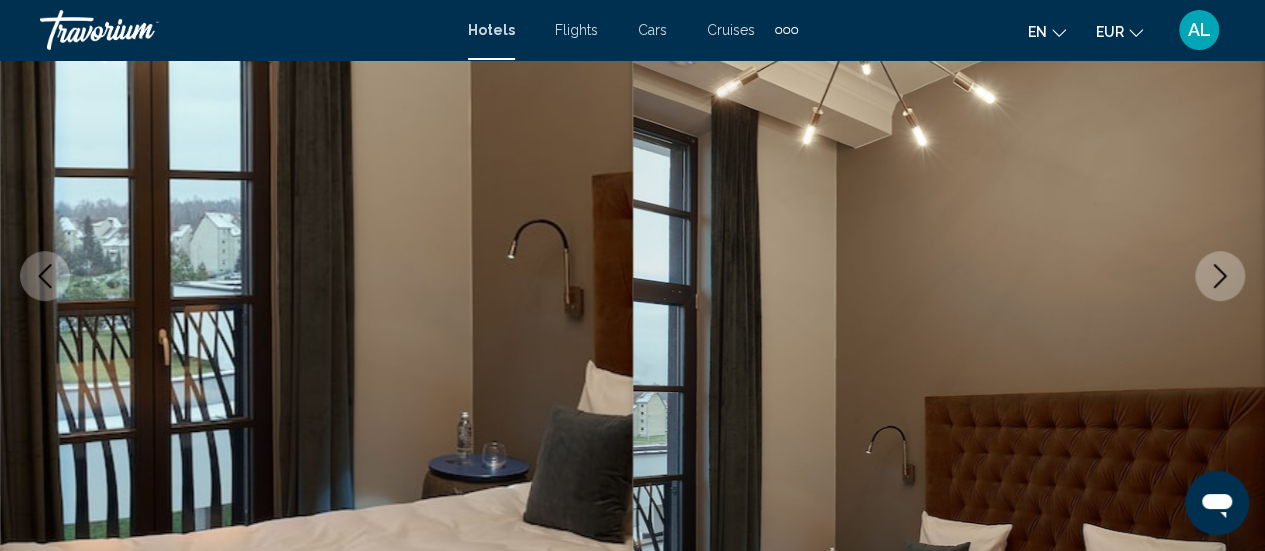 click 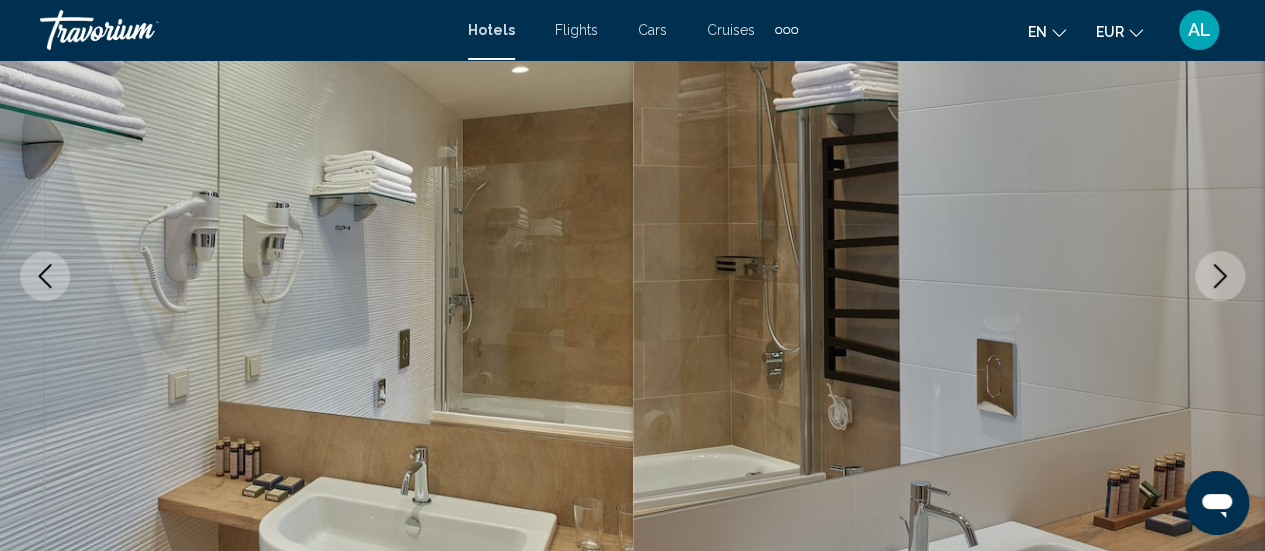click 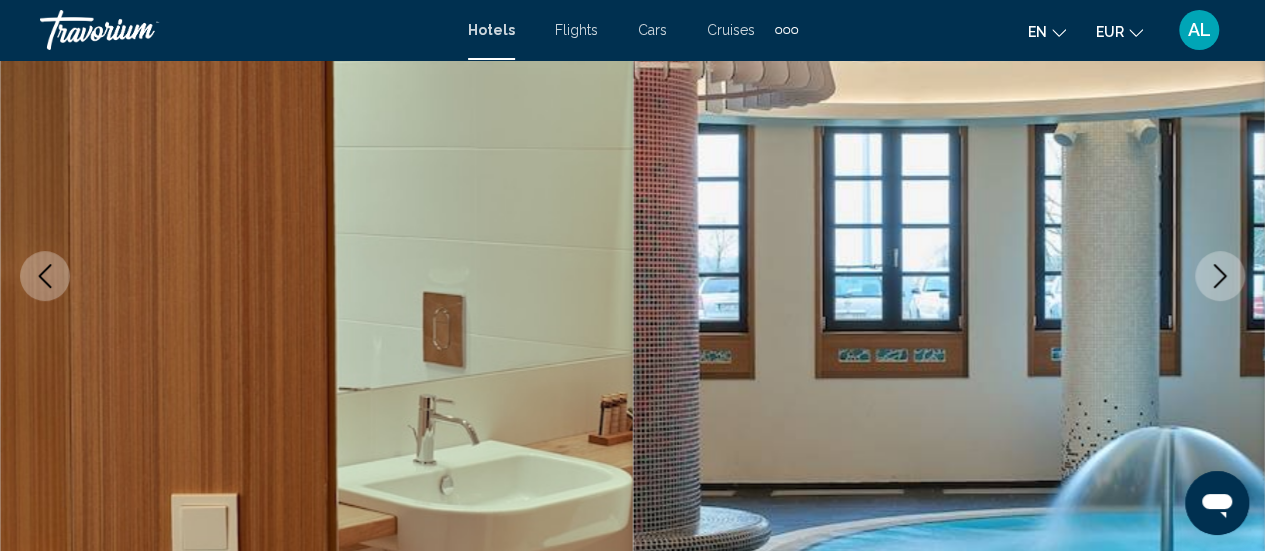 click 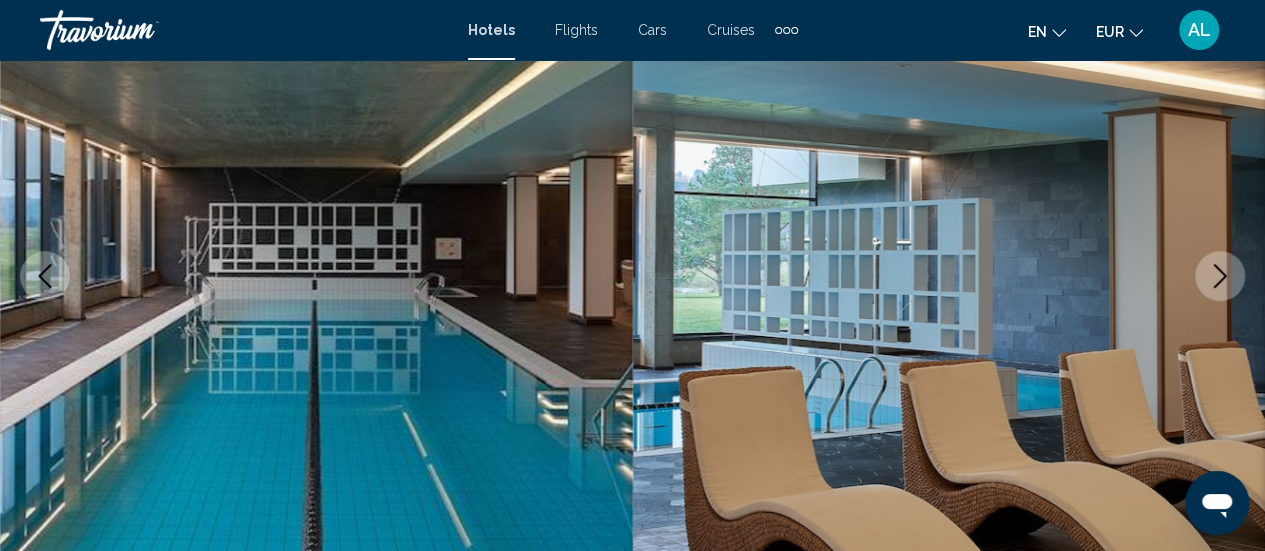 click 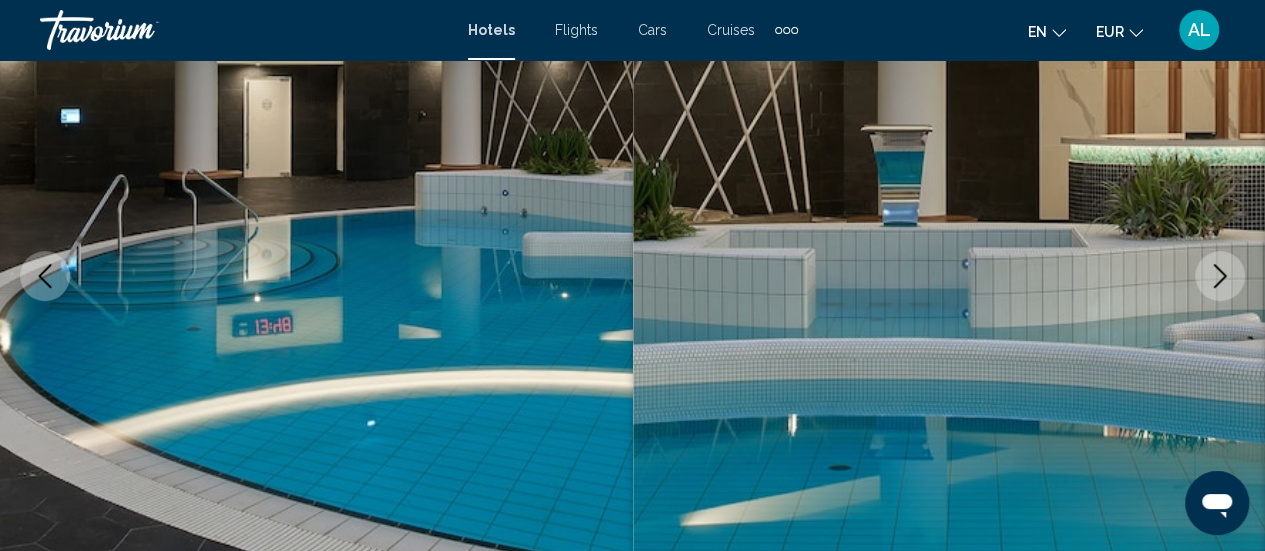 click 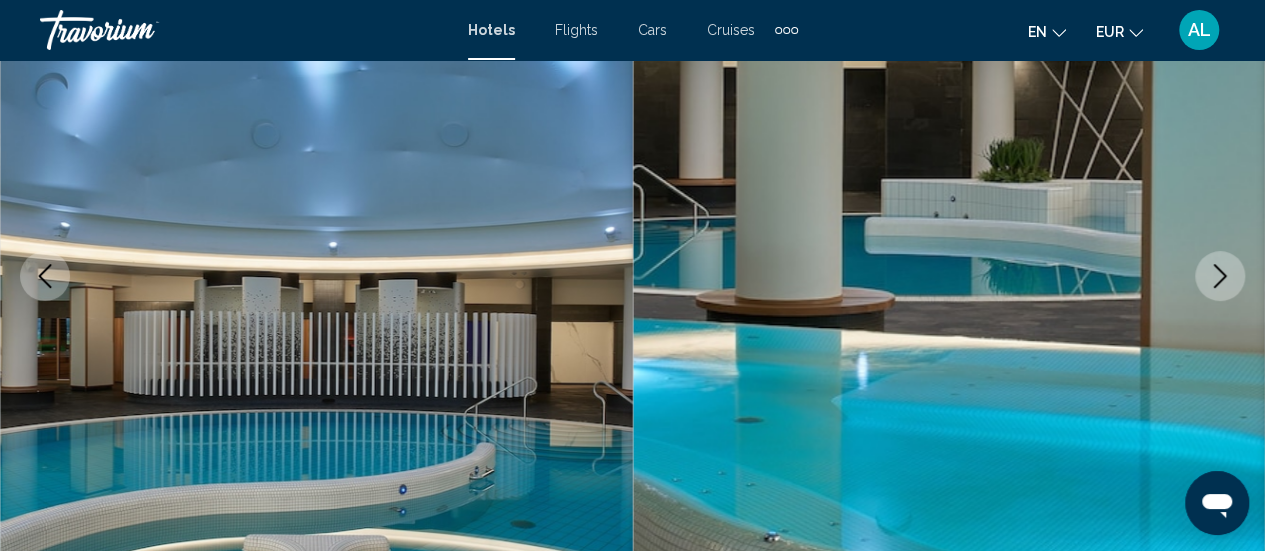 click 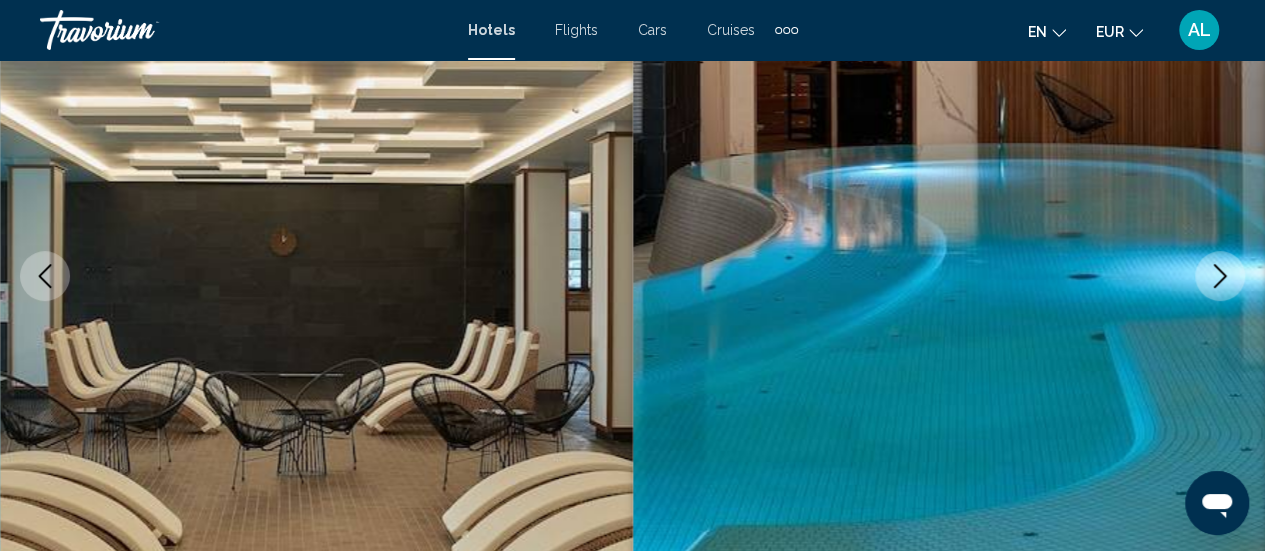 click 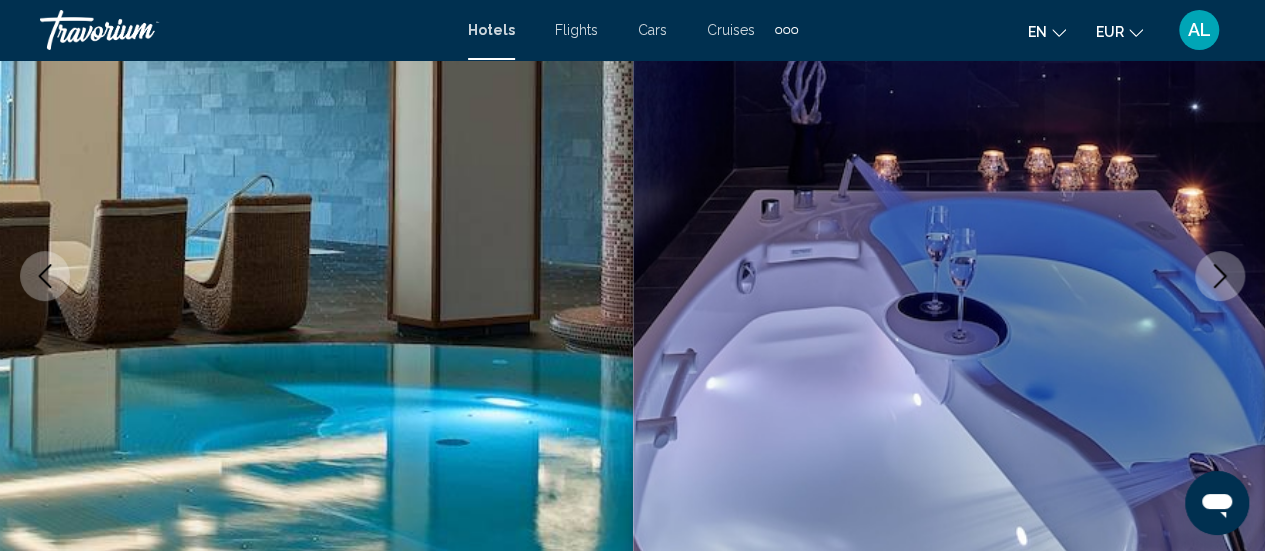 click 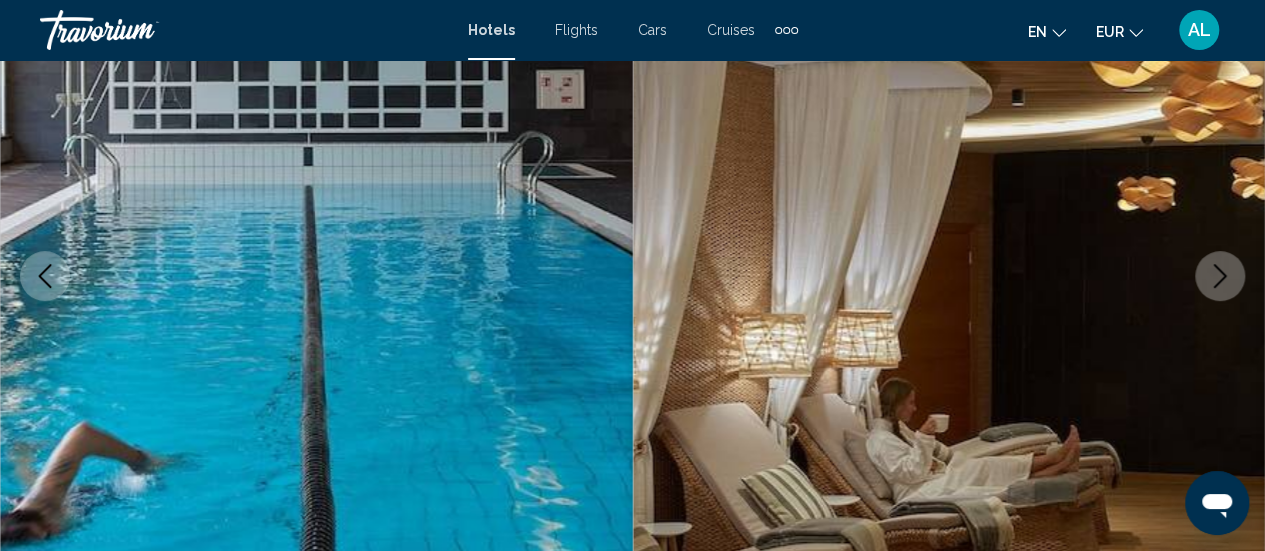 click 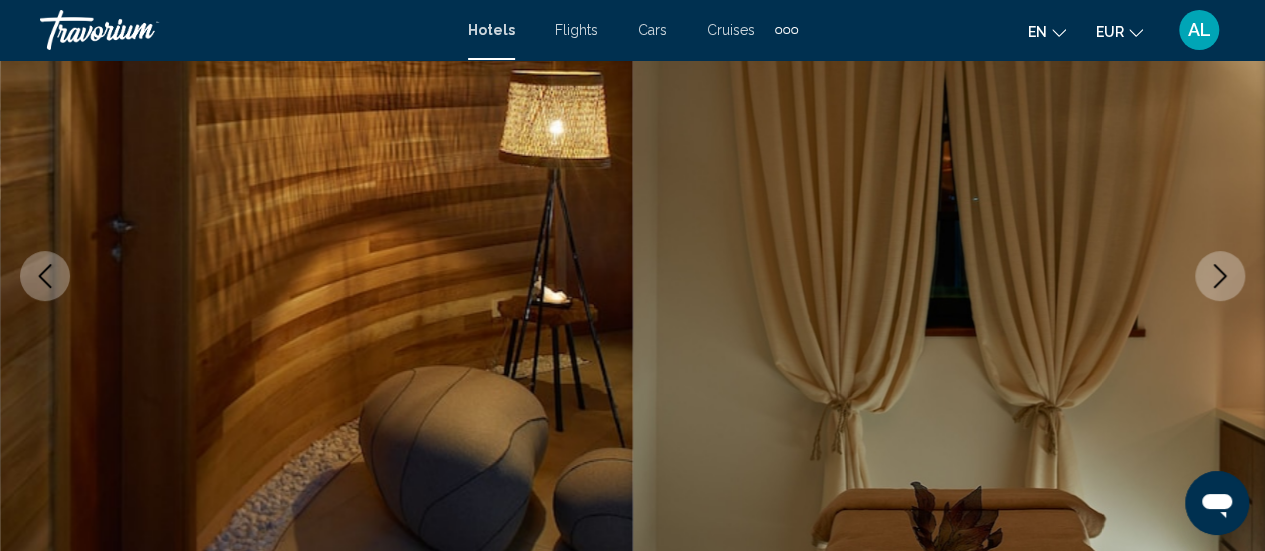 click 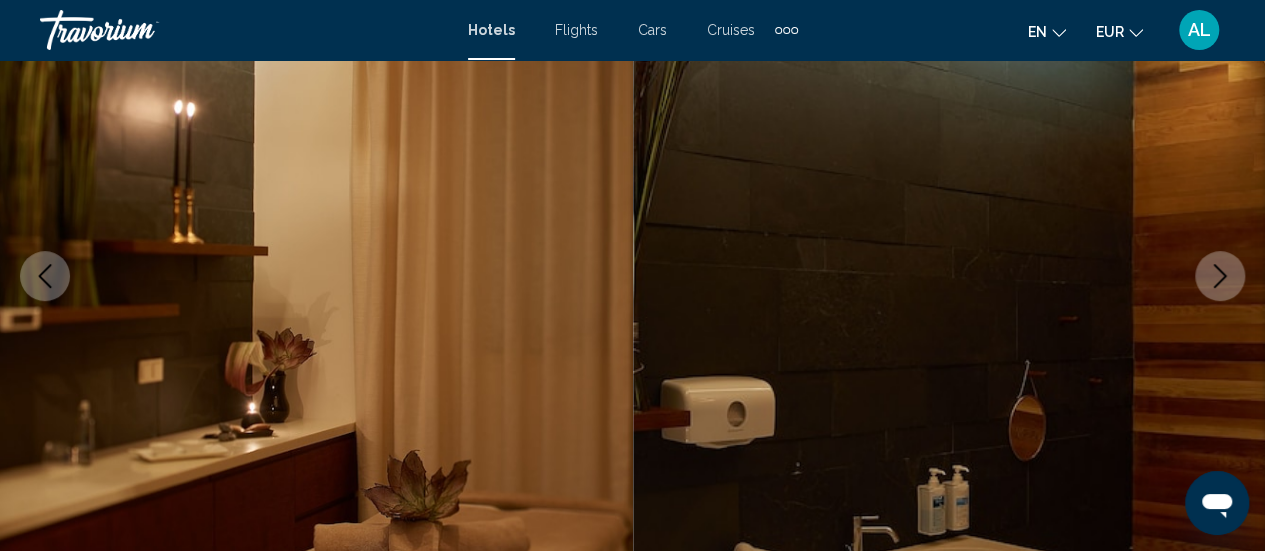 click 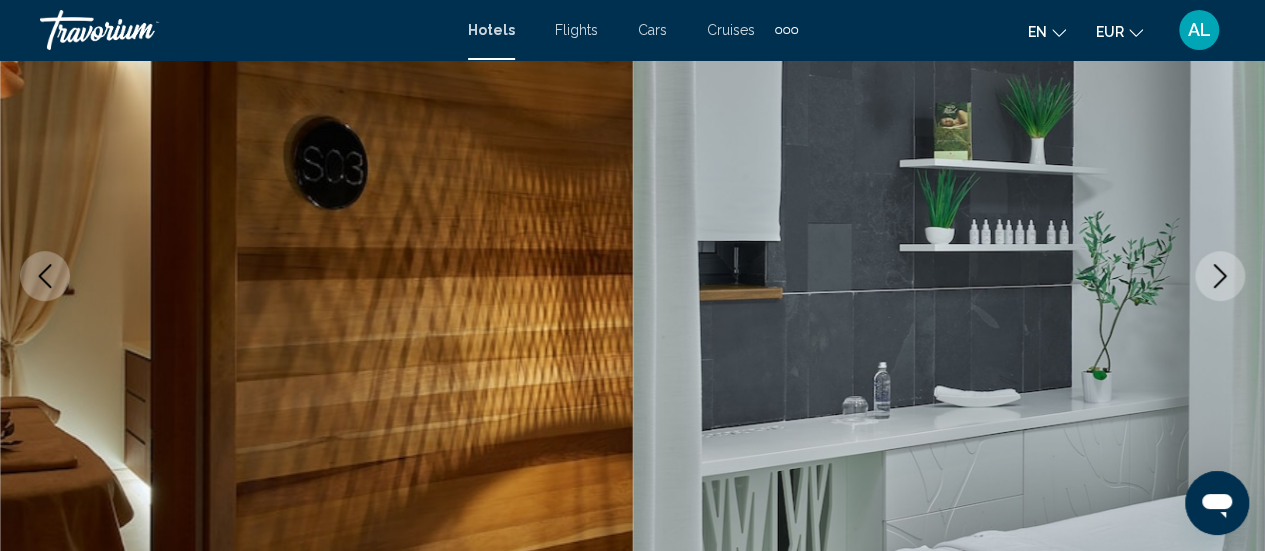 click 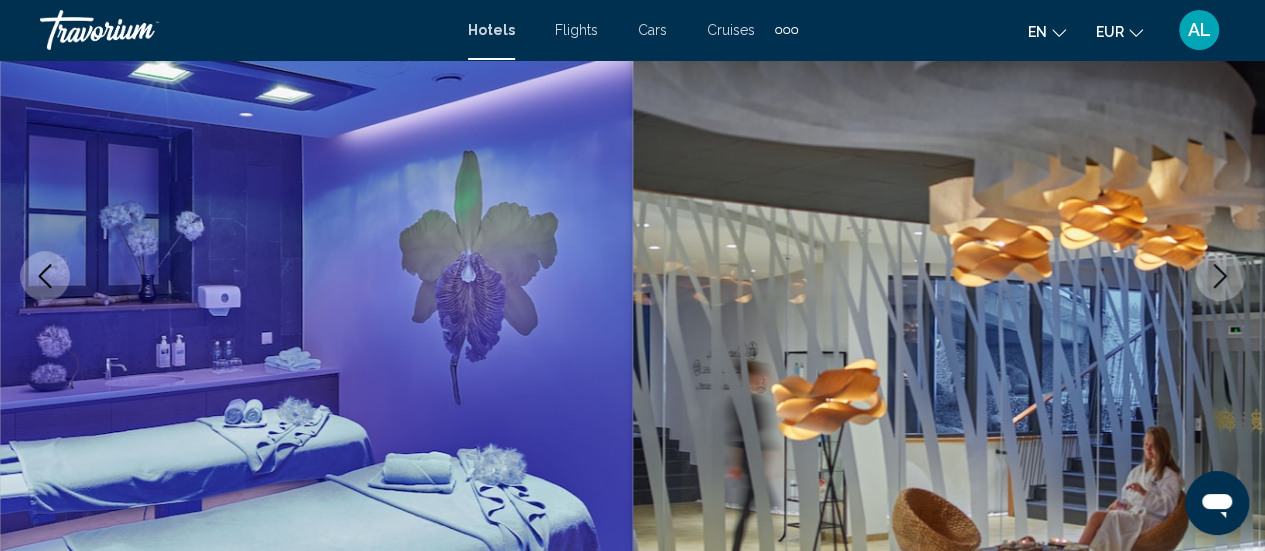 click 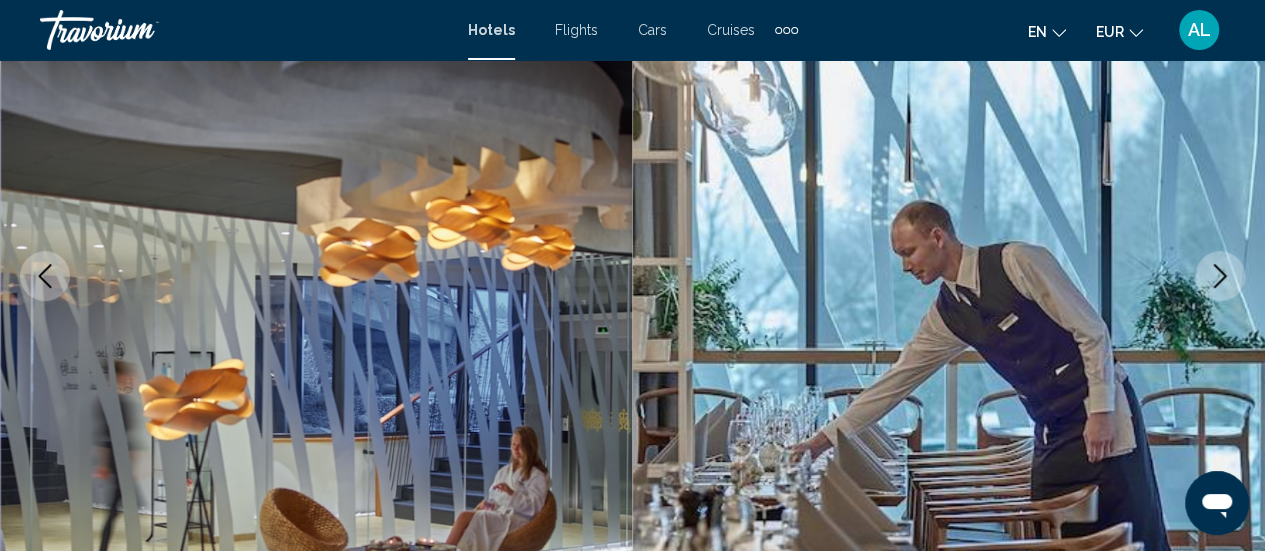click 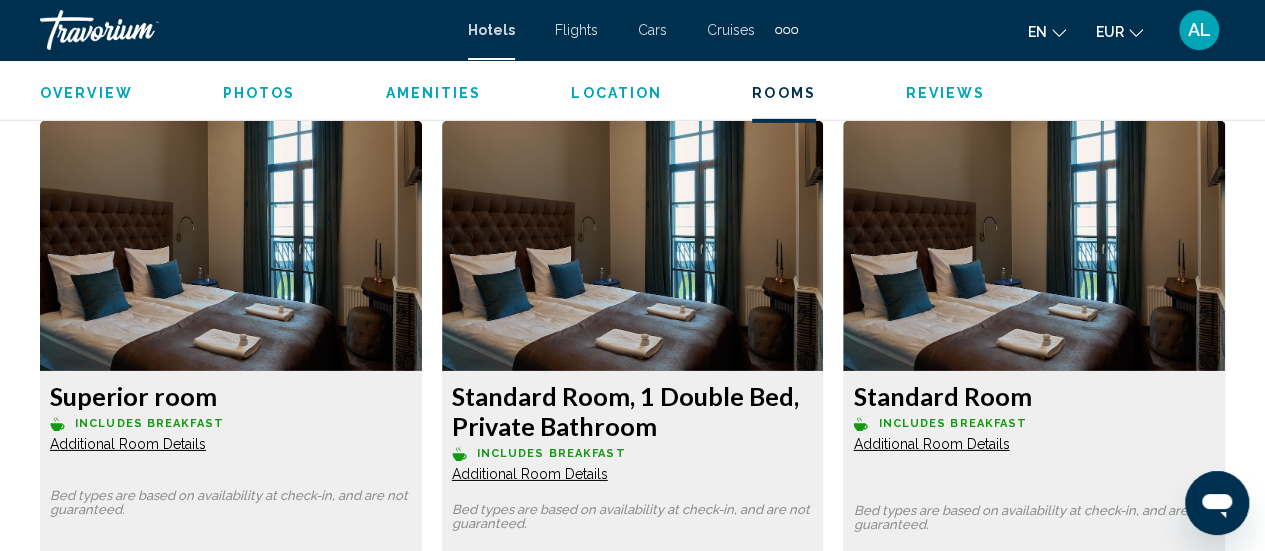scroll, scrollTop: 3000, scrollLeft: 0, axis: vertical 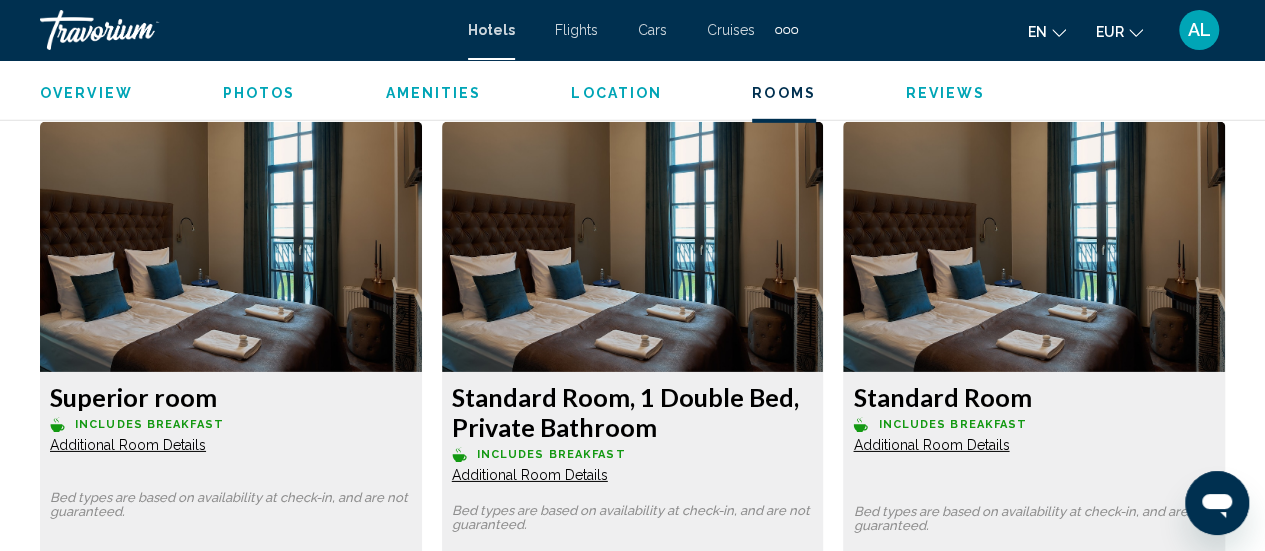 click at bounding box center [231, 247] 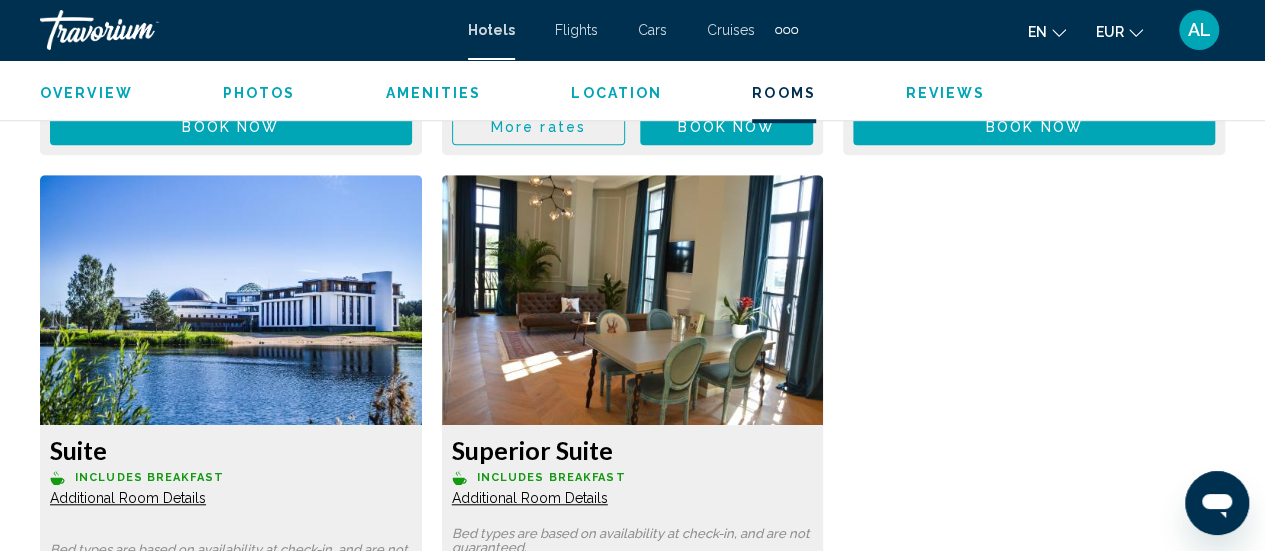 scroll, scrollTop: 4415, scrollLeft: 0, axis: vertical 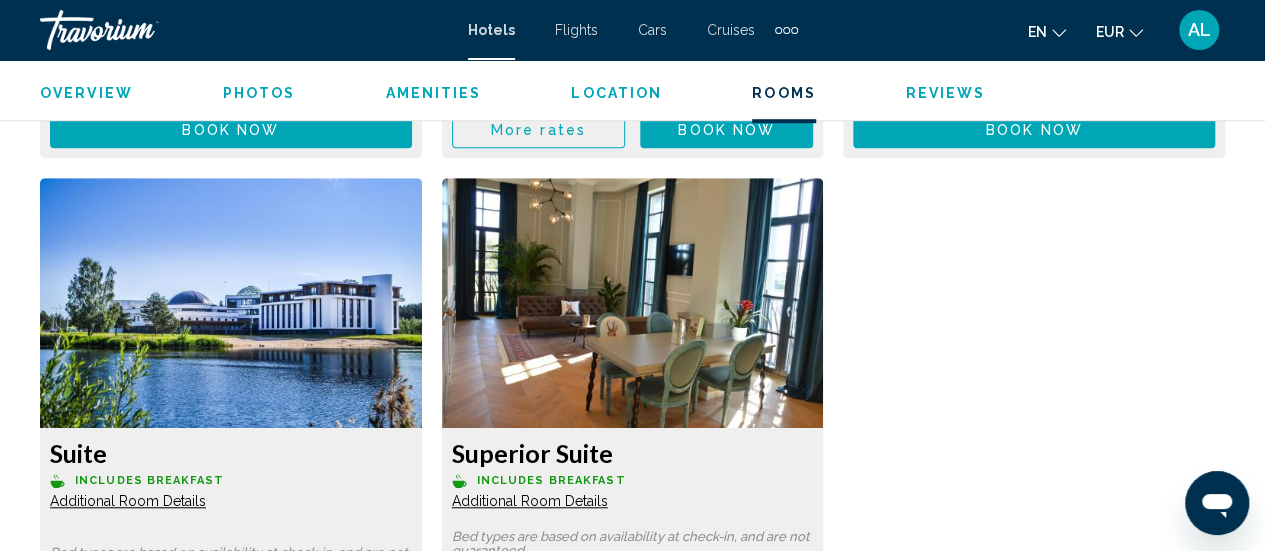 click on "Additional Room Details" at bounding box center [128, -970] 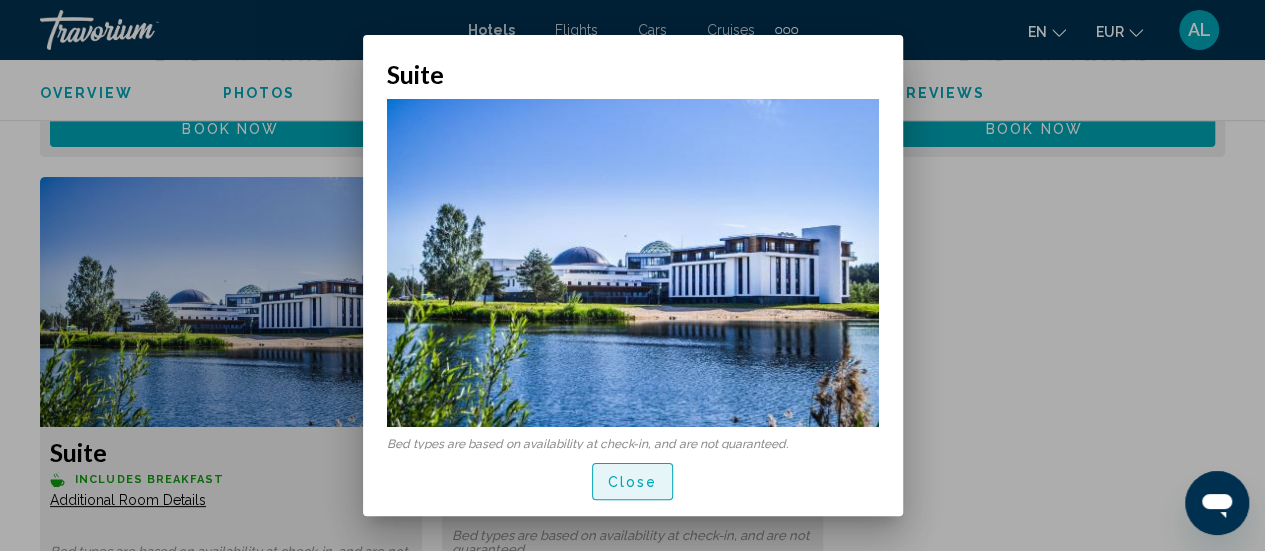 click on "Close" at bounding box center [633, 482] 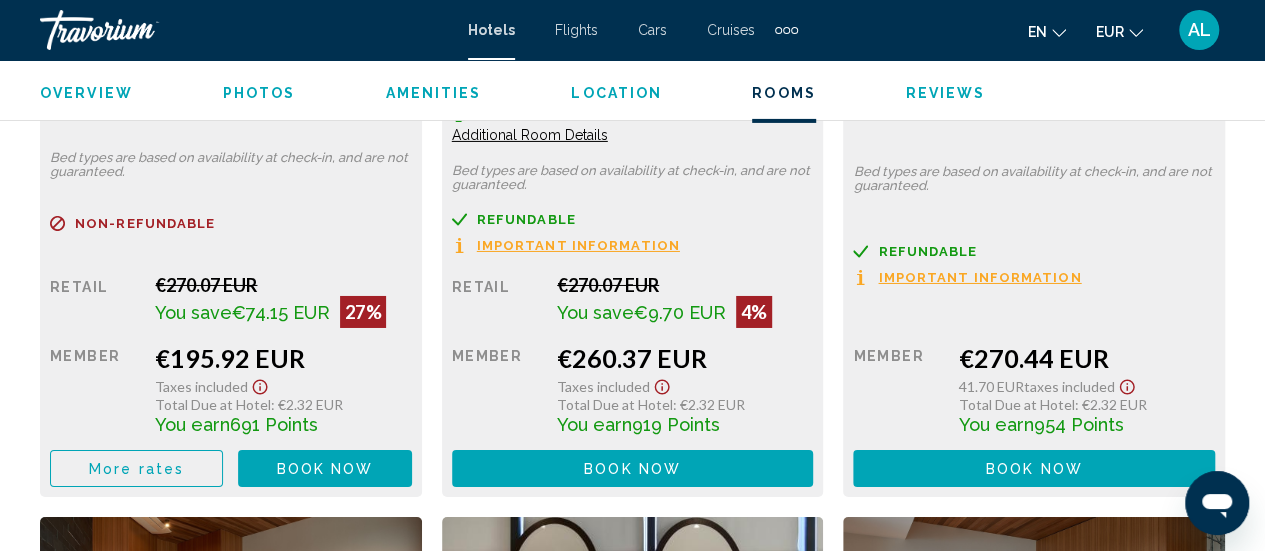 scroll, scrollTop: 3346, scrollLeft: 0, axis: vertical 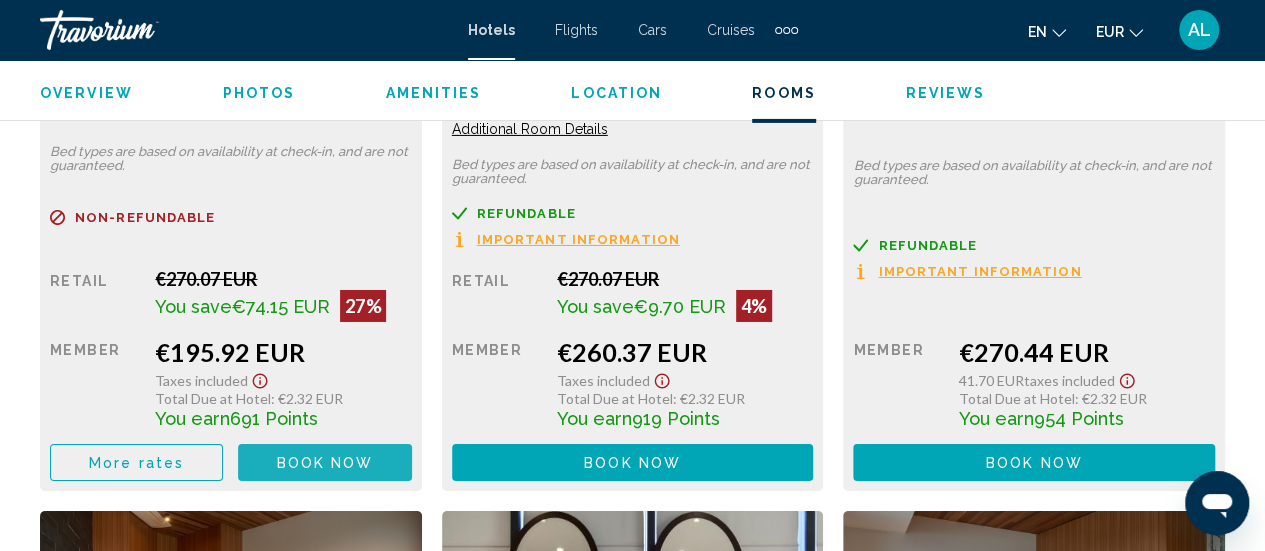 click on "Book now" at bounding box center [325, 463] 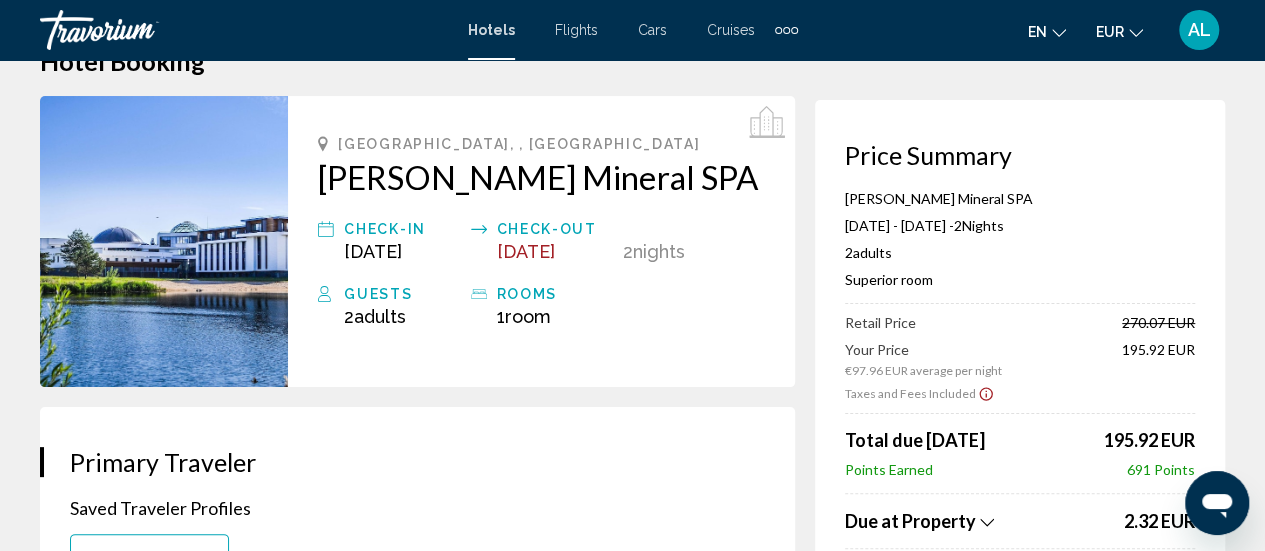 scroll, scrollTop: 34, scrollLeft: 0, axis: vertical 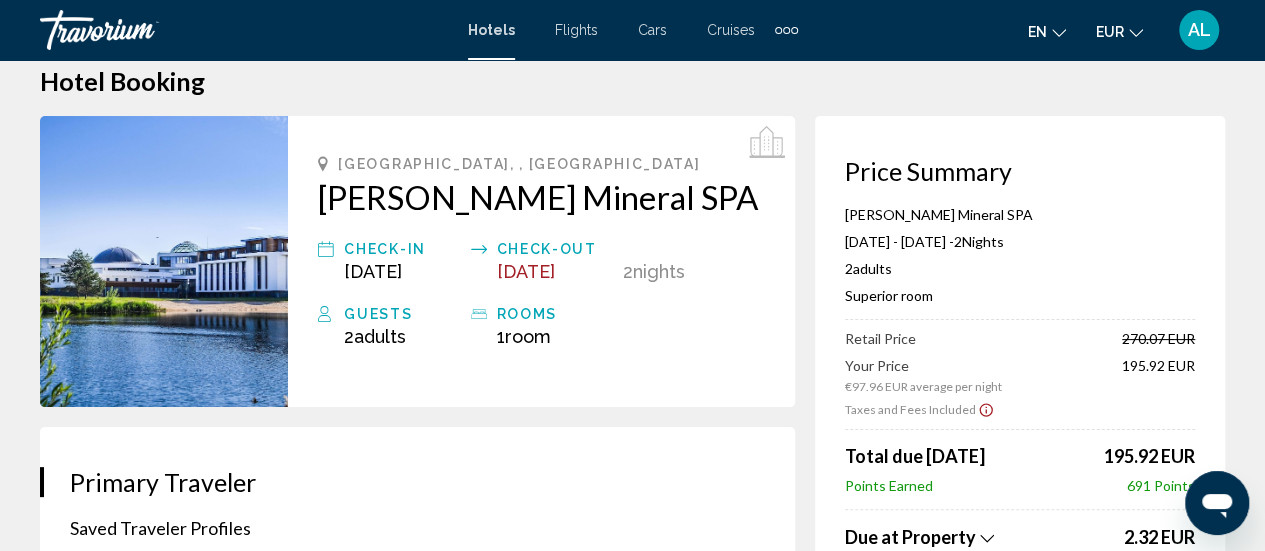 click 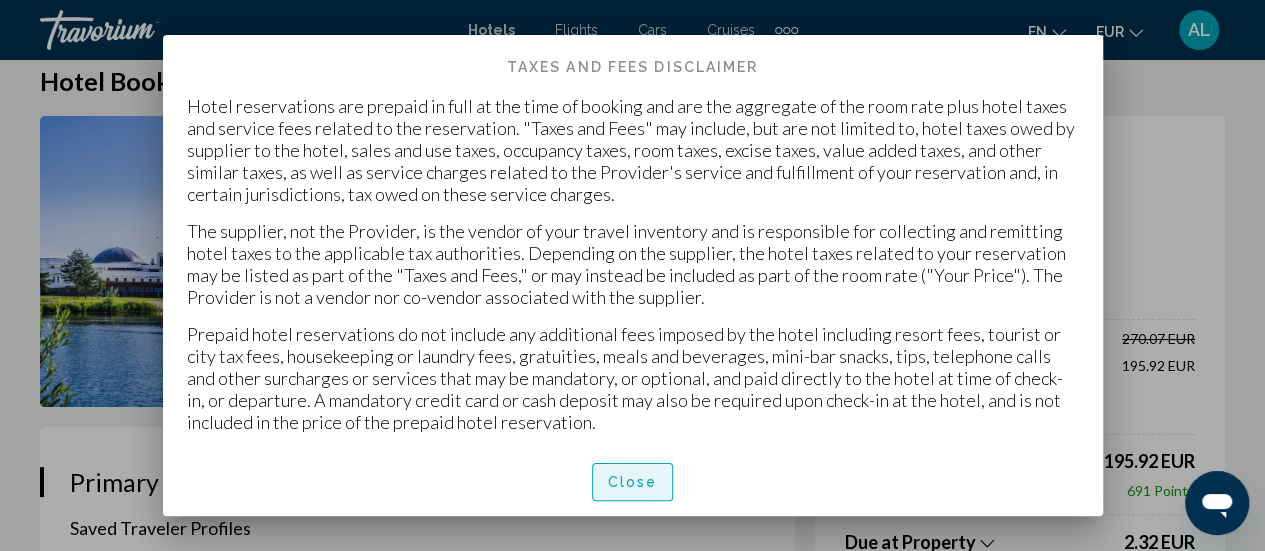 click on "Close" at bounding box center (633, 483) 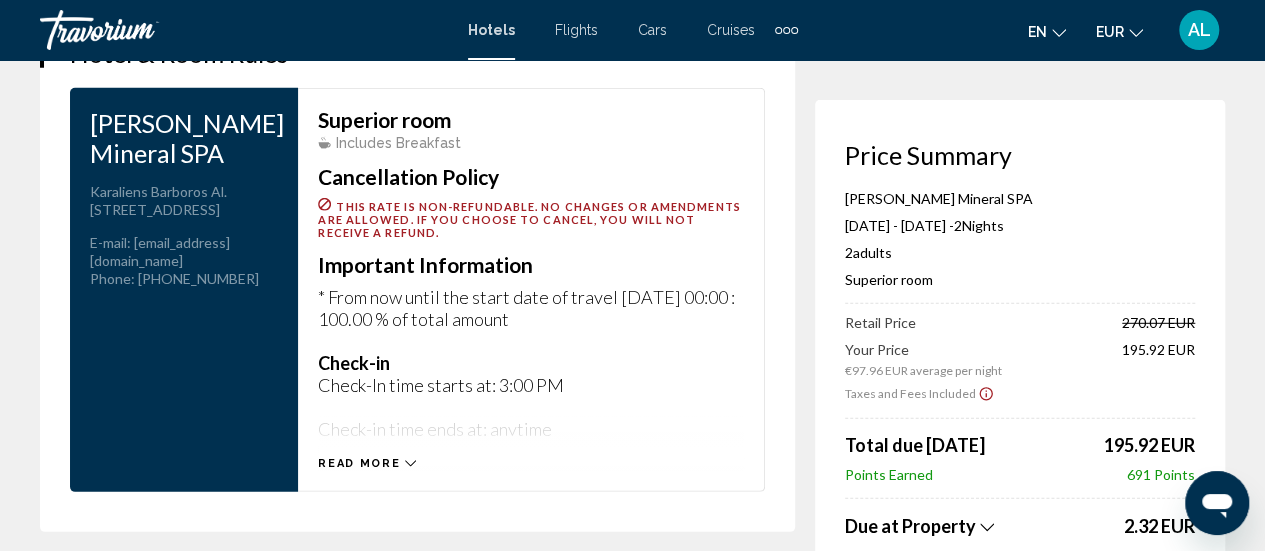 scroll, scrollTop: 2743, scrollLeft: 0, axis: vertical 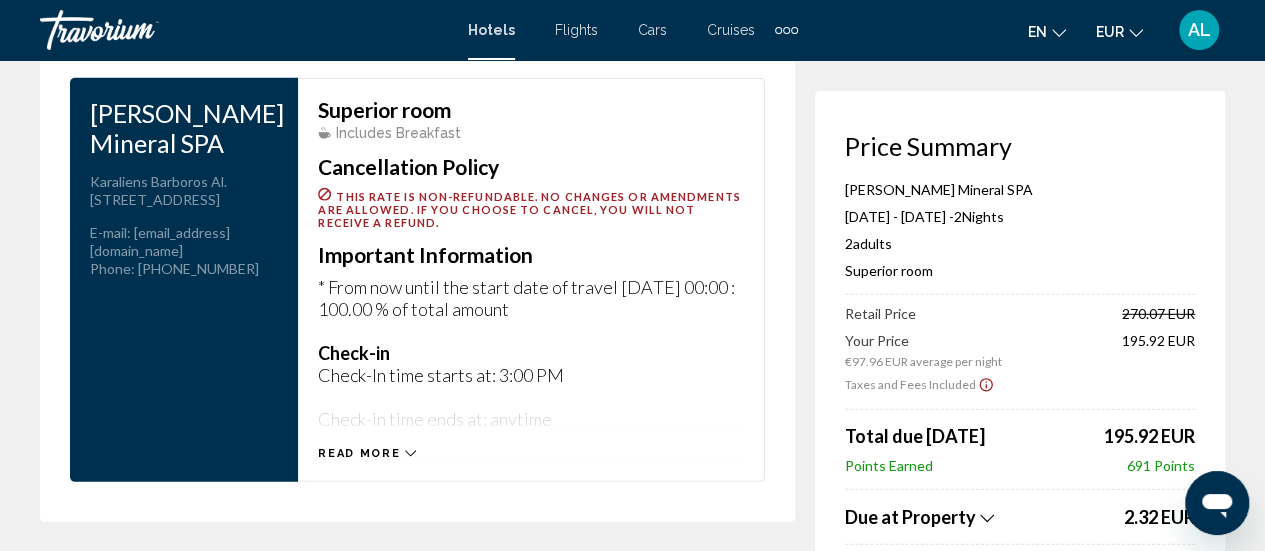 click on "Read more" at bounding box center [359, 453] 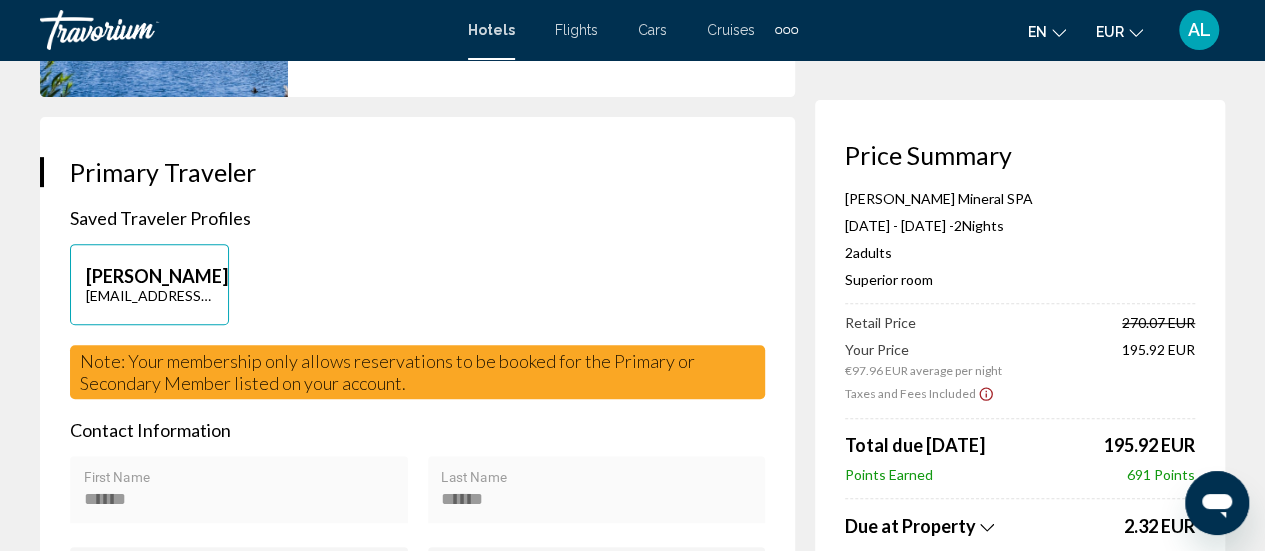 scroll, scrollTop: 0, scrollLeft: 0, axis: both 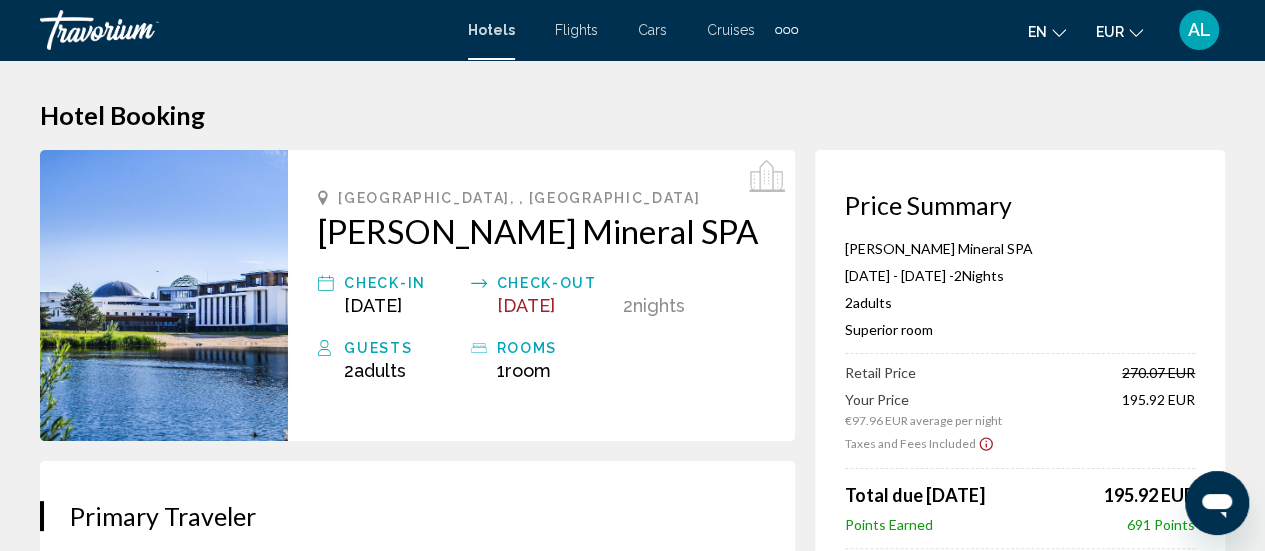 click on "Cars" at bounding box center [652, 30] 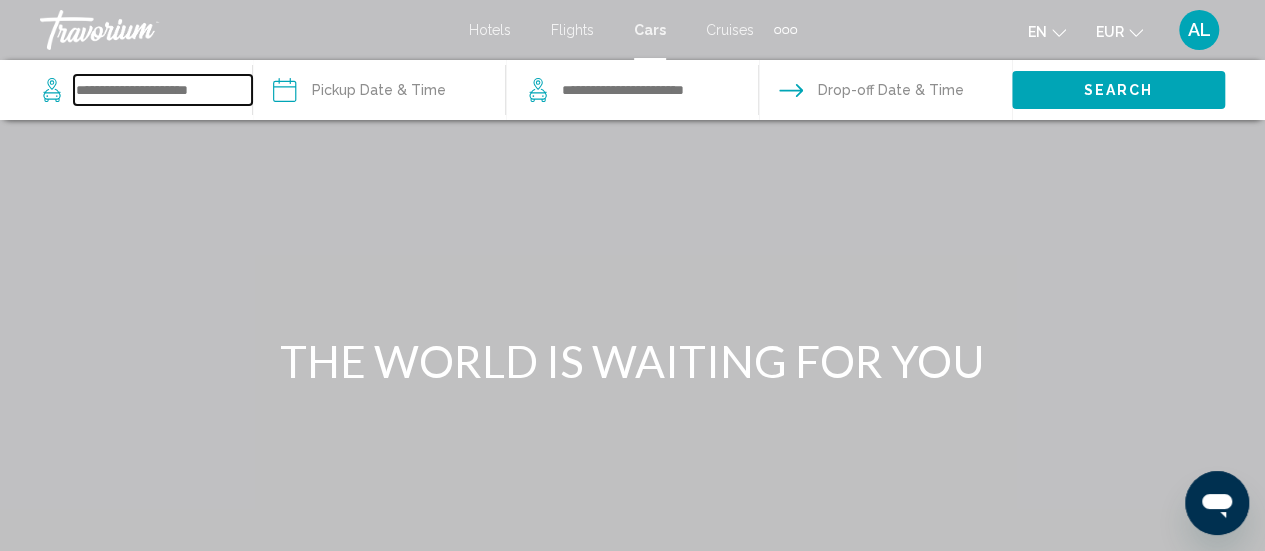 click at bounding box center [163, 90] 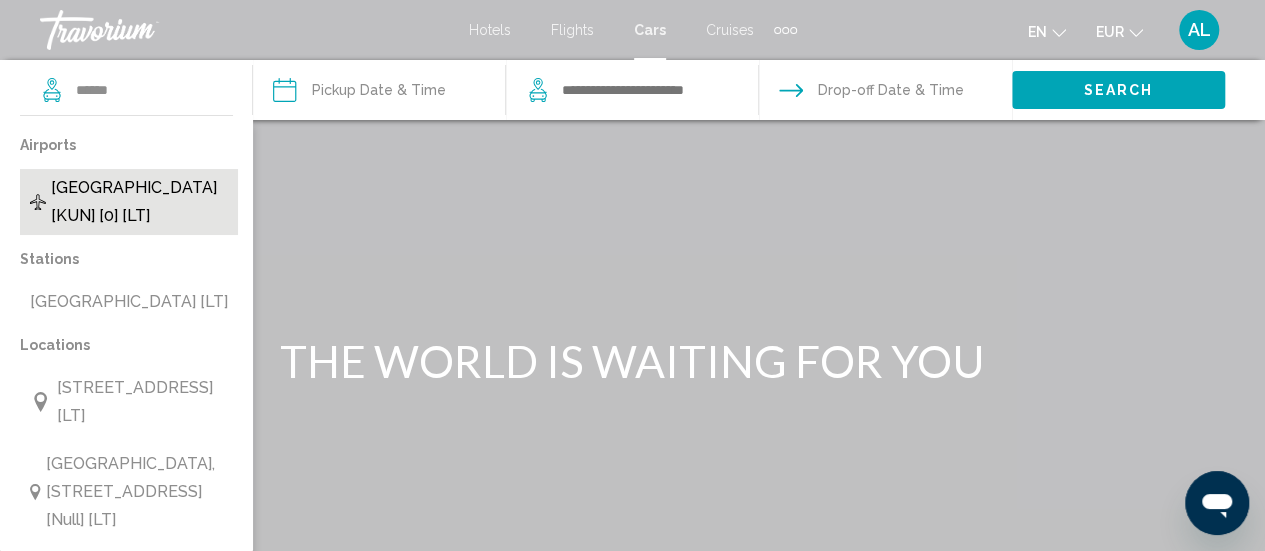 click on "Kaunas Airport [KUN] [0] [LT]" at bounding box center [139, 202] 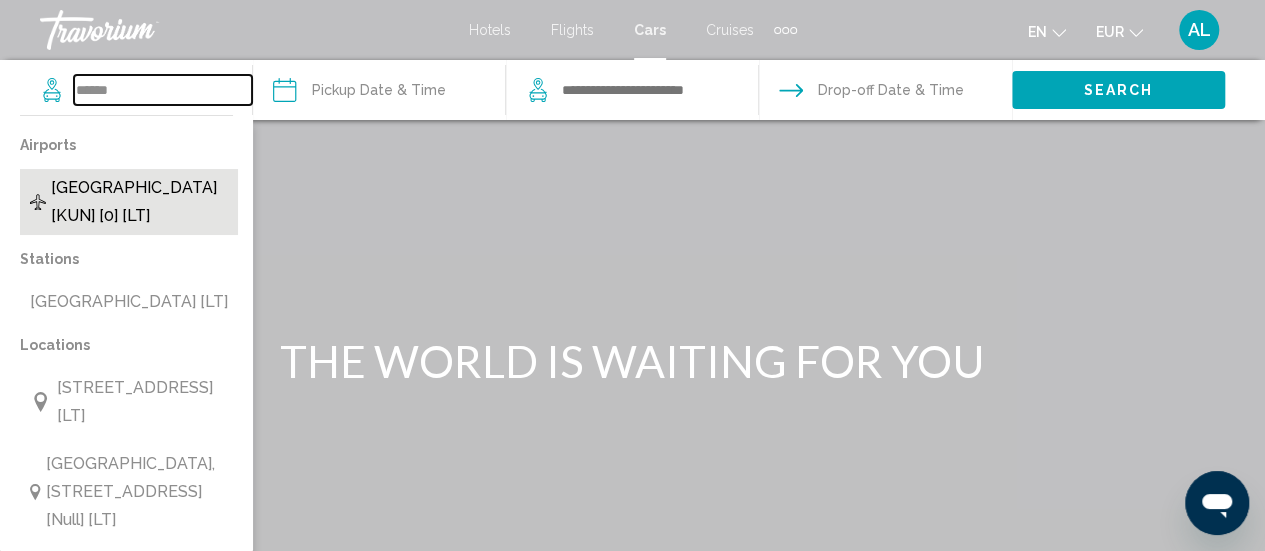 type on "**********" 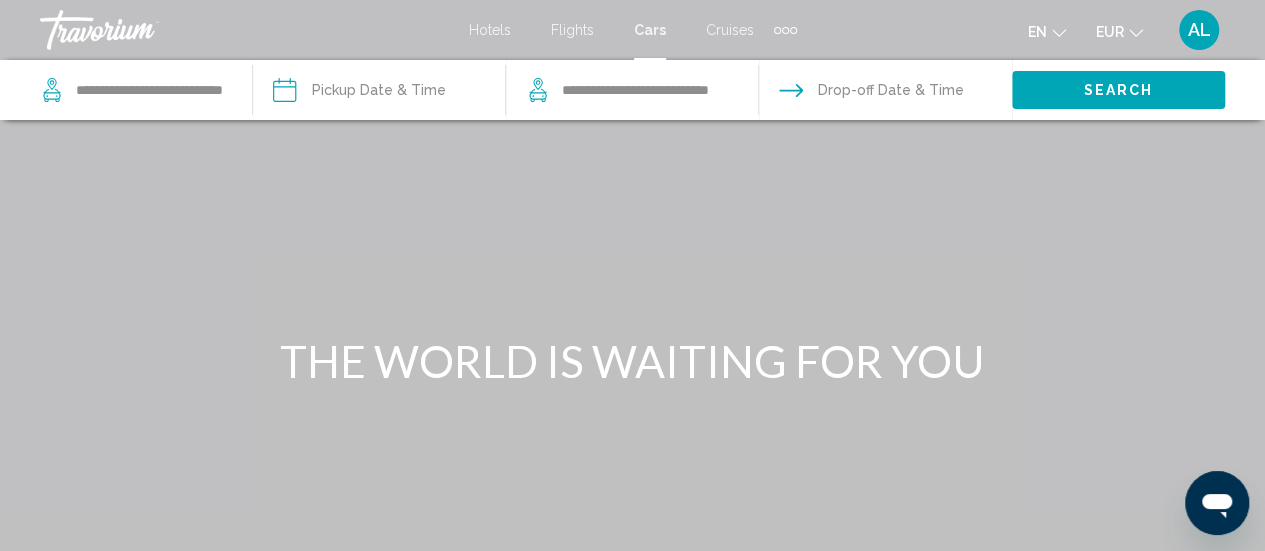 click at bounding box center (378, 93) 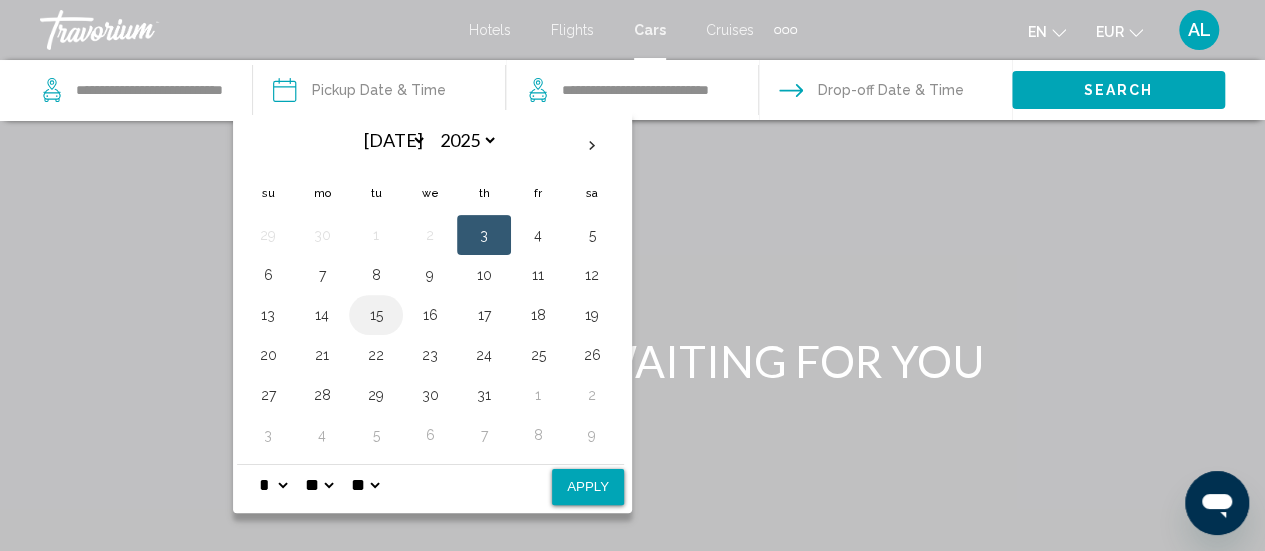 click on "15" at bounding box center [376, 315] 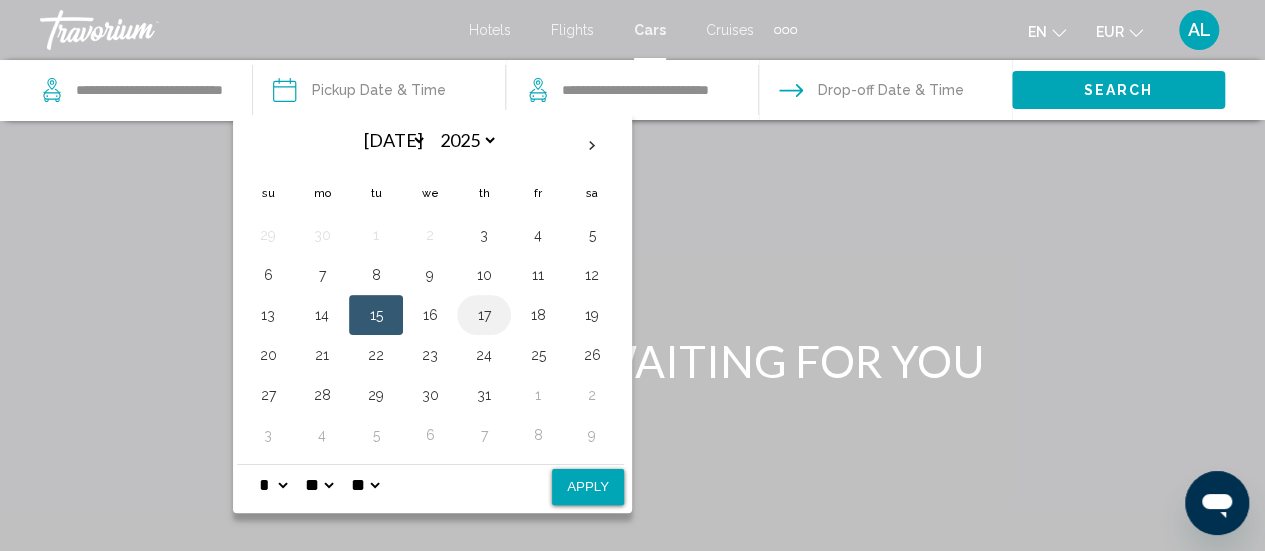 click on "17" at bounding box center [484, 315] 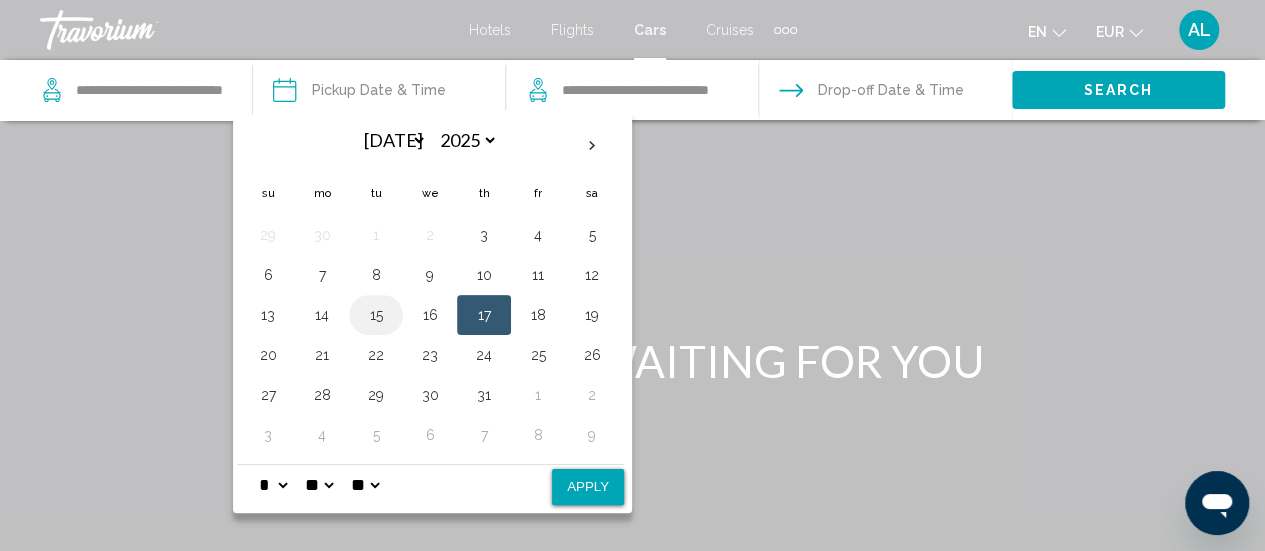 click on "15" at bounding box center [376, 315] 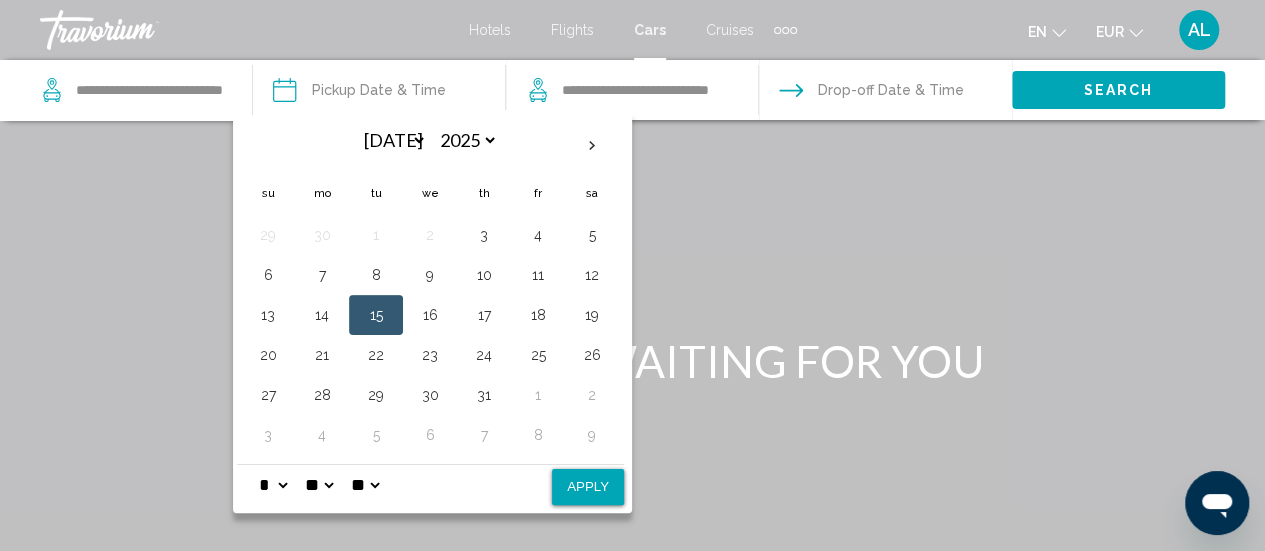 click on "Drop-off Date & Time" at bounding box center [891, 90] 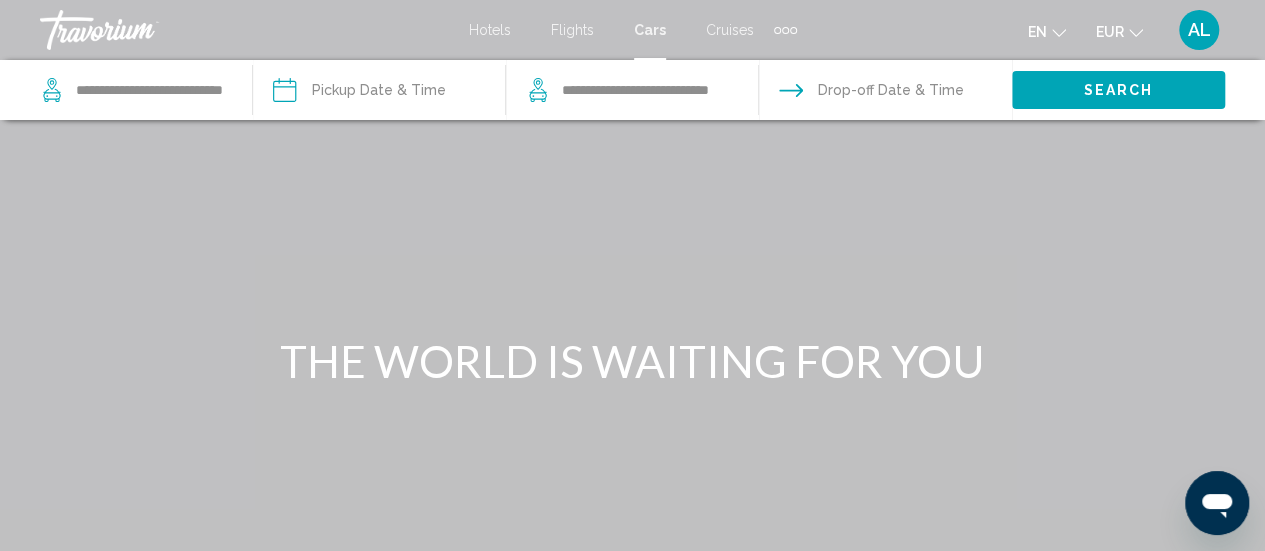 click on "Drop-off Date & Time" at bounding box center [891, 90] 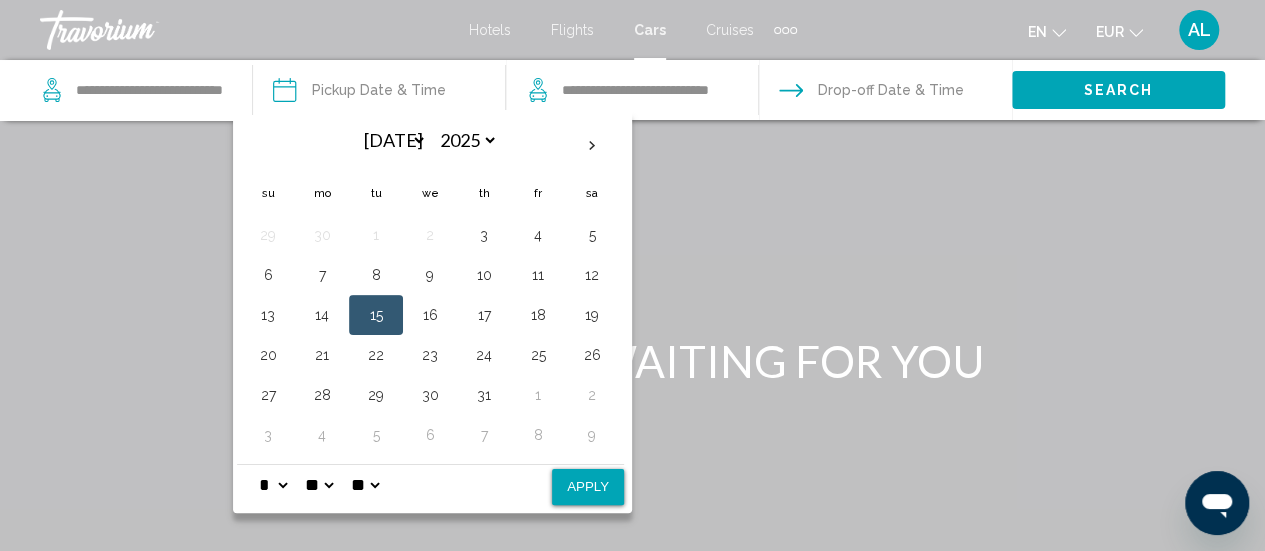 click on "* * * * * * * * * ** ** **" at bounding box center [273, 485] 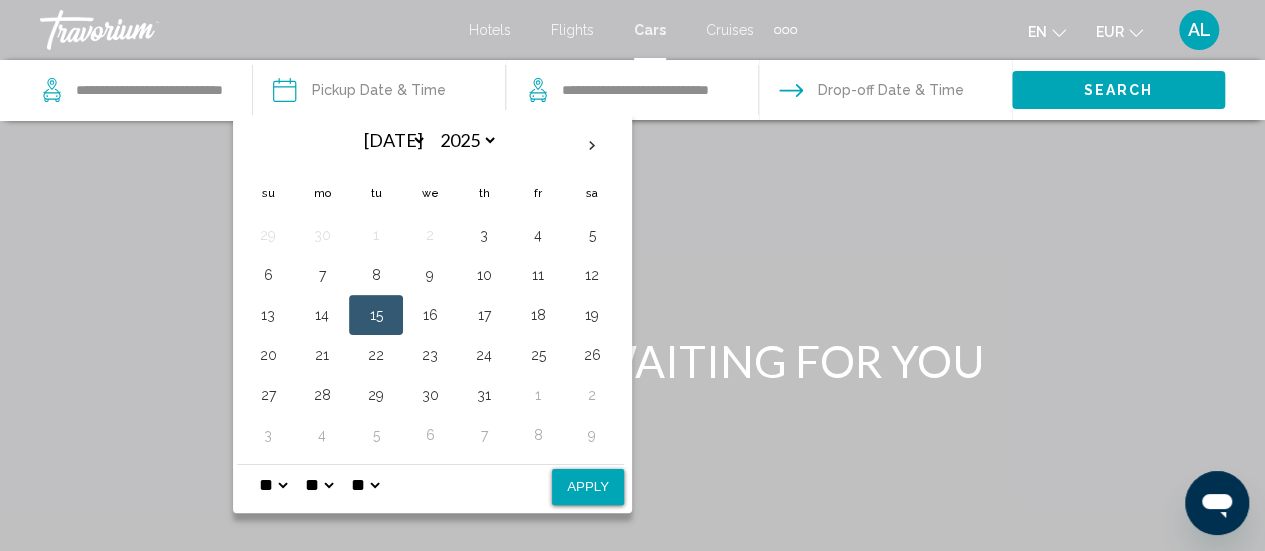 click on "* * * * * * * * * ** ** **" at bounding box center (273, 485) 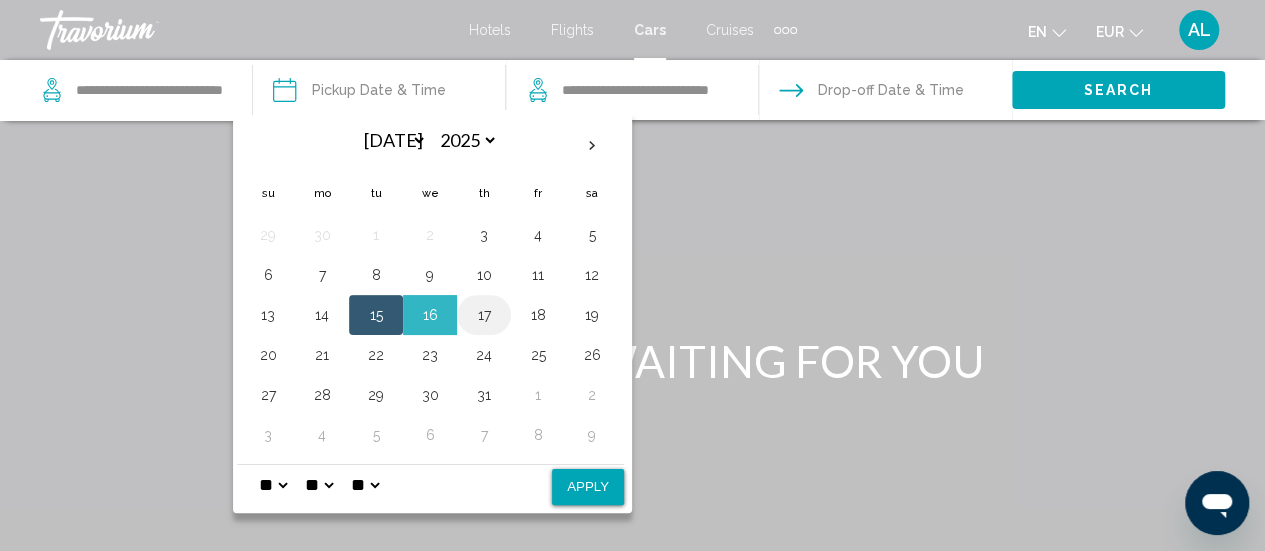 click on "17" at bounding box center (484, 315) 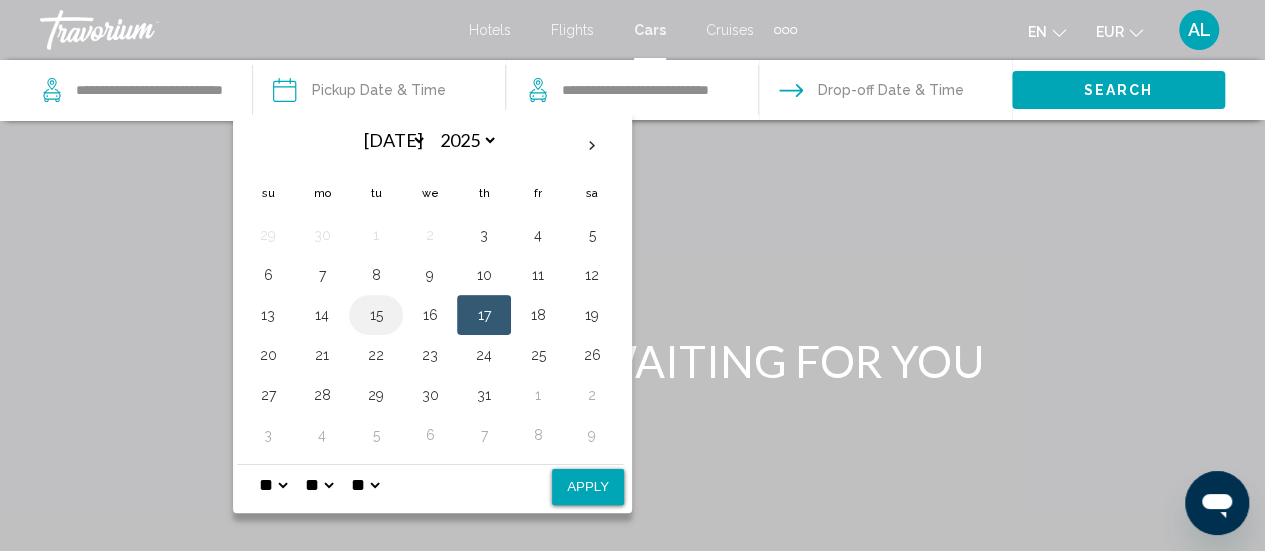 click on "15" at bounding box center [376, 315] 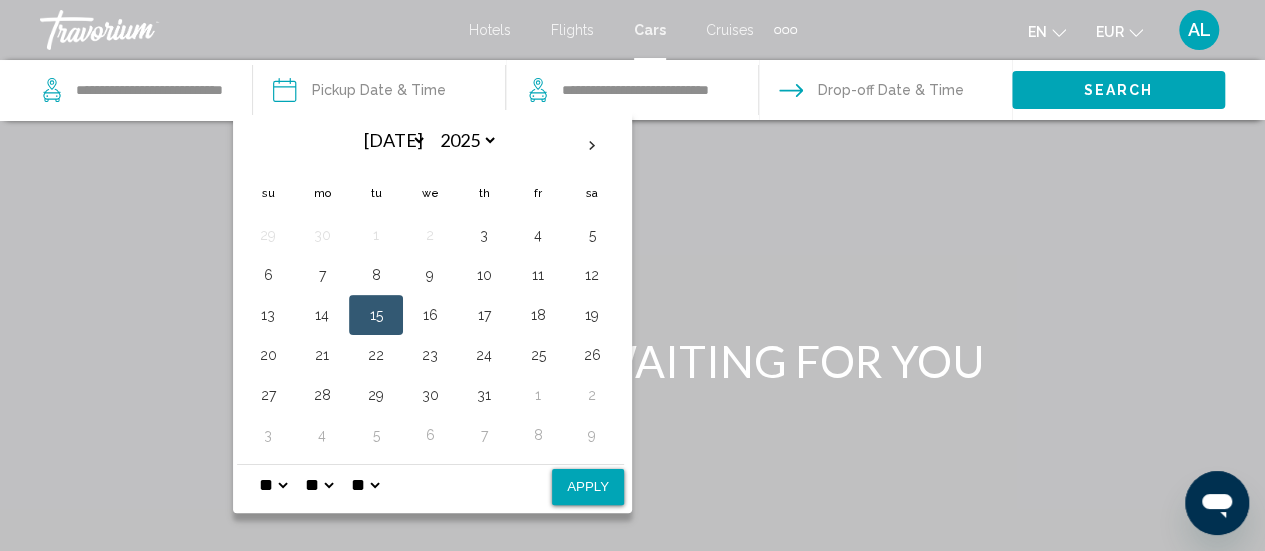 click on "Apply" at bounding box center [588, 487] 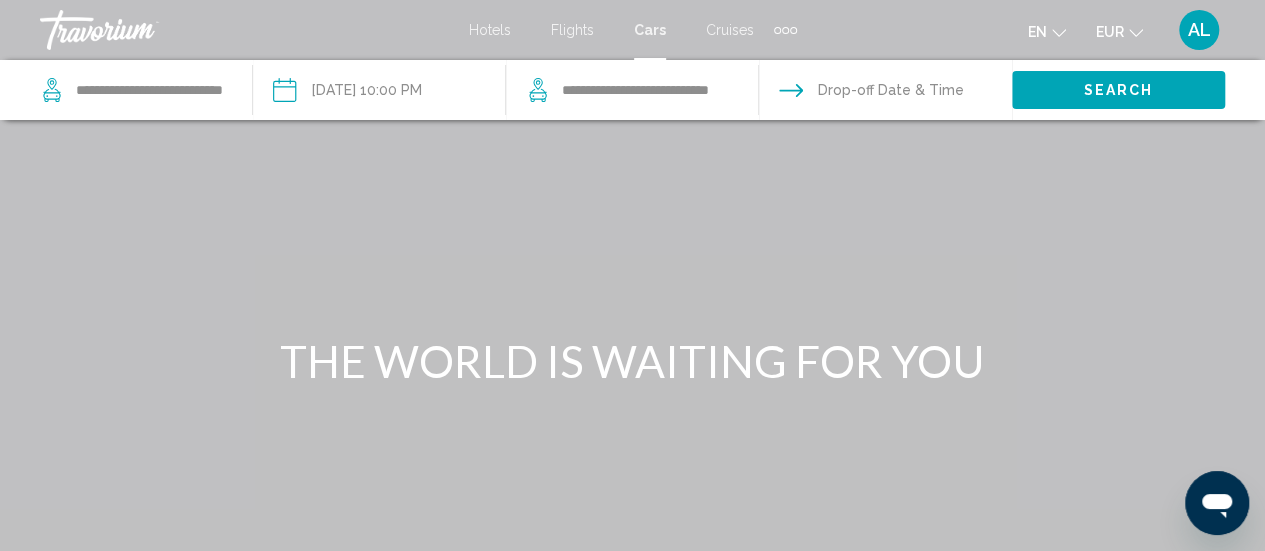 click at bounding box center [884, 93] 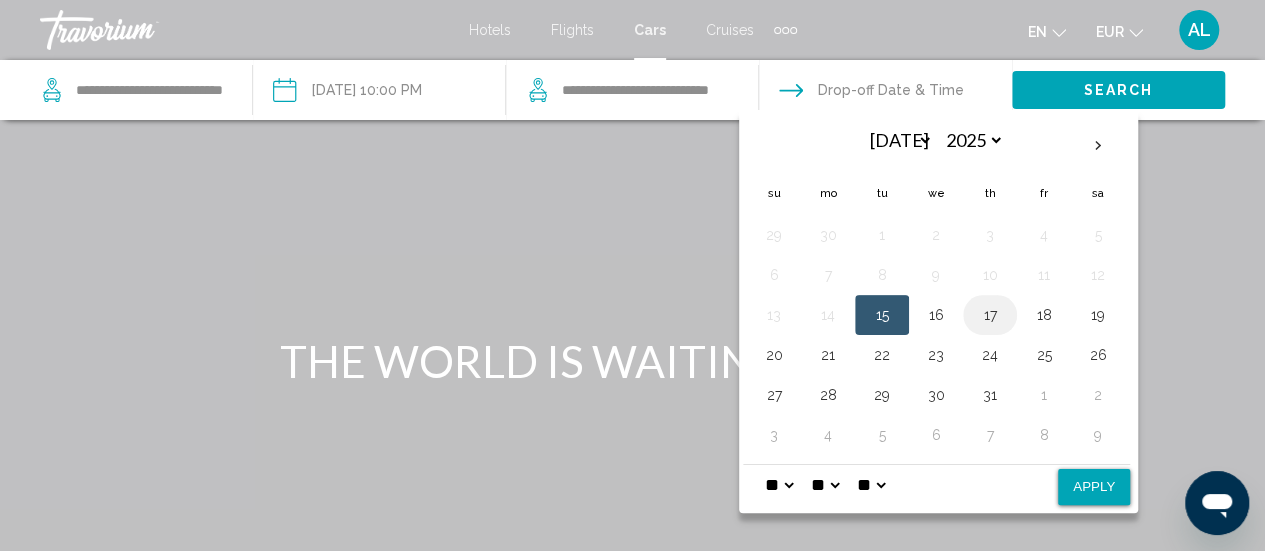 click on "17" at bounding box center (990, 315) 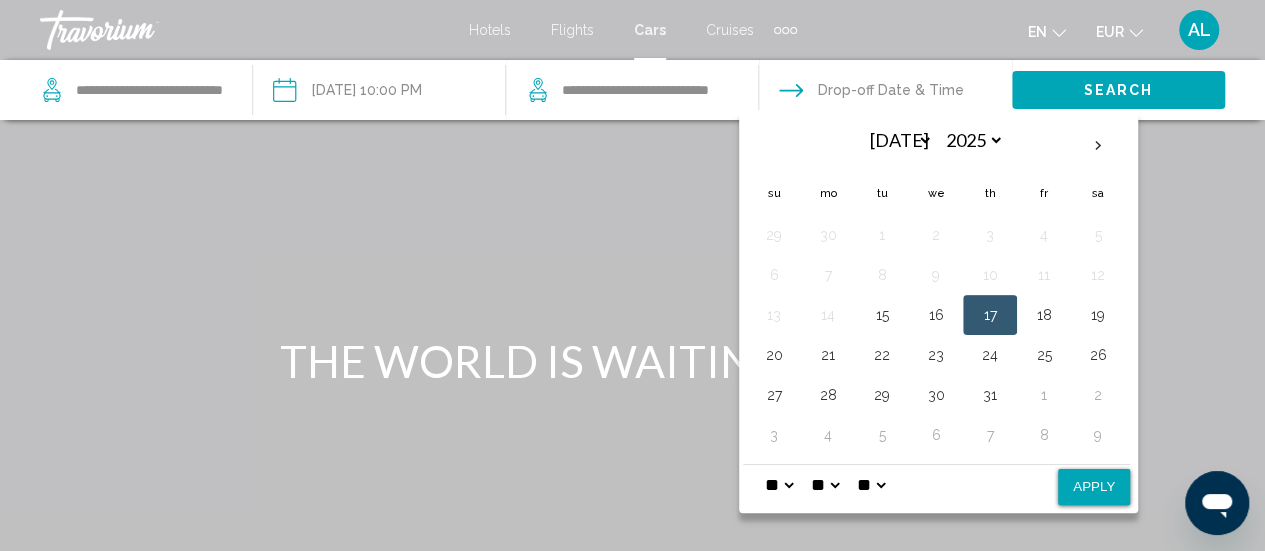 click on "* * * * * * * * * ** ** **" at bounding box center (779, 485) 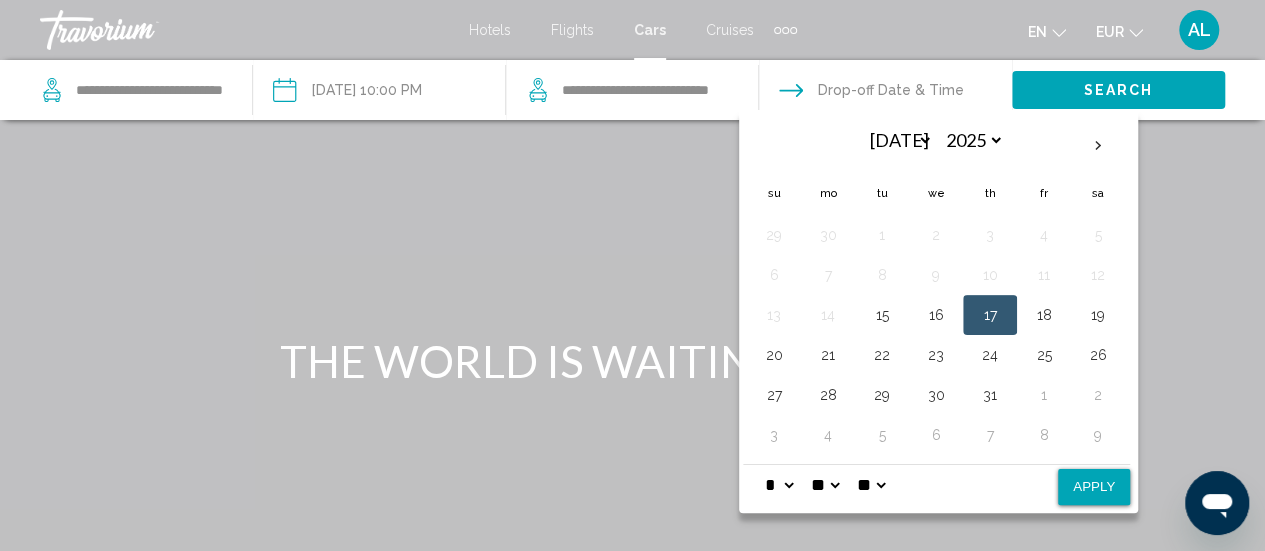 click on "* * * * * * * * * ** ** **" at bounding box center (779, 485) 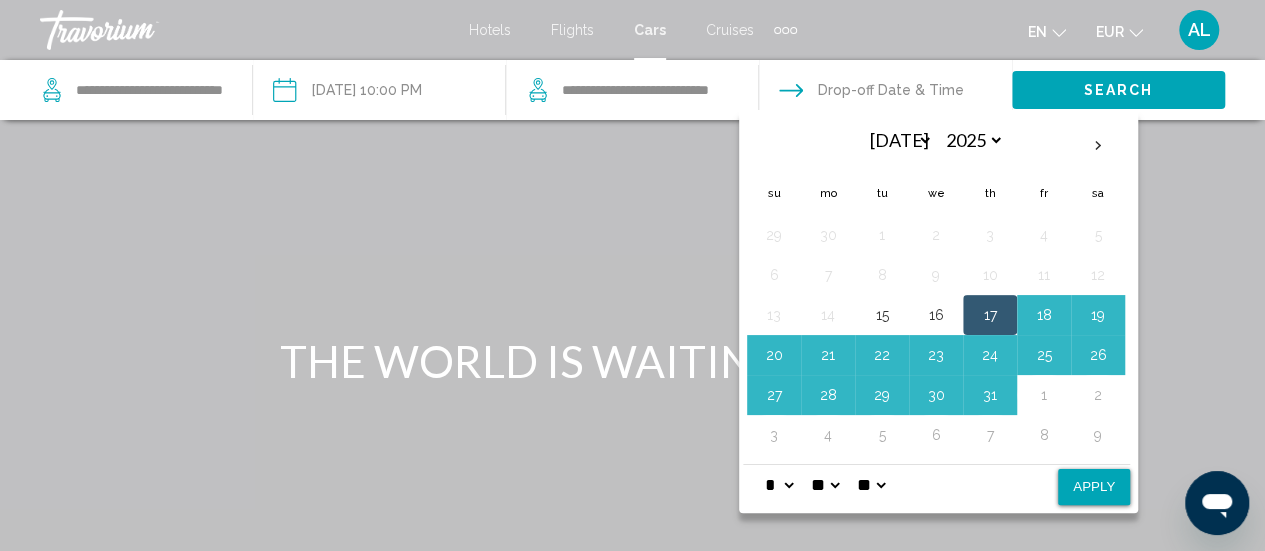 click on "Apply" at bounding box center [1094, 487] 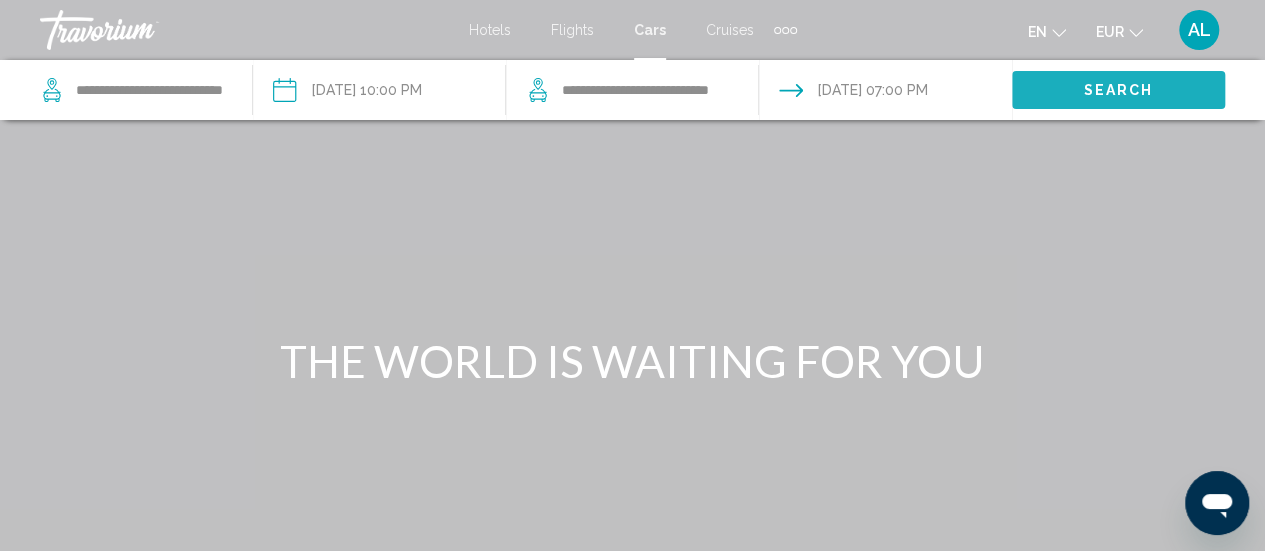 click on "Search" at bounding box center (1119, 91) 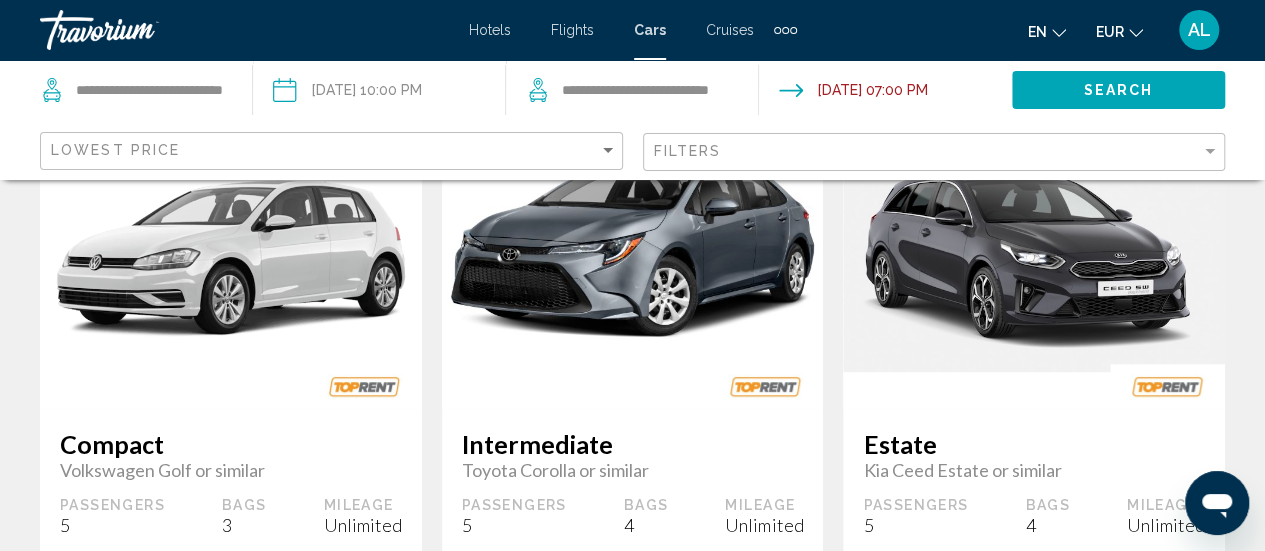 scroll, scrollTop: 158, scrollLeft: 0, axis: vertical 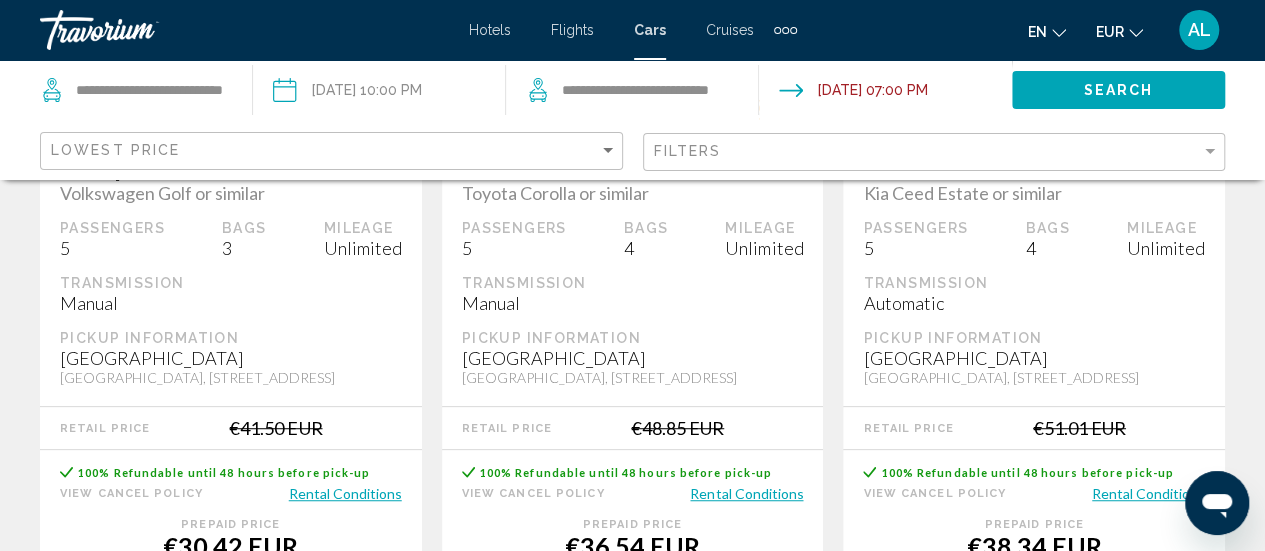 drag, startPoint x: 416, startPoint y: 261, endPoint x: 376, endPoint y: 333, distance: 82.36504 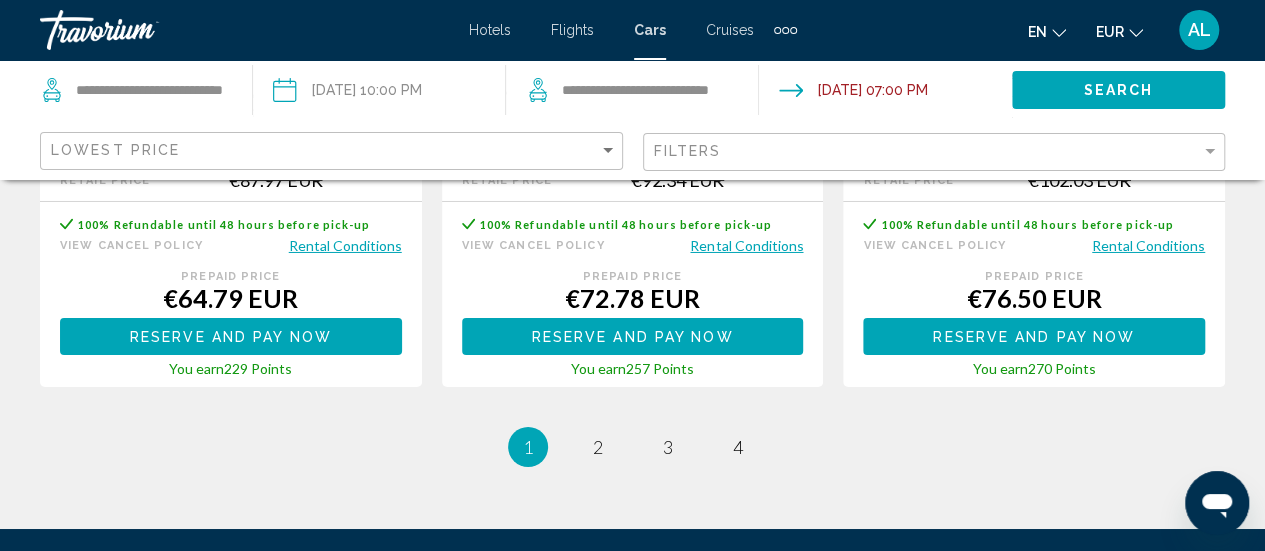 scroll, scrollTop: 3362, scrollLeft: 0, axis: vertical 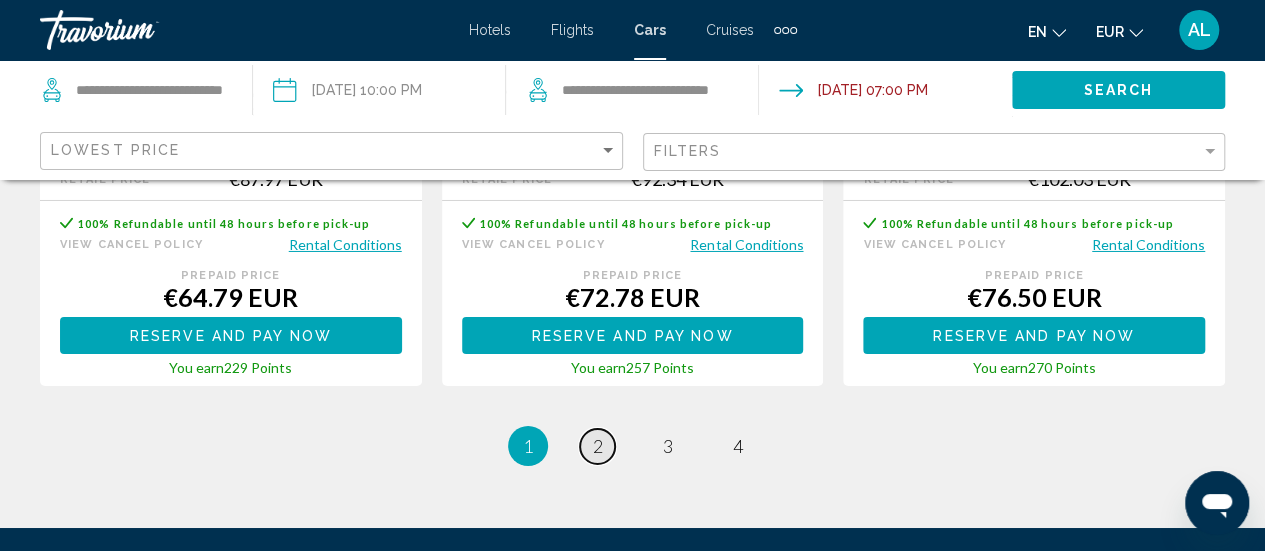 click on "2" at bounding box center (598, 446) 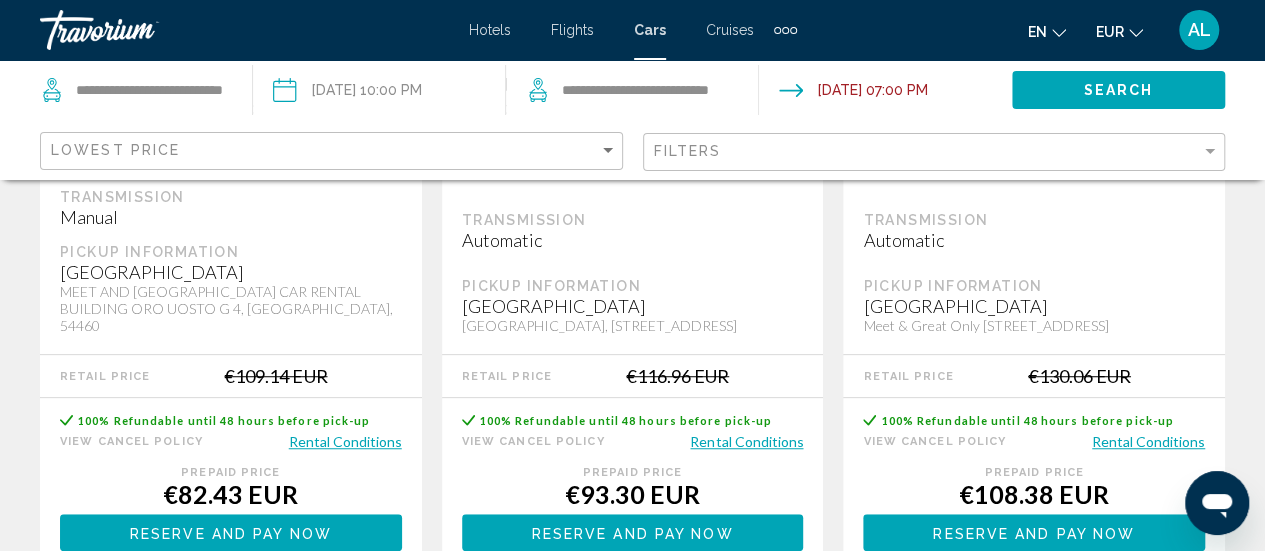 scroll, scrollTop: 0, scrollLeft: 0, axis: both 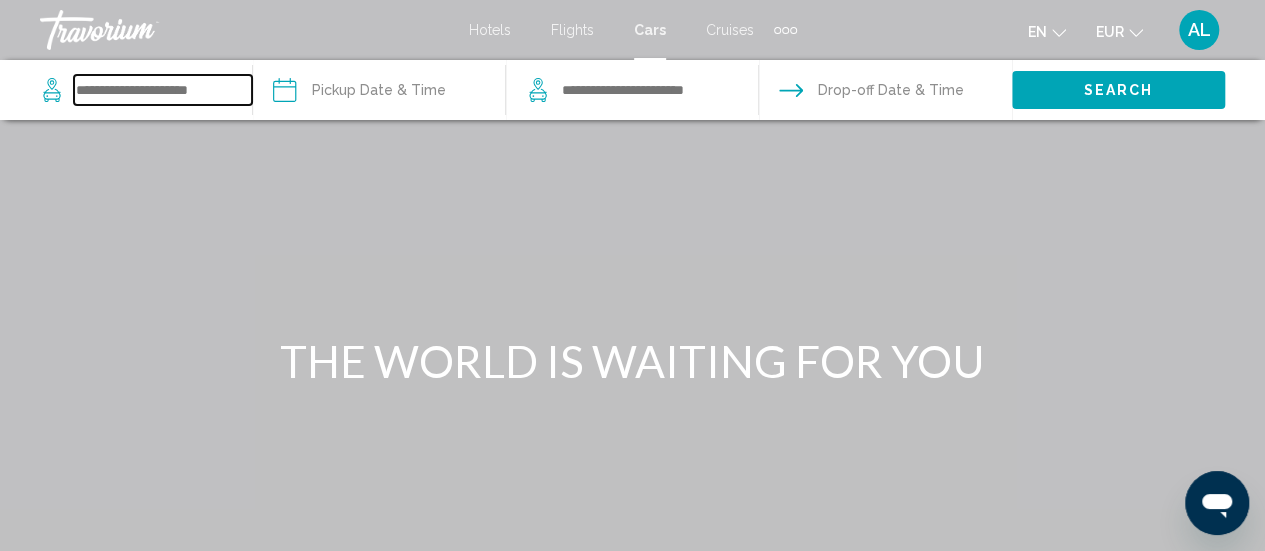 click at bounding box center [163, 90] 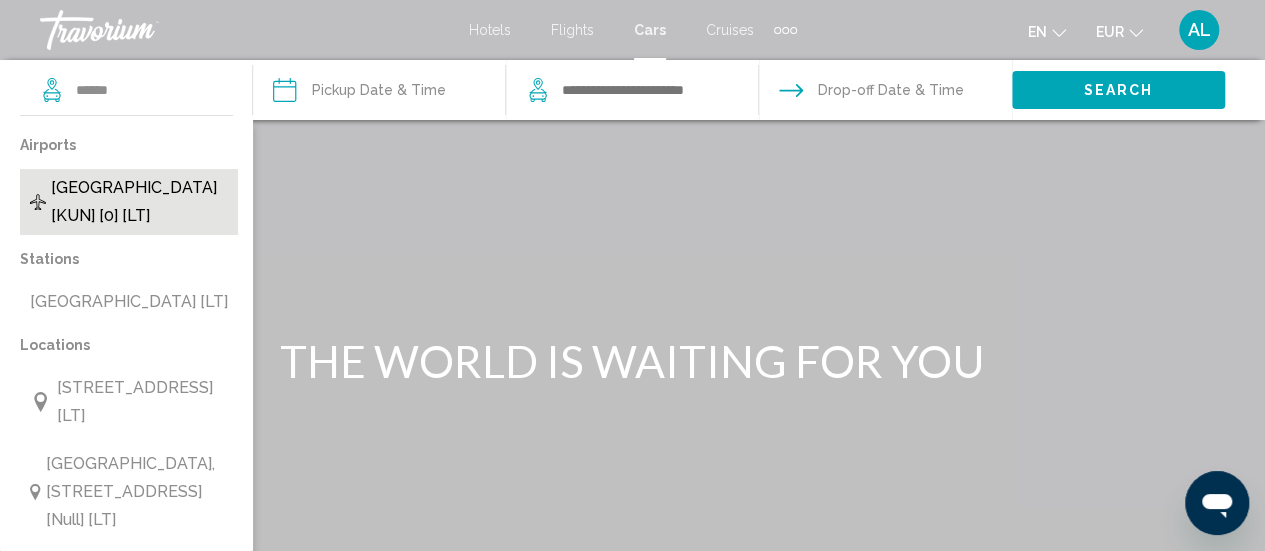 click on "Kaunas Airport [KUN] [0] [LT]" at bounding box center [139, 202] 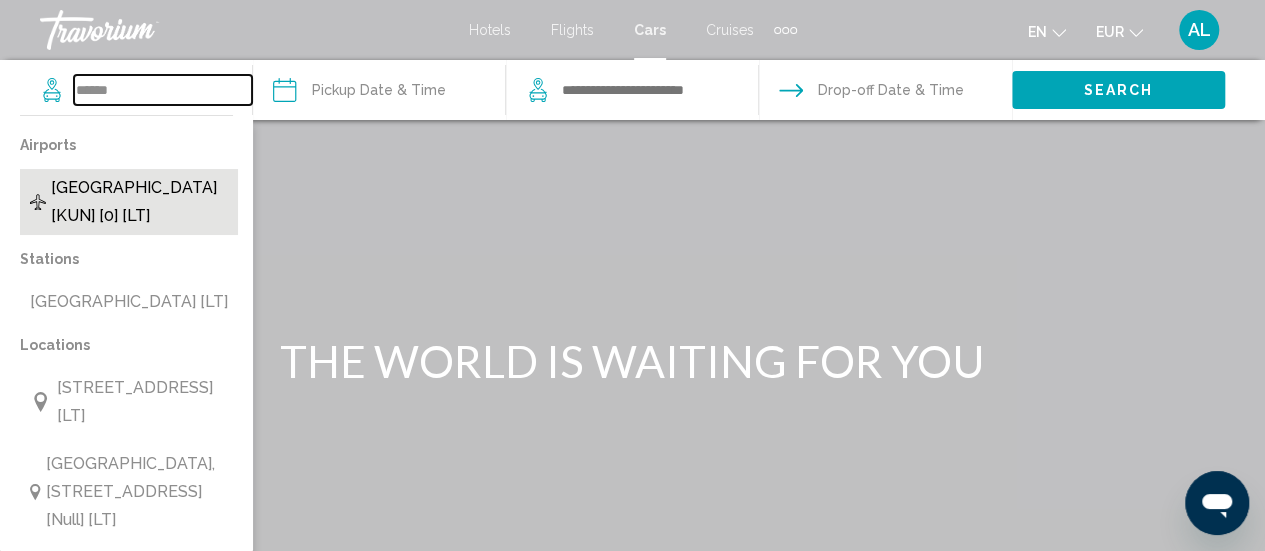 type on "**********" 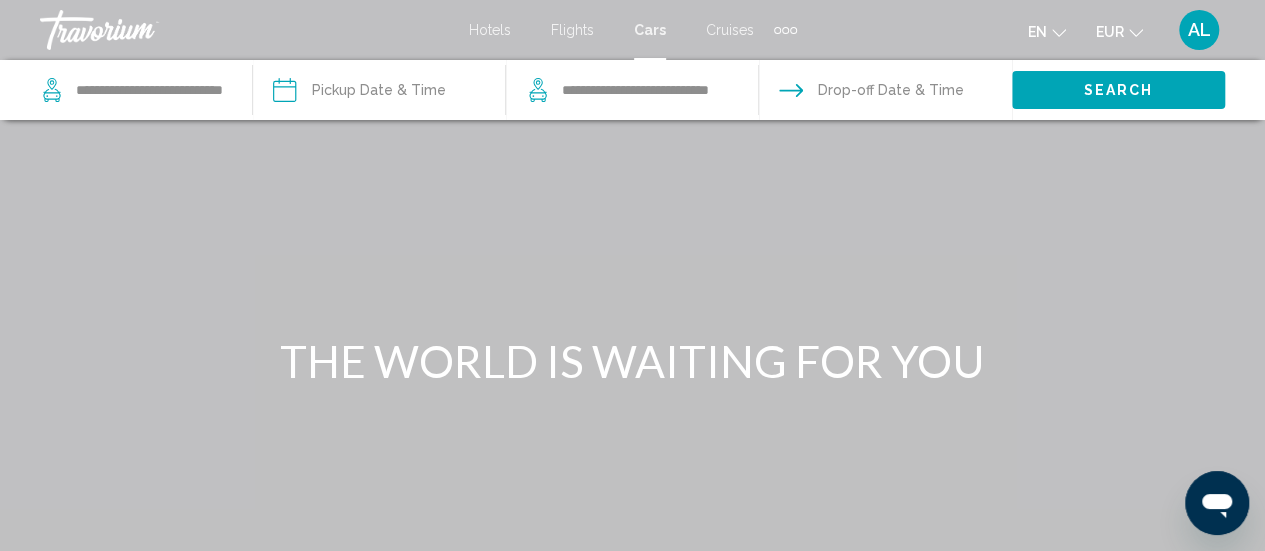 click at bounding box center [378, 93] 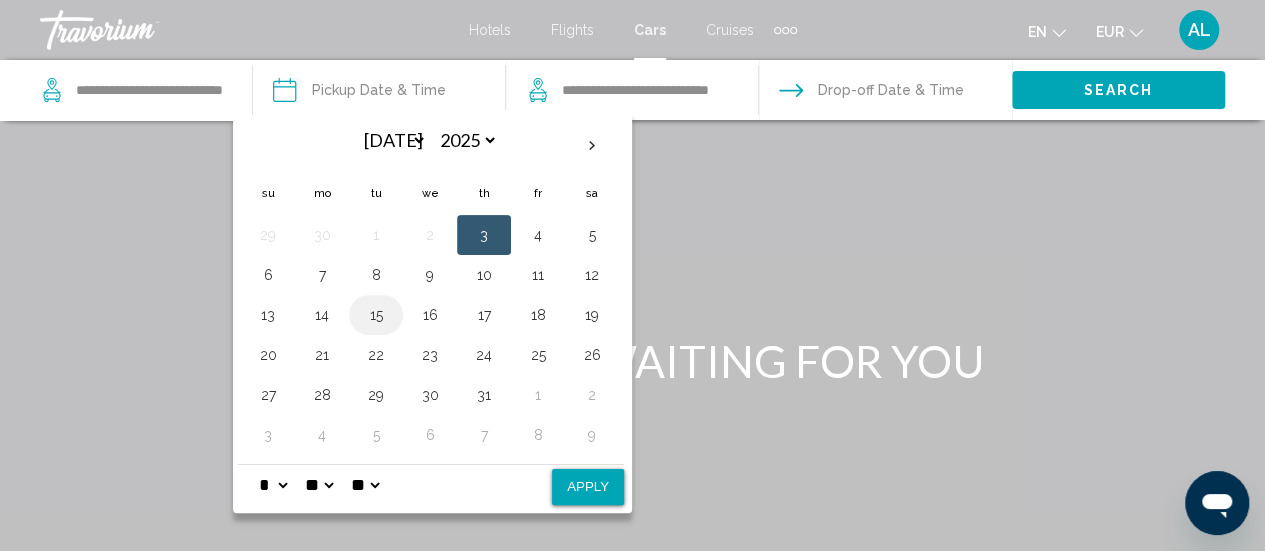click on "15" at bounding box center (376, 315) 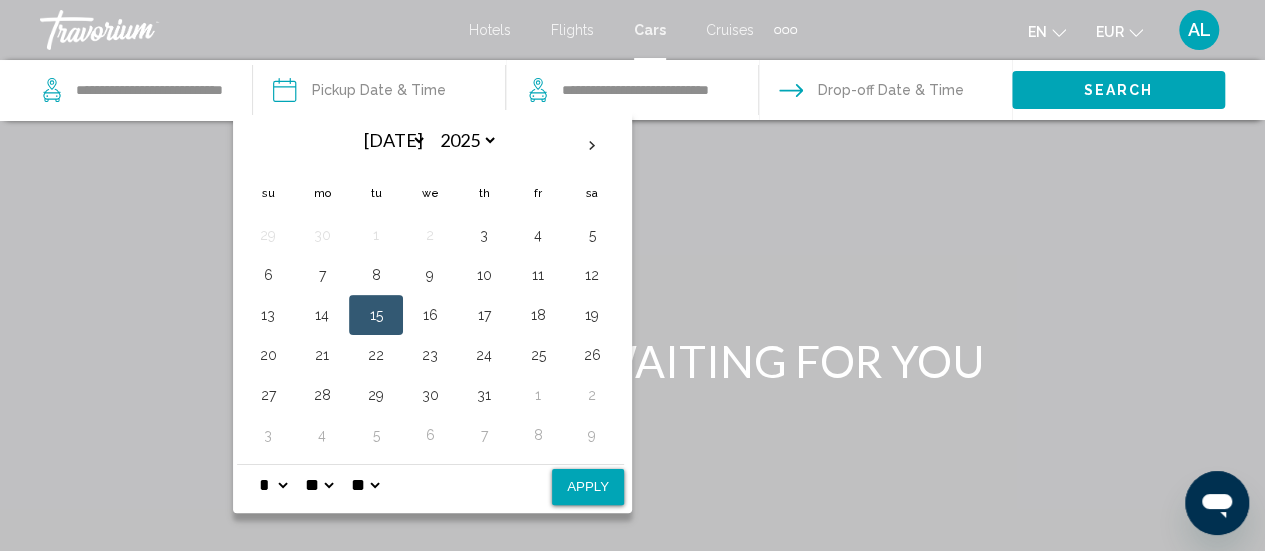 click on "* * * * * * * * * ** ** **" at bounding box center [273, 485] 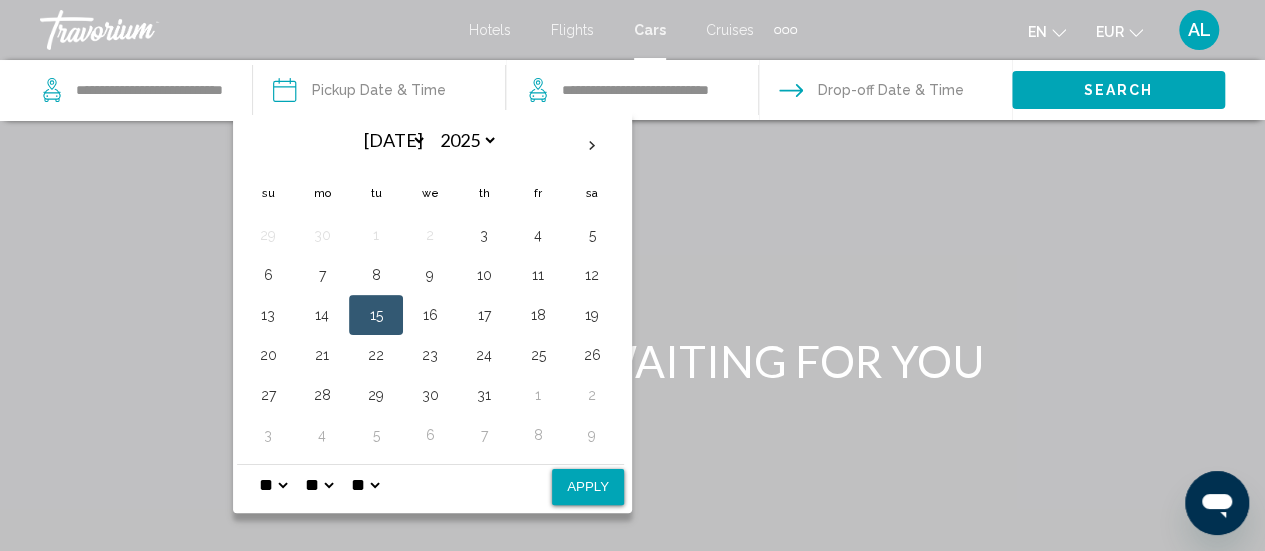 click on "* * * * * * * * * ** ** **" at bounding box center (273, 485) 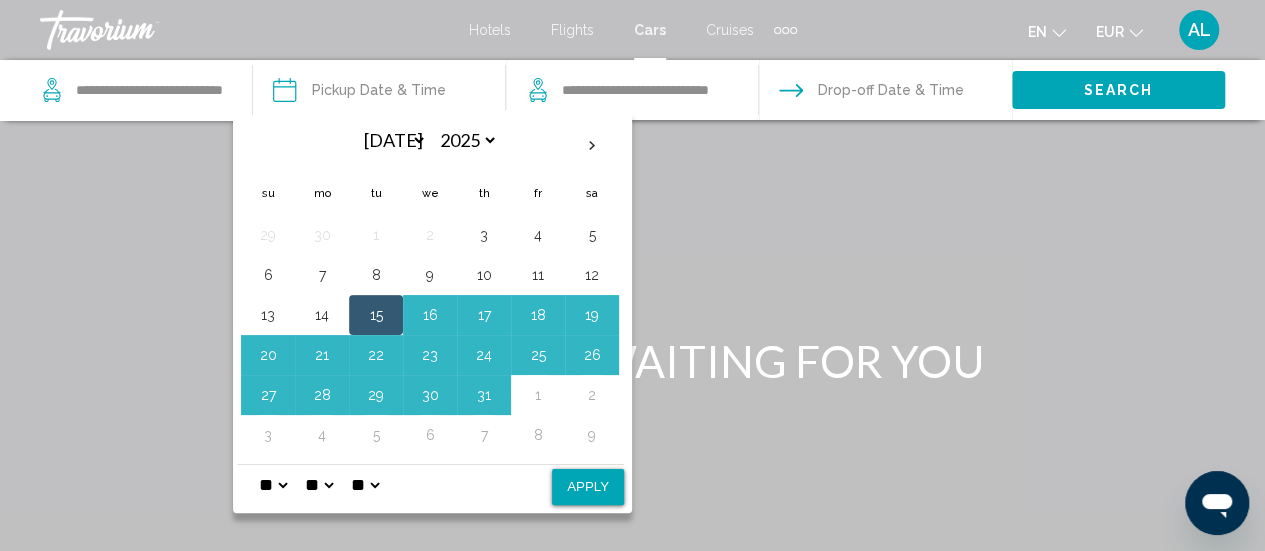 click on "Apply" at bounding box center [588, 487] 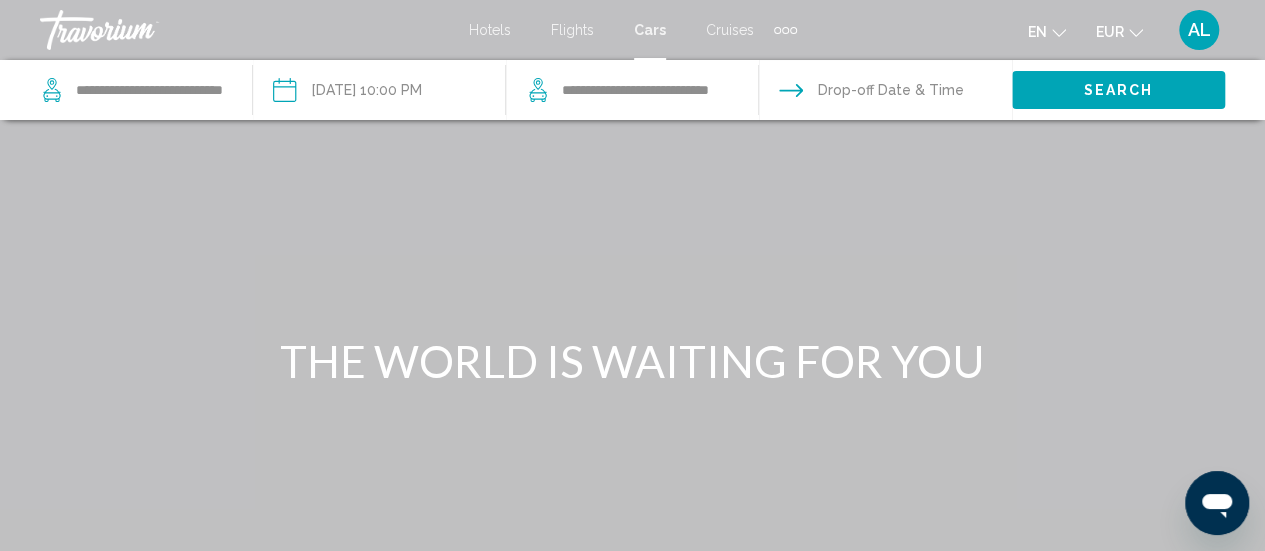 click at bounding box center [884, 93] 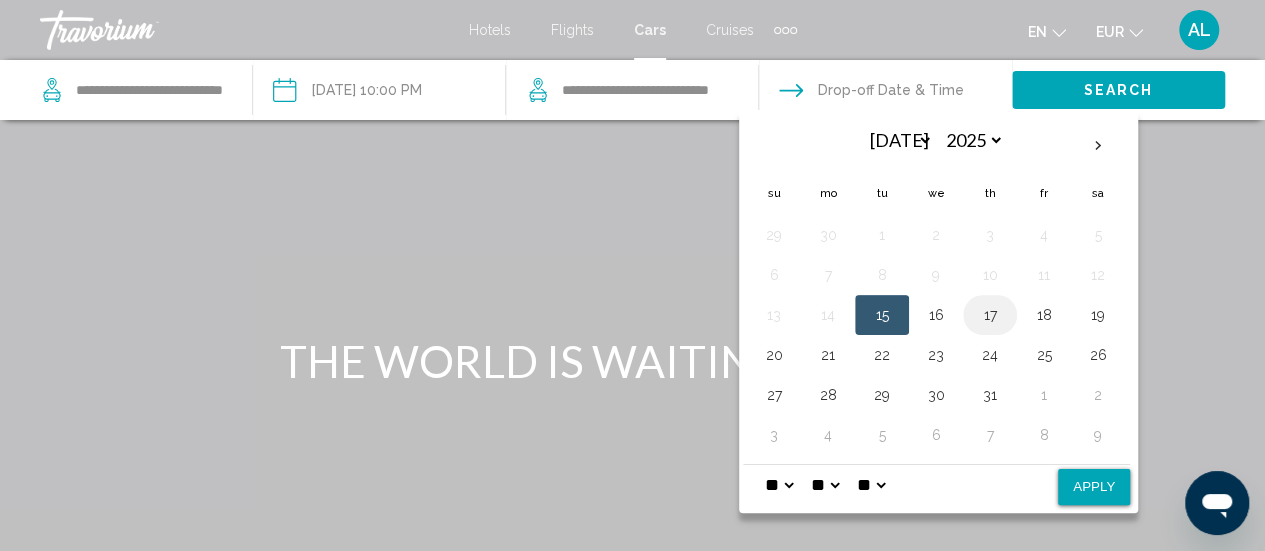 click on "17" at bounding box center (990, 315) 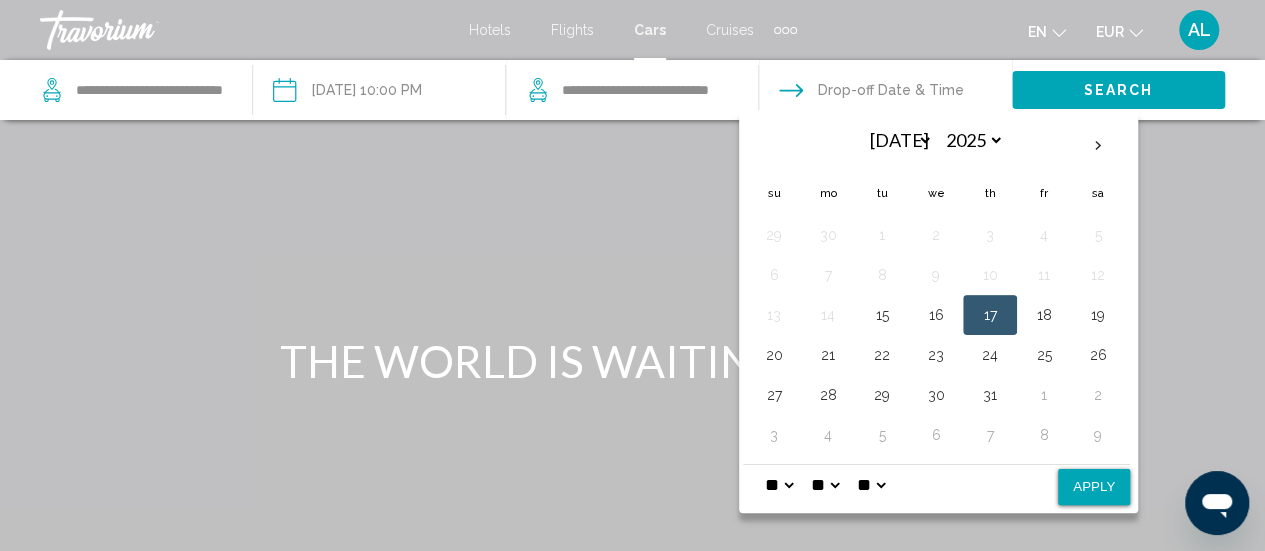 click on "* * * * * * * * * ** ** **" at bounding box center (779, 485) 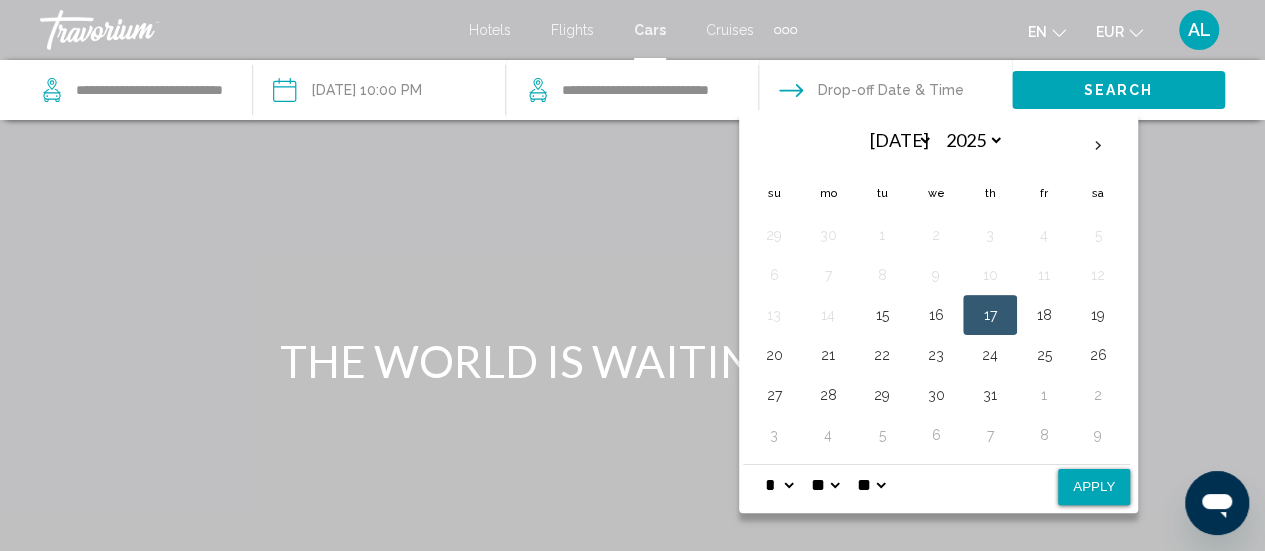 click on "* * * * * * * * * ** ** **" at bounding box center (779, 485) 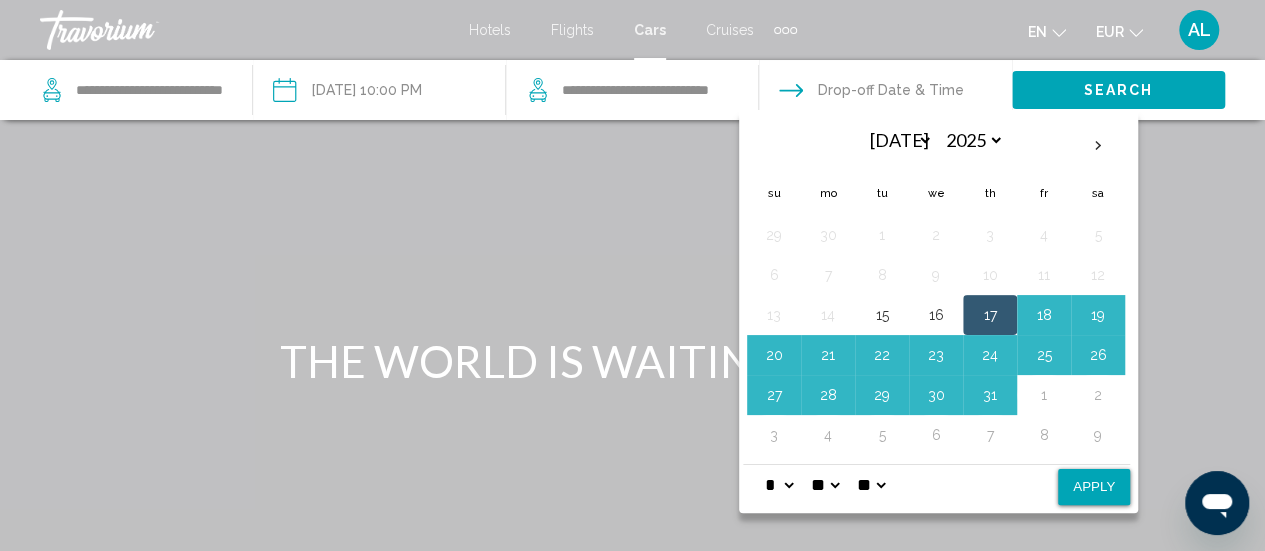 click on "Apply" at bounding box center (1094, 487) 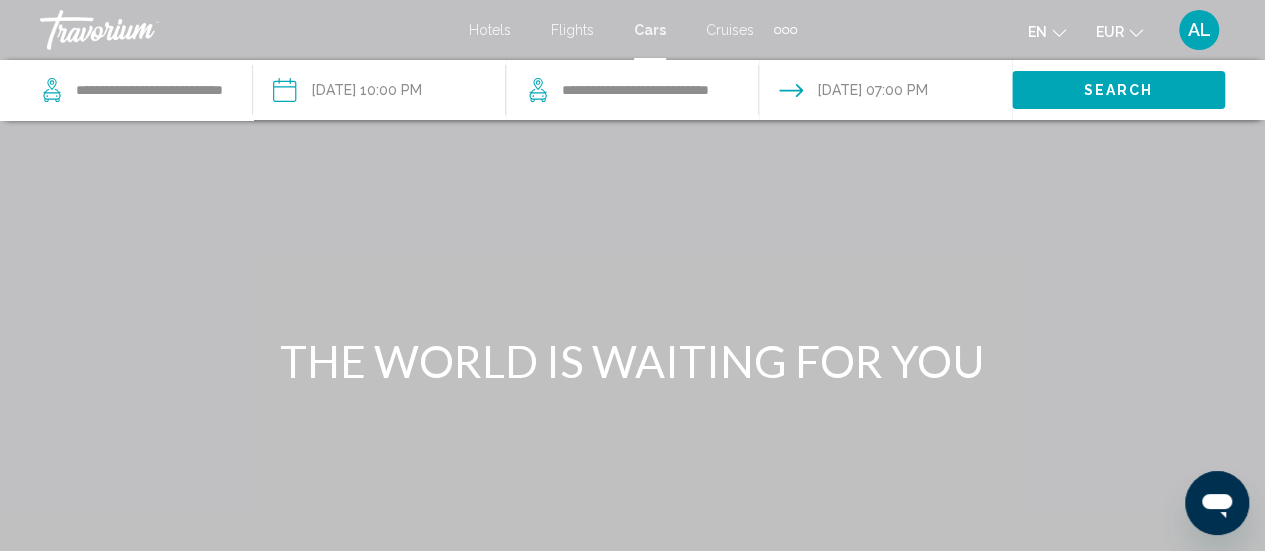 click on "Search" at bounding box center [1119, 91] 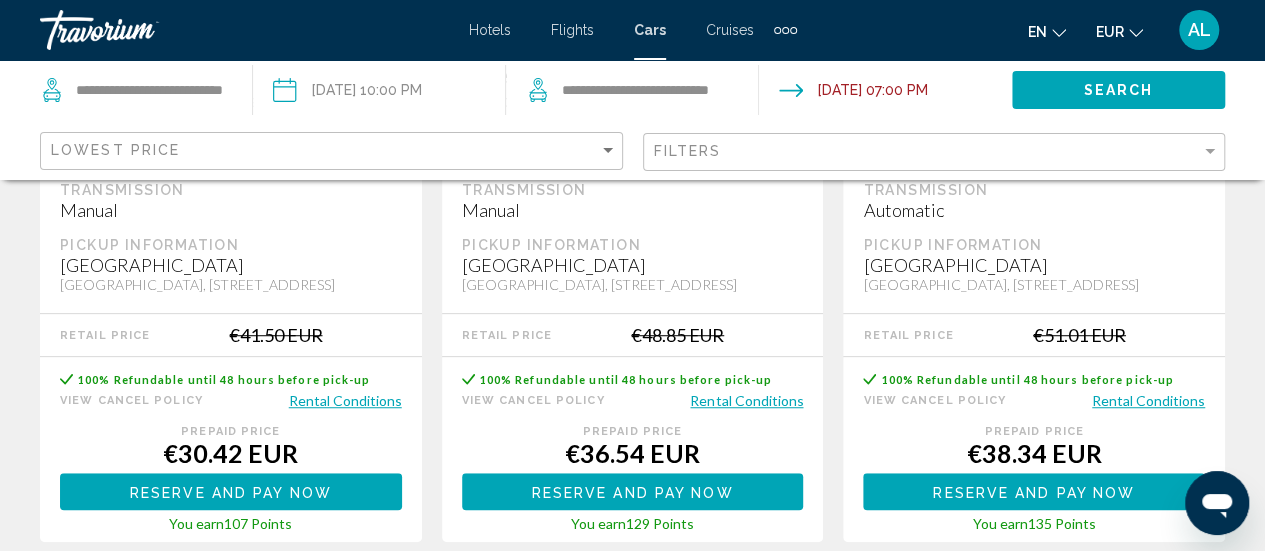 scroll, scrollTop: 528, scrollLeft: 0, axis: vertical 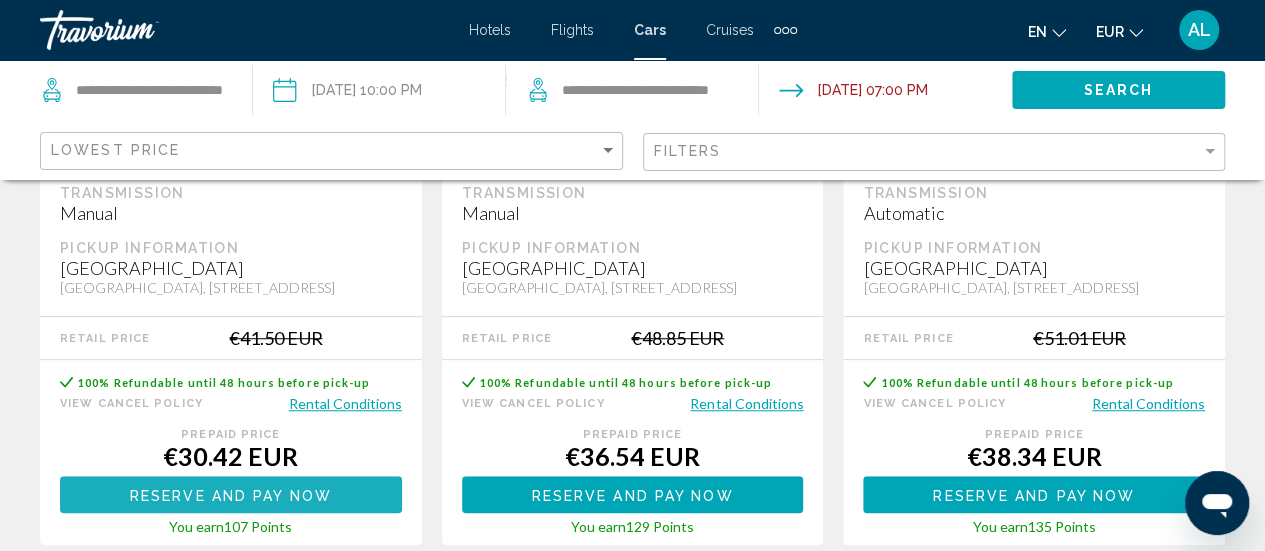 click on "Reserve and pay now" at bounding box center (231, 495) 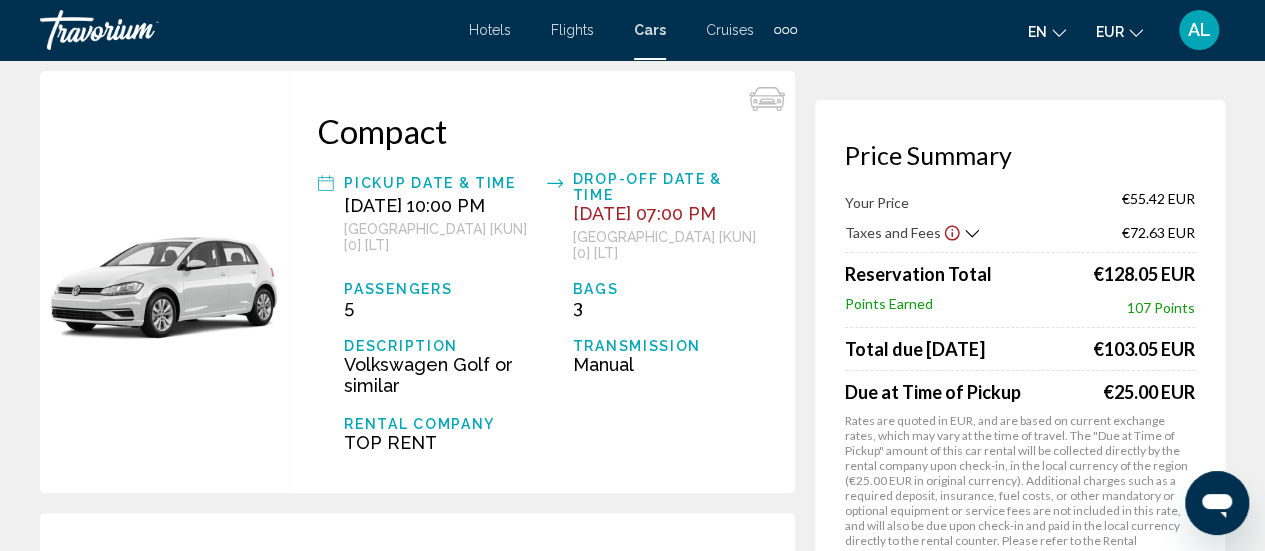 scroll, scrollTop: 83, scrollLeft: 0, axis: vertical 